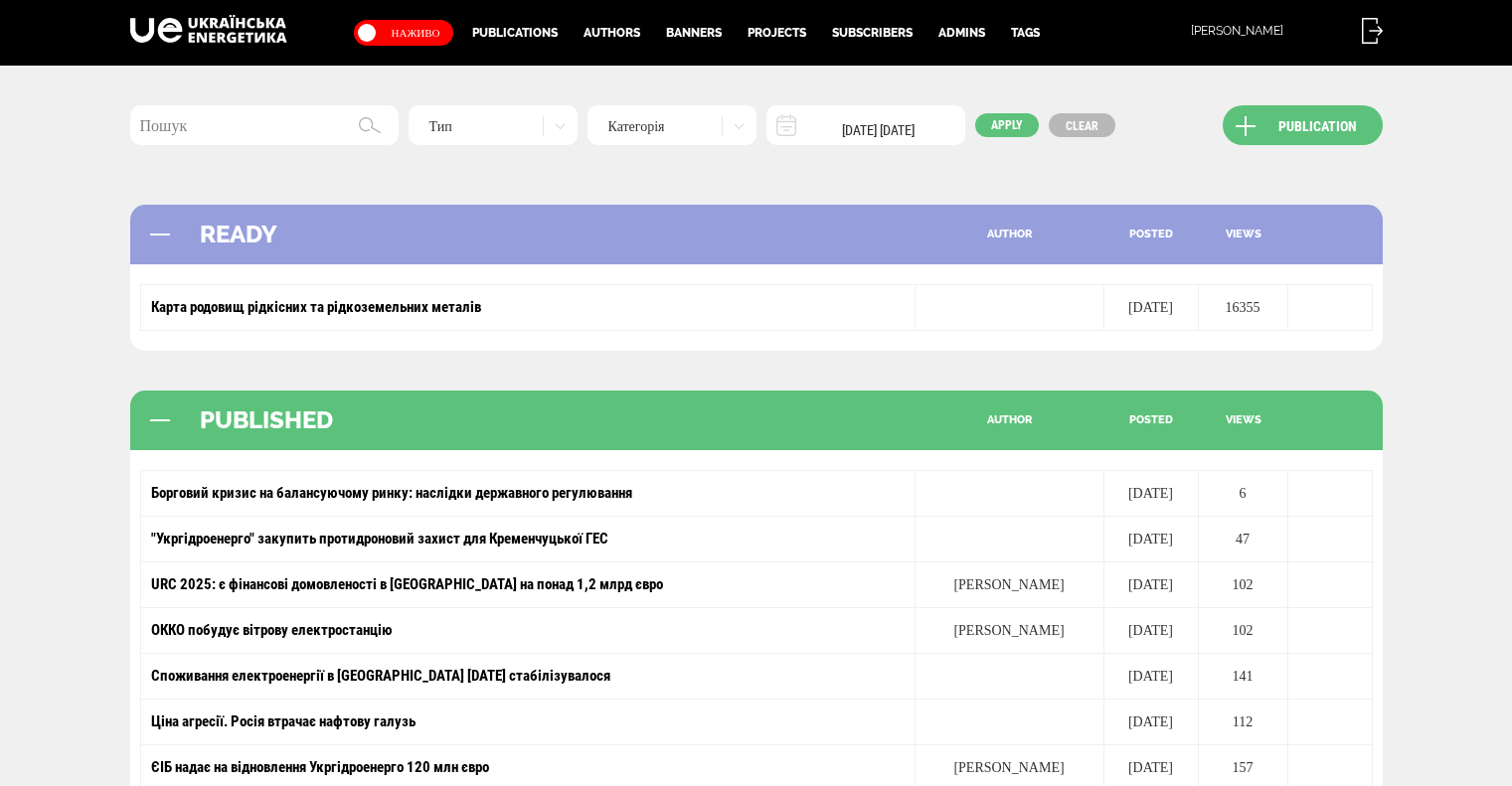 scroll, scrollTop: 0, scrollLeft: 0, axis: both 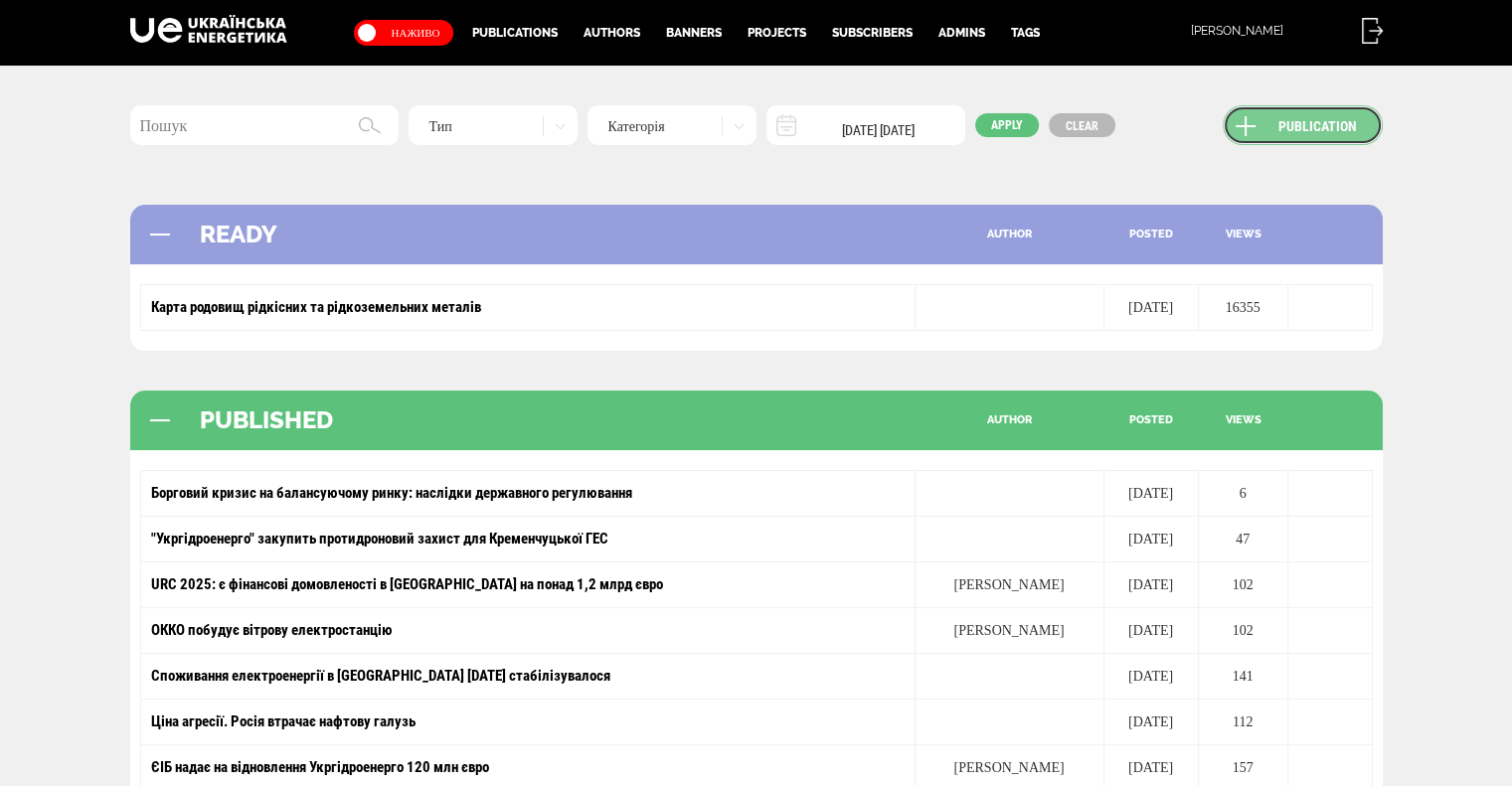 click on "Publication" at bounding box center (1302, 125) 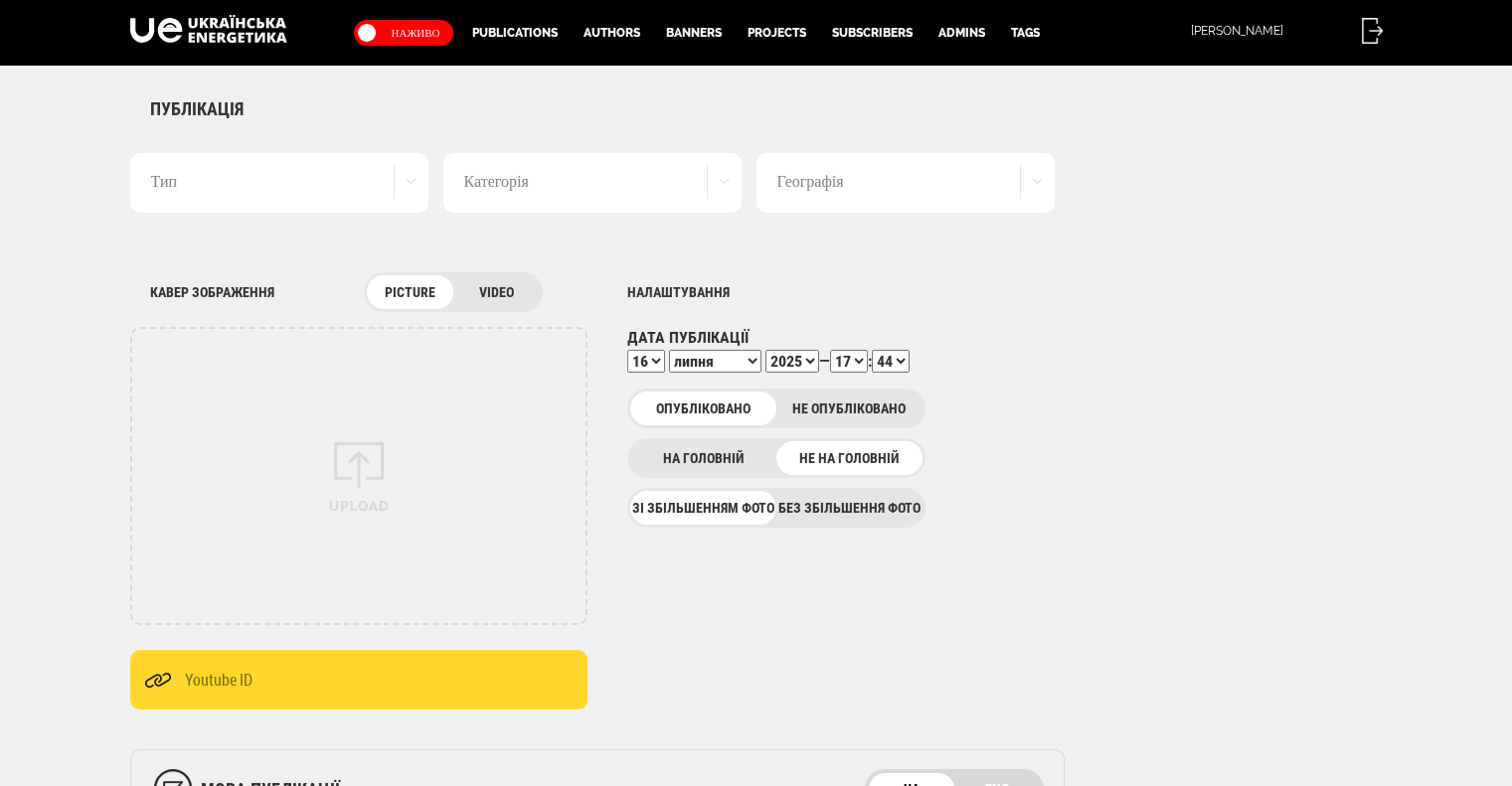 scroll, scrollTop: 0, scrollLeft: 0, axis: both 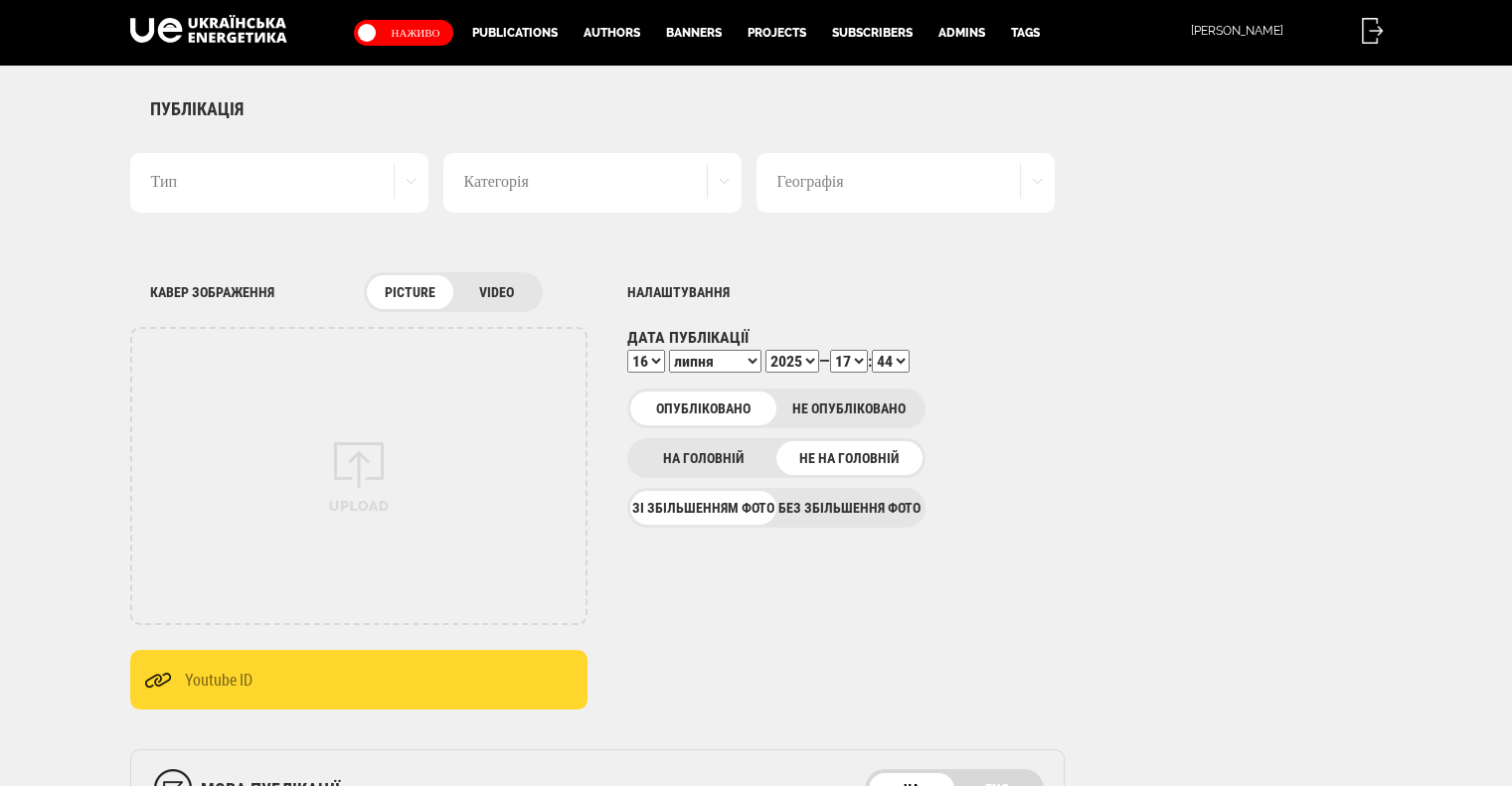 click on "Тип" at bounding box center [279, 183] 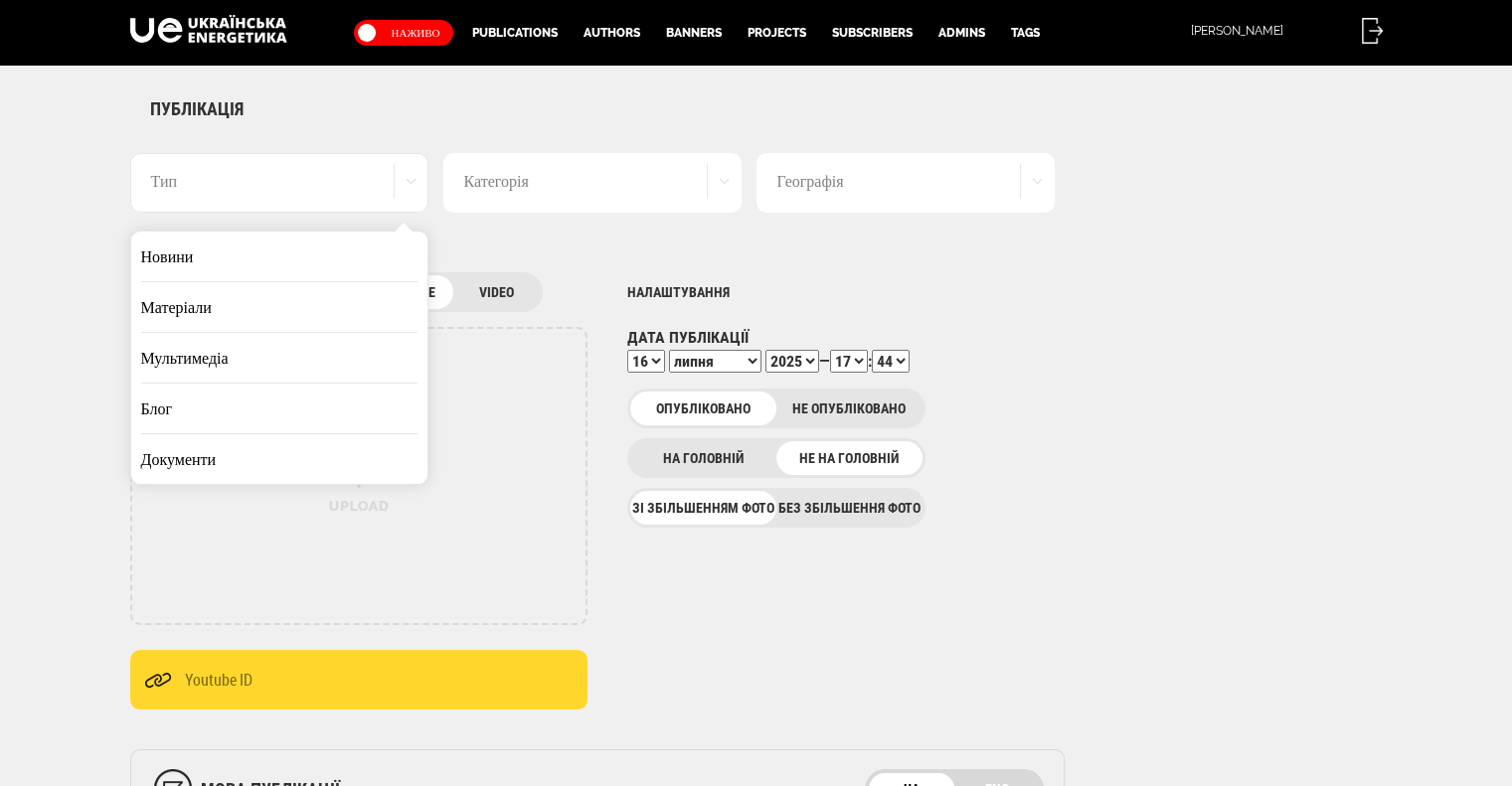 click on "Матеріали" at bounding box center [279, 307] 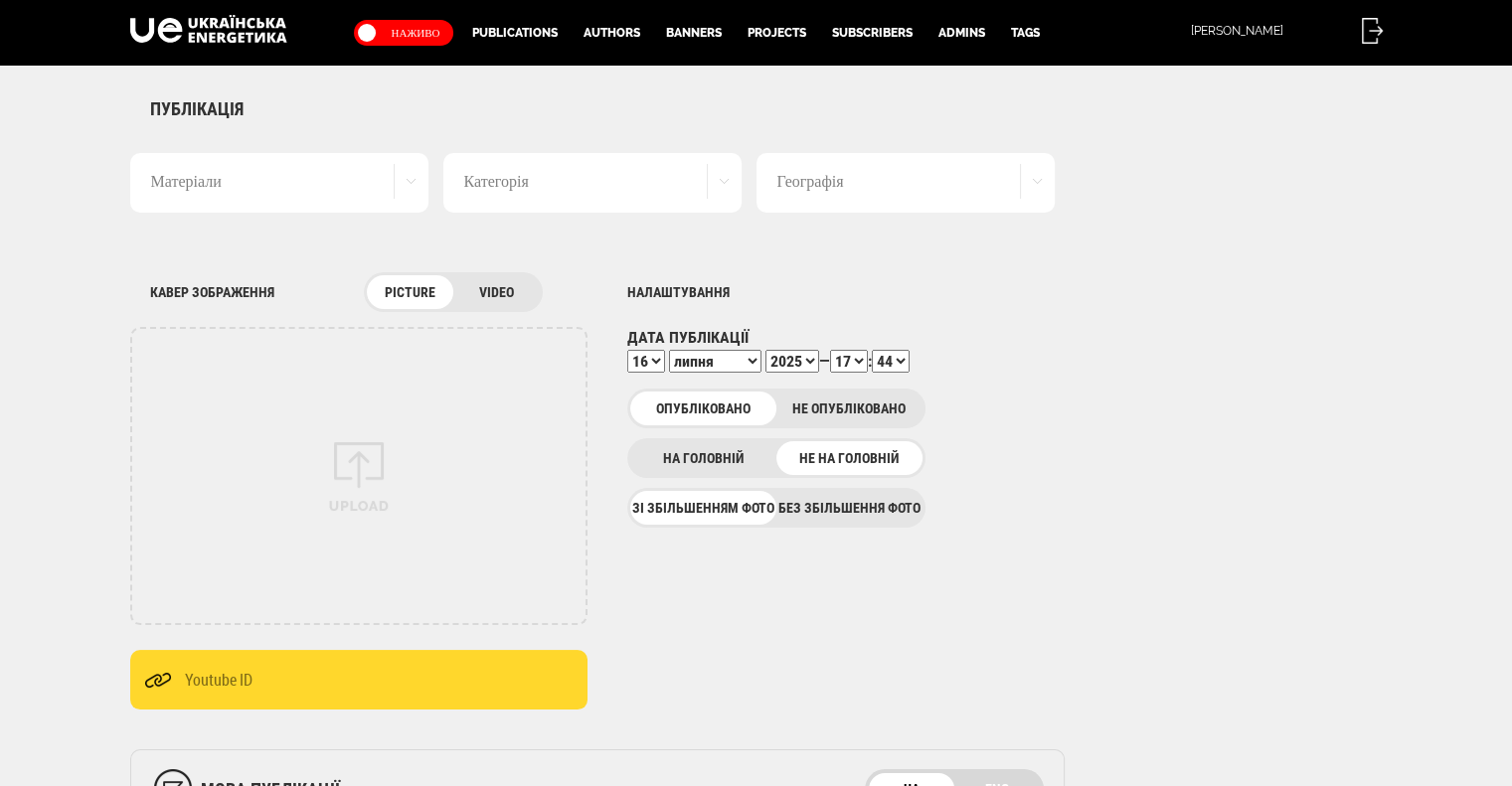 click on "Категорія" at bounding box center [592, 183] 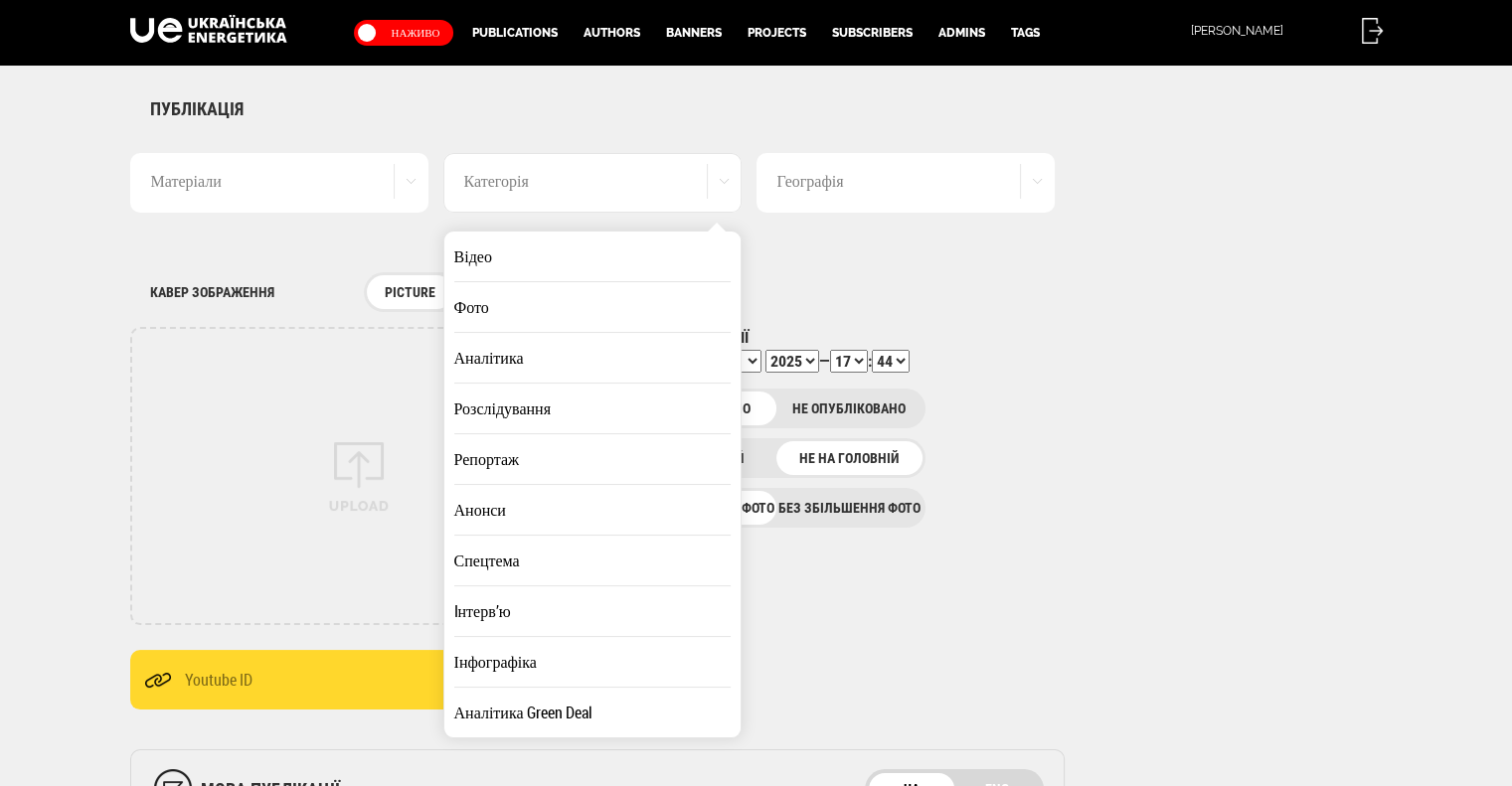 click on "Аналітика" at bounding box center (592, 358) 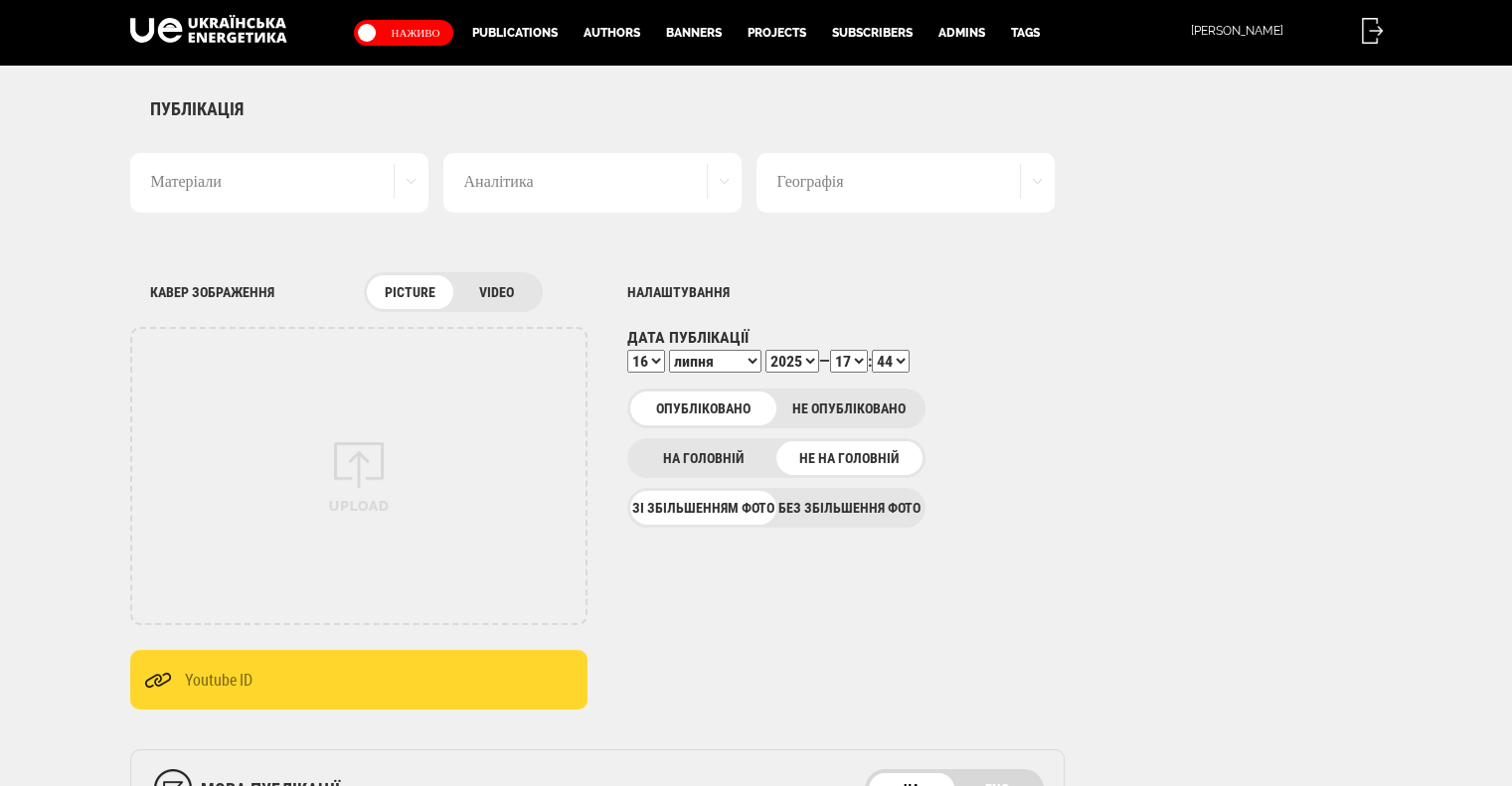 click on "Географія" at bounding box center [906, 183] 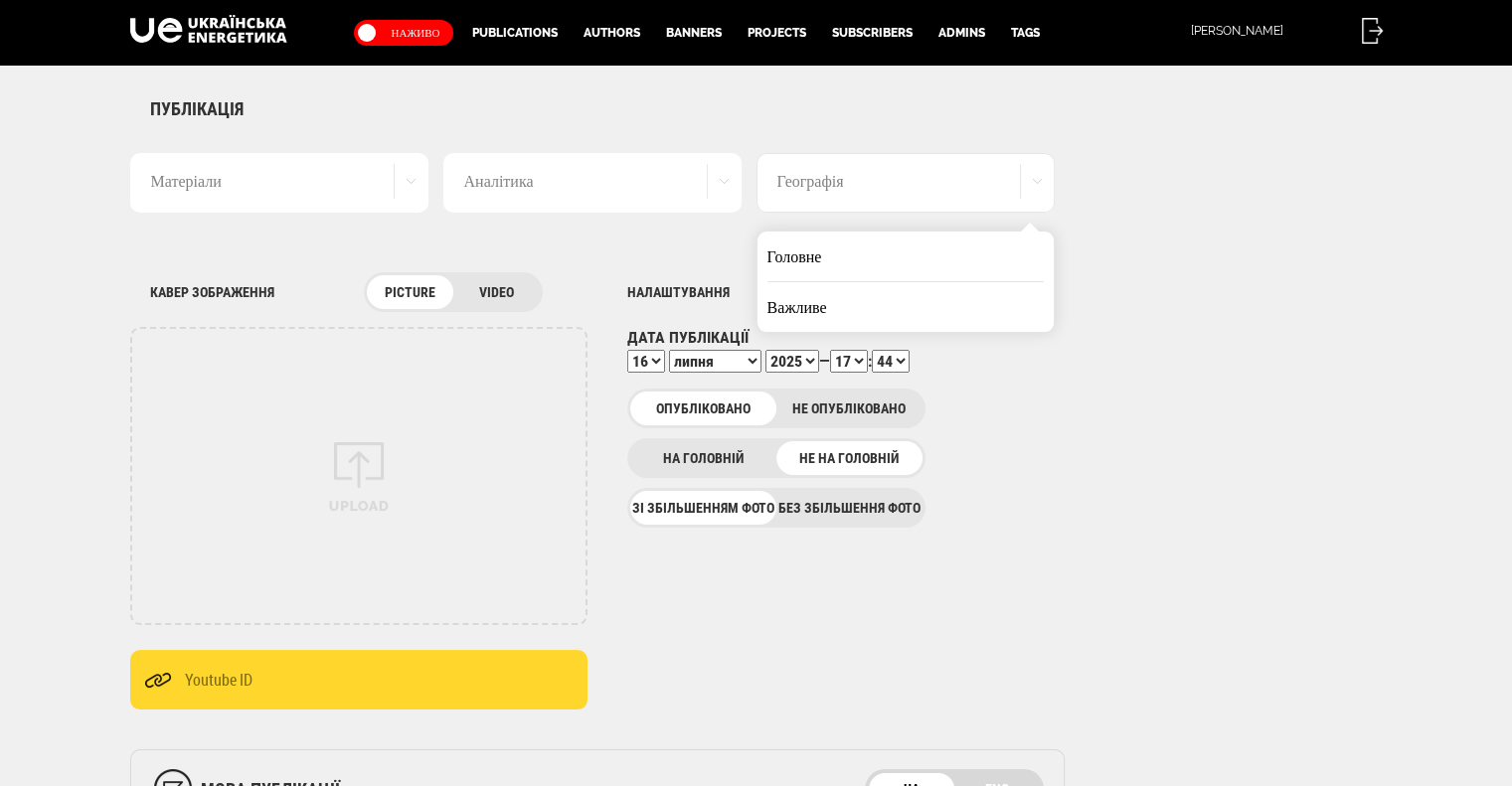 click on "Головне" at bounding box center (906, 256) 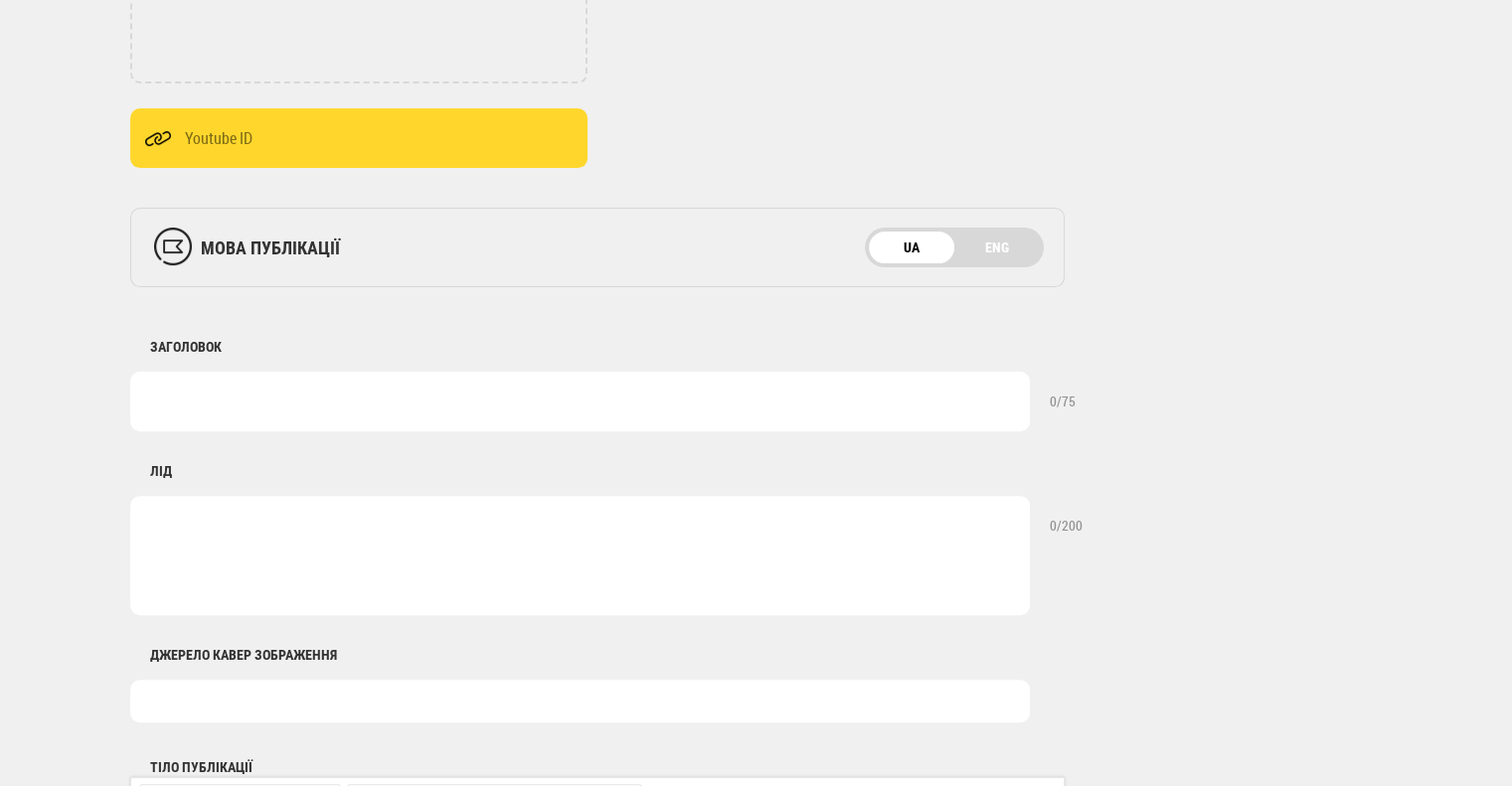 scroll, scrollTop: 583, scrollLeft: 0, axis: vertical 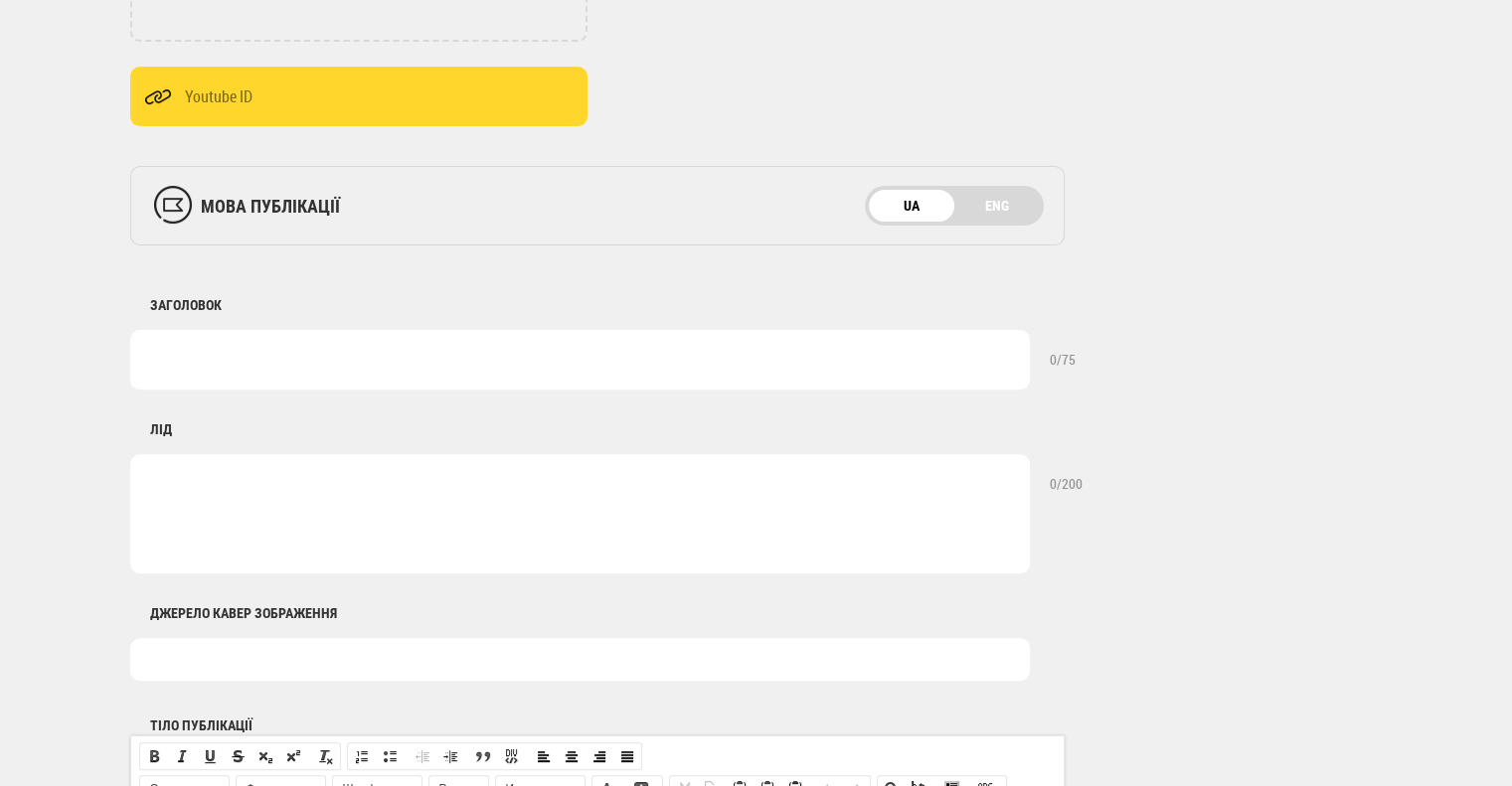 click at bounding box center [580, 360] 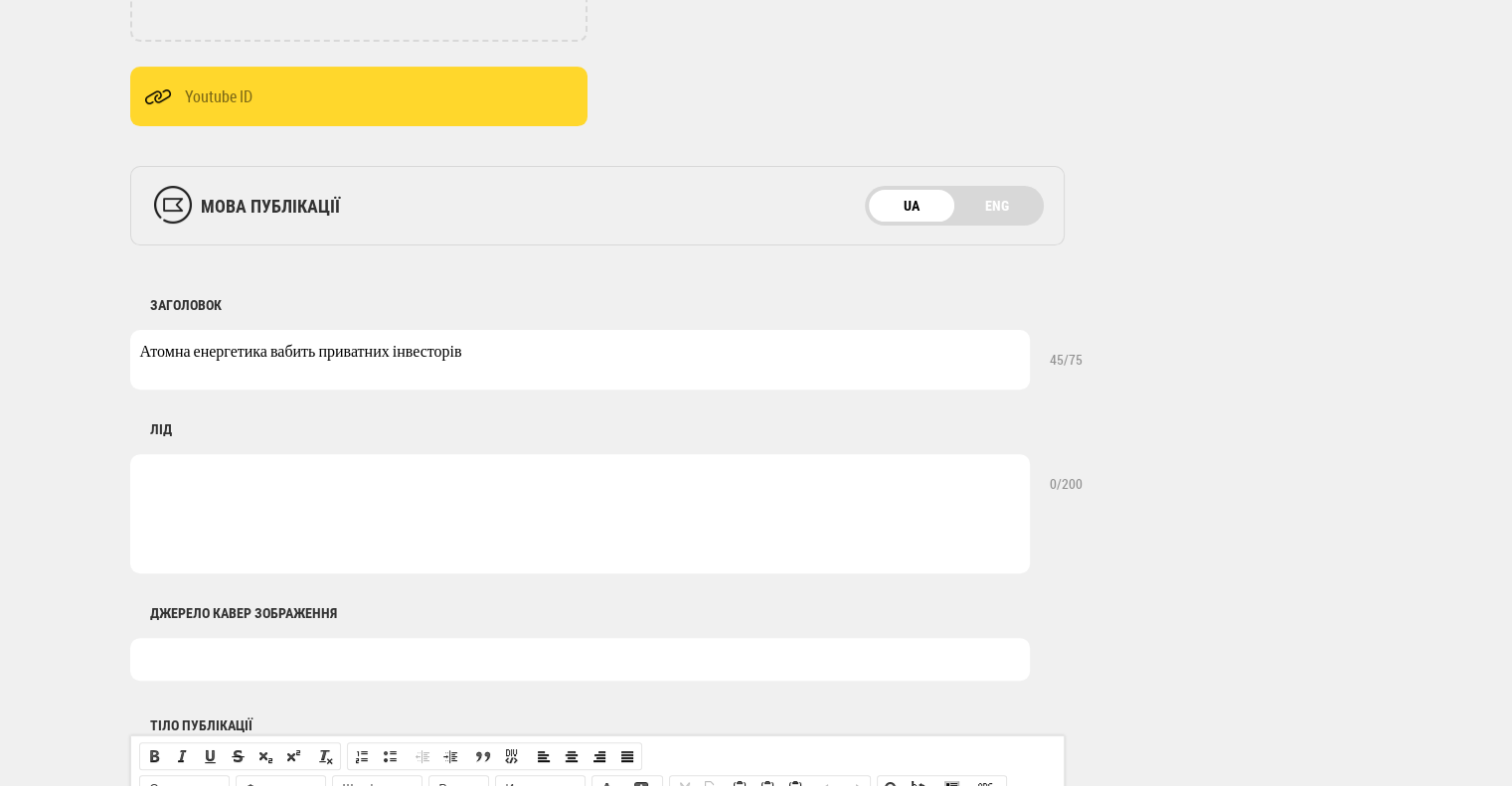 type on "Атомна енергетика вабить приватних інвесторів" 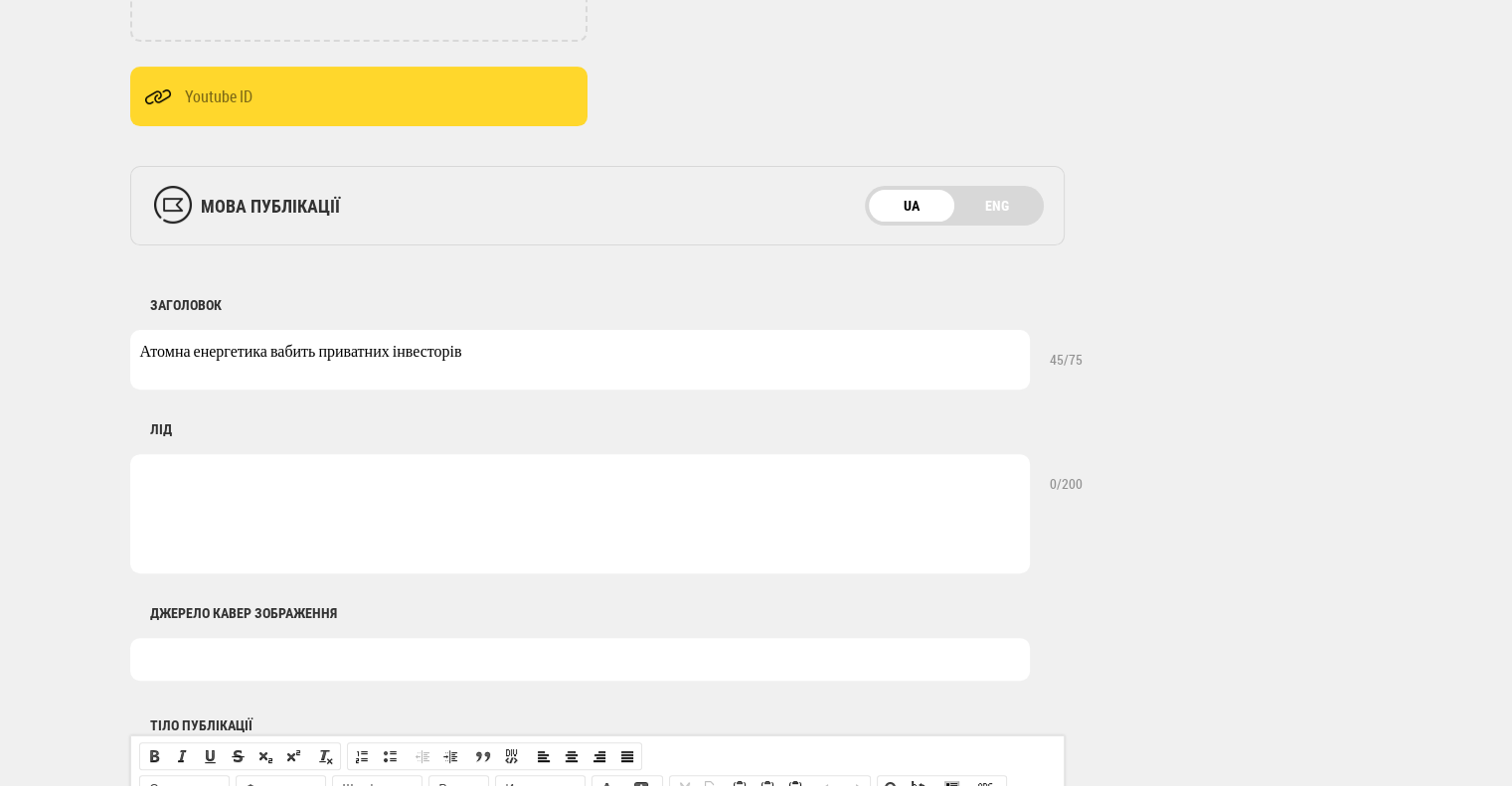 paste on "Стратегічна галузь в пошуках балансу між державною безпекою і приватною вигодою" 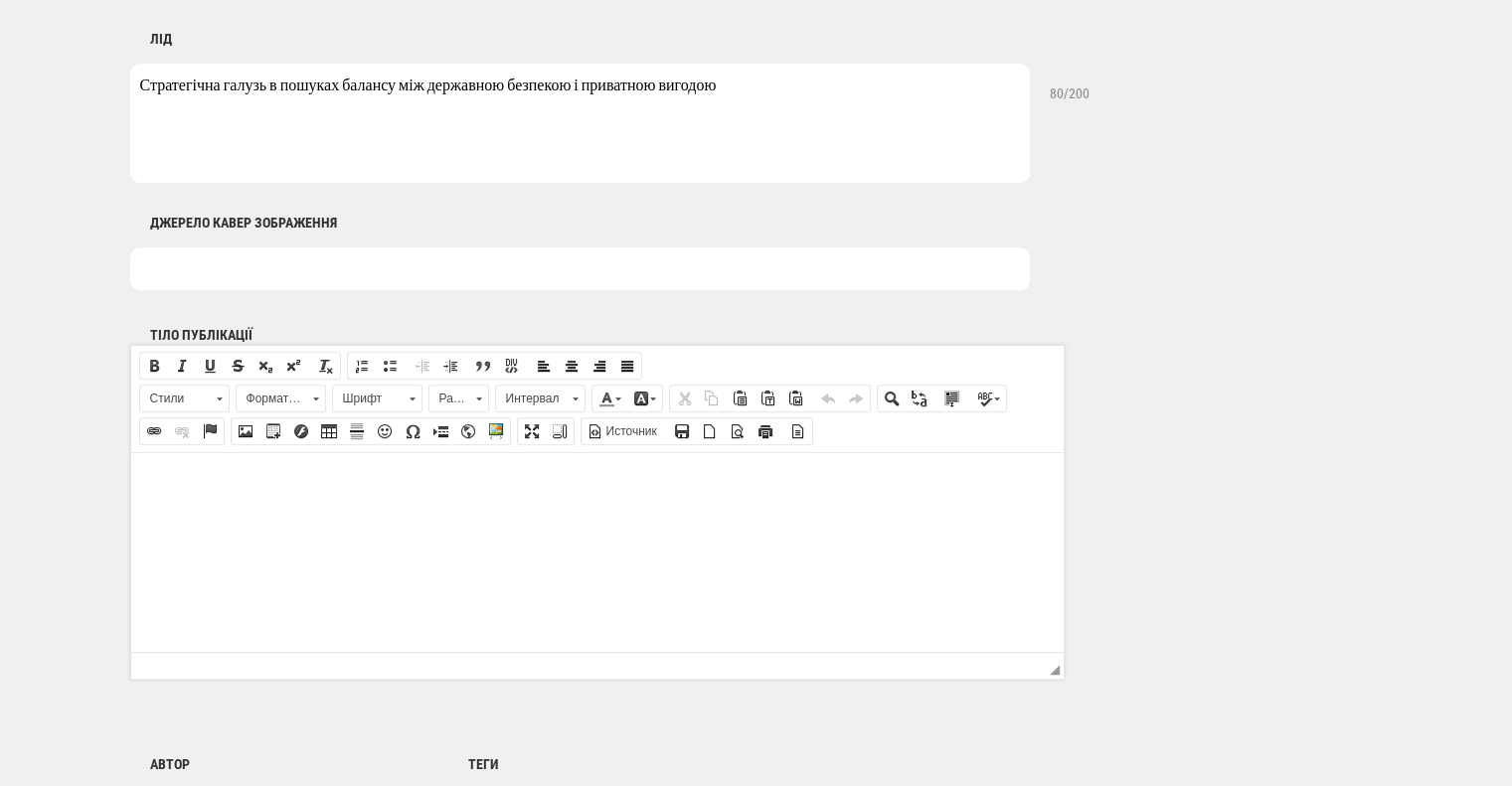 scroll, scrollTop: 969, scrollLeft: 0, axis: vertical 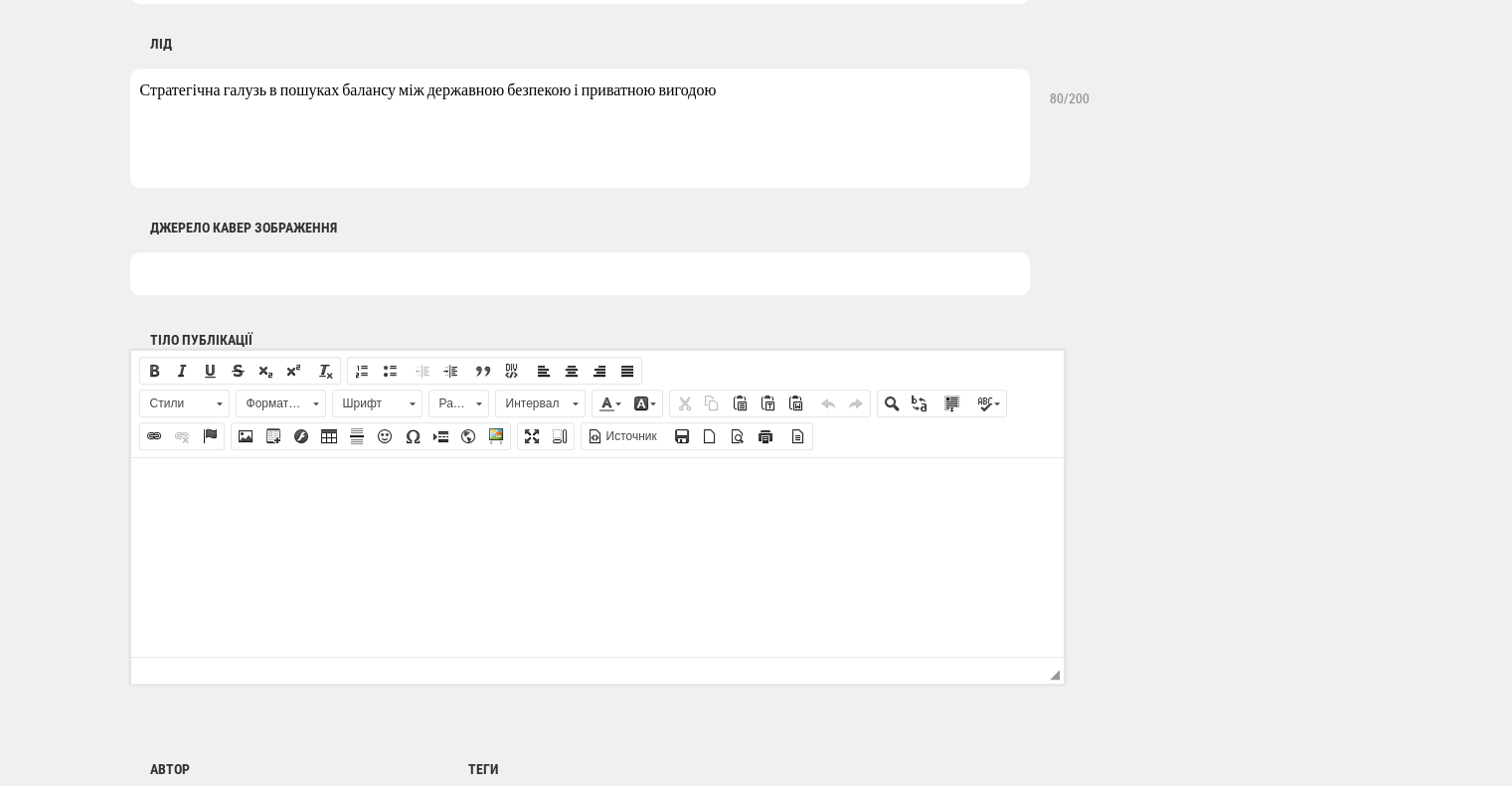 type on "Стратегічна галузь в пошуках балансу між державною безпекою і приватною вигодою" 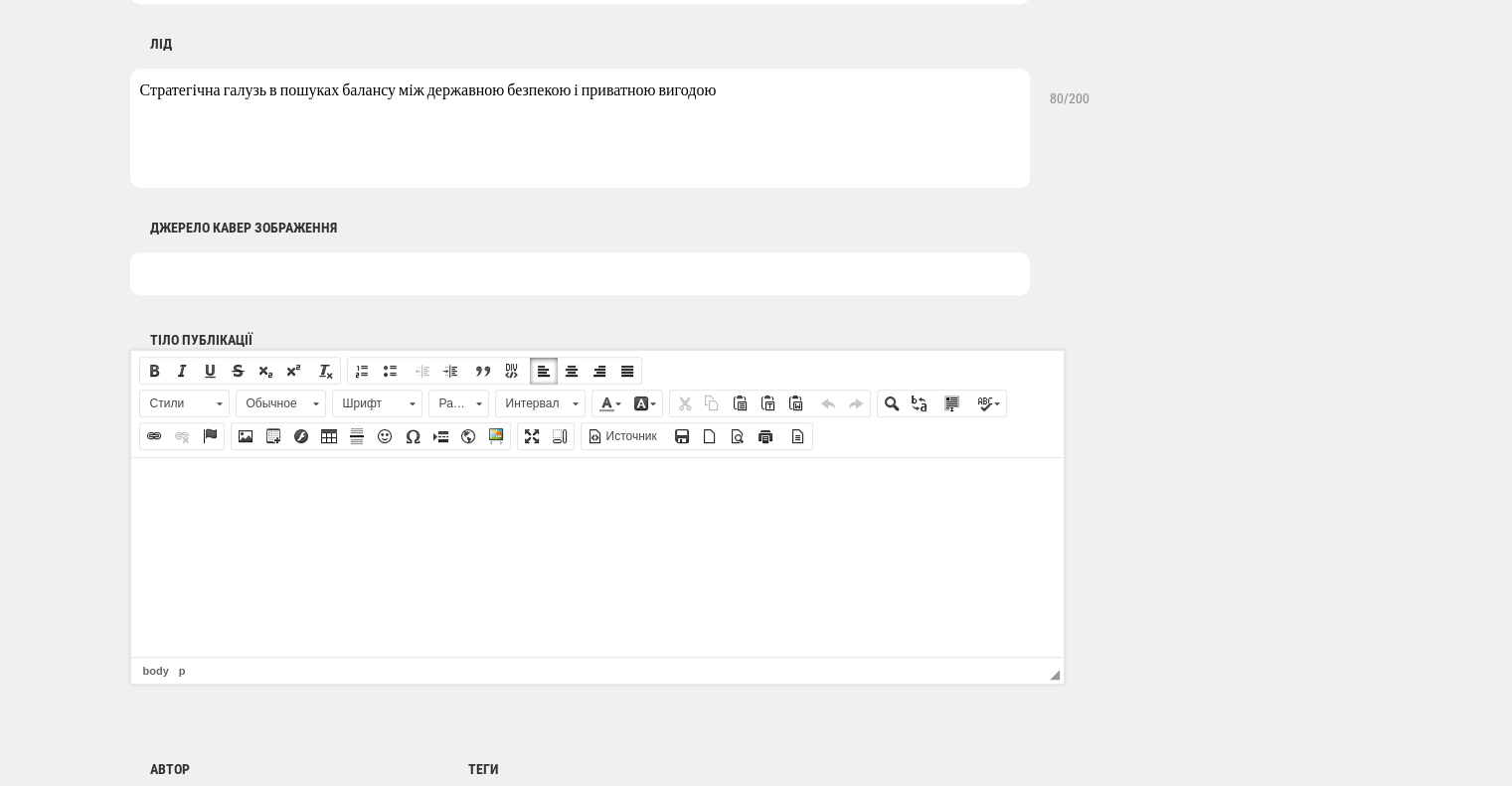 scroll, scrollTop: 2274, scrollLeft: 0, axis: vertical 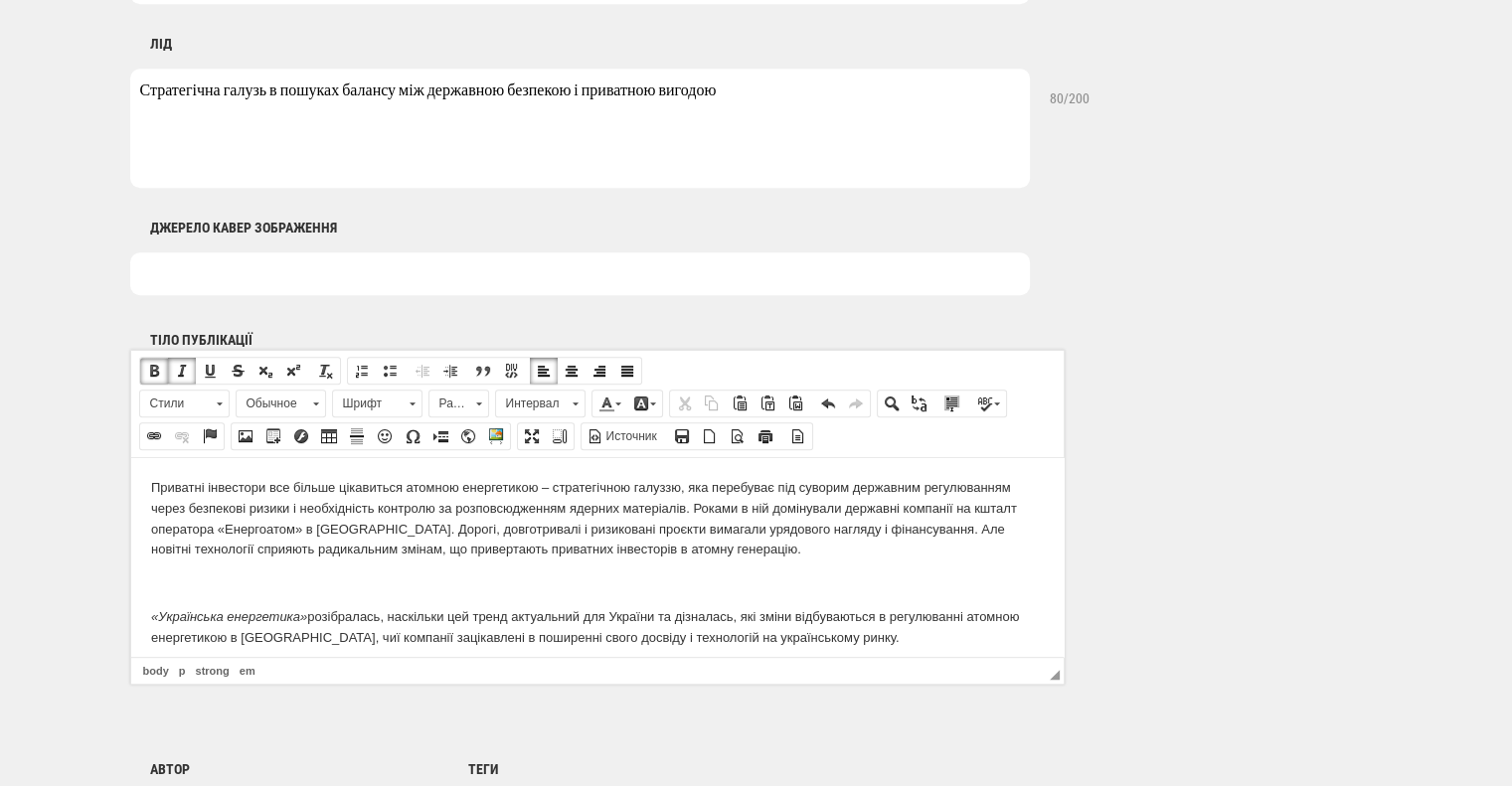 drag, startPoint x: 1059, startPoint y: 627, endPoint x: 1186, endPoint y: 901, distance: 302.00166 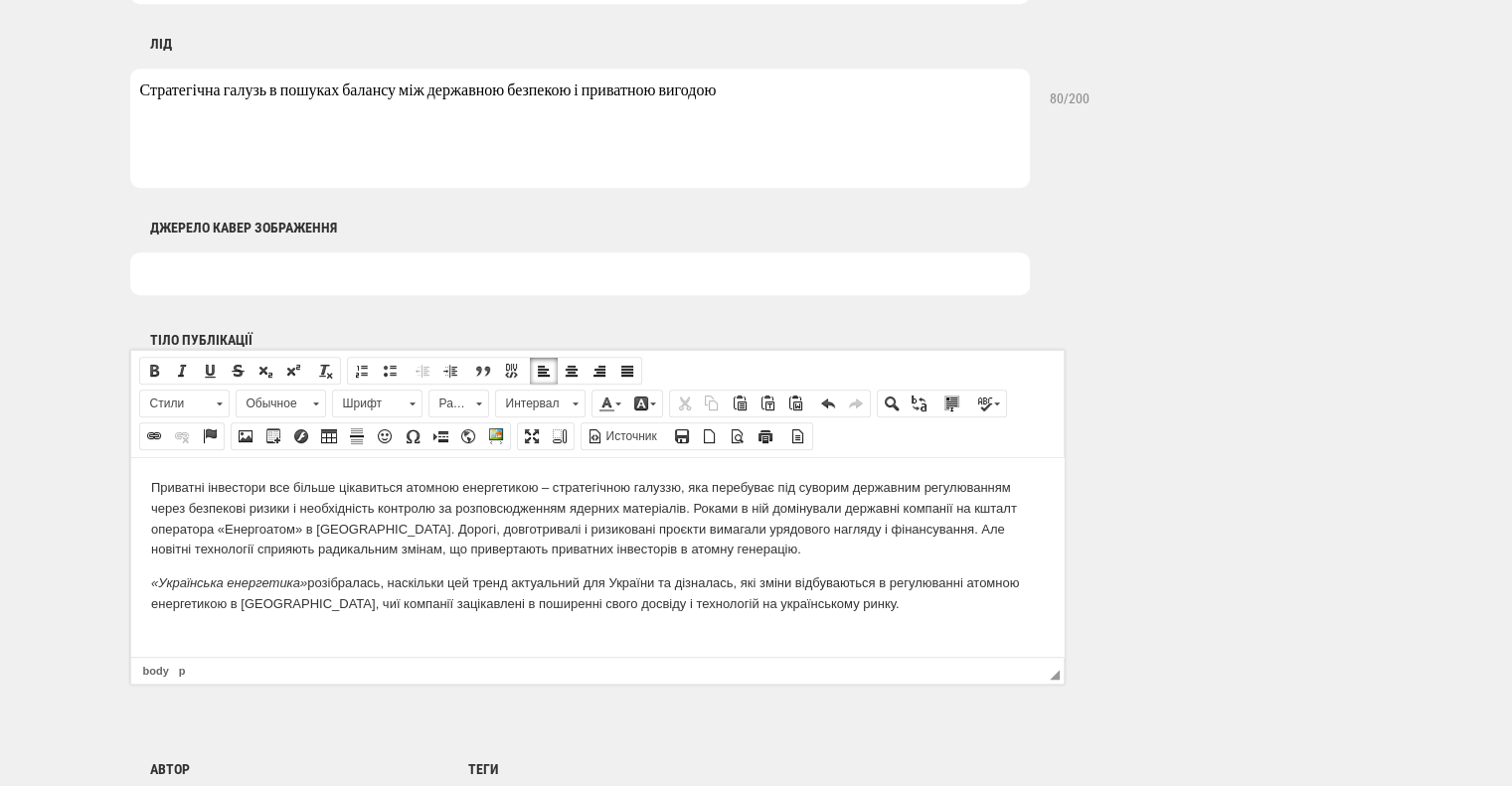 click on "«Українська енергетика»  розібралась, наскільки цей тренд актуальний для України та дізналась, які зміни відбуваються в регулюванні атомною енергетикою в США, чиї компанії зацікавлені в поширенні свого досвіду і технологій на українському ринку." at bounding box center (596, 593) 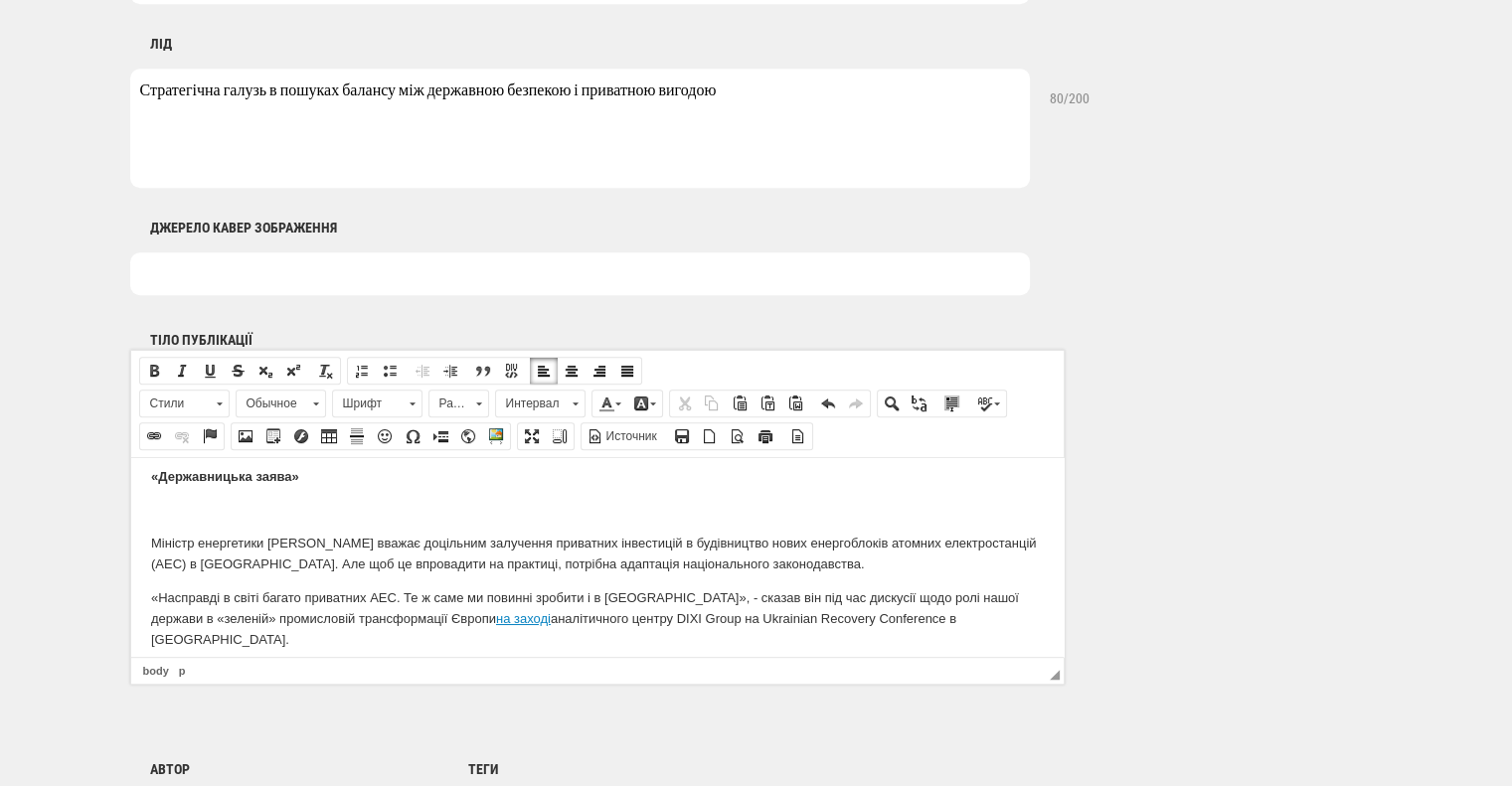 drag, startPoint x: 1059, startPoint y: 479, endPoint x: 1193, endPoint y: 945, distance: 484.88349 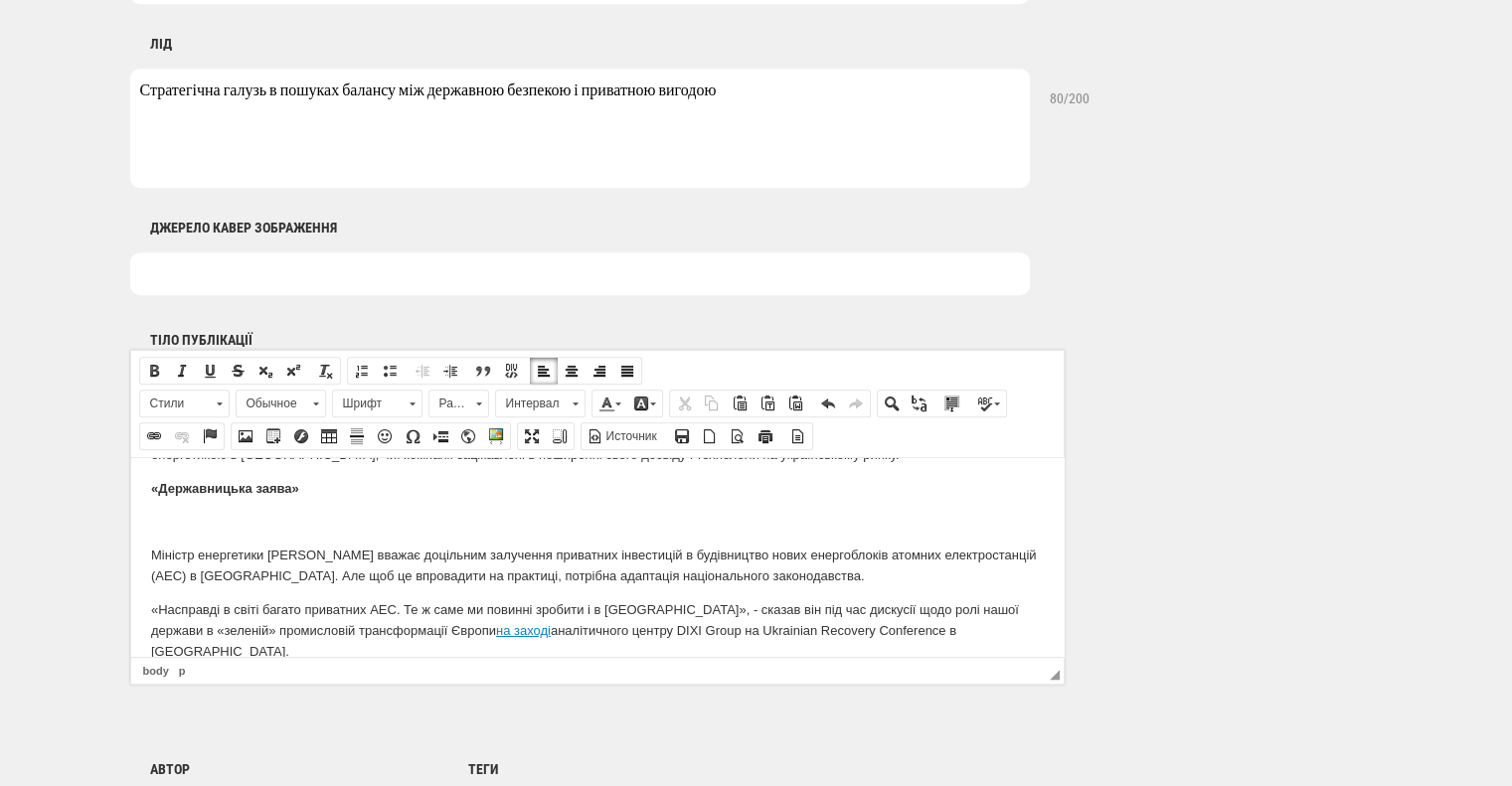 click on "«Державницька заява»" at bounding box center [596, 488] 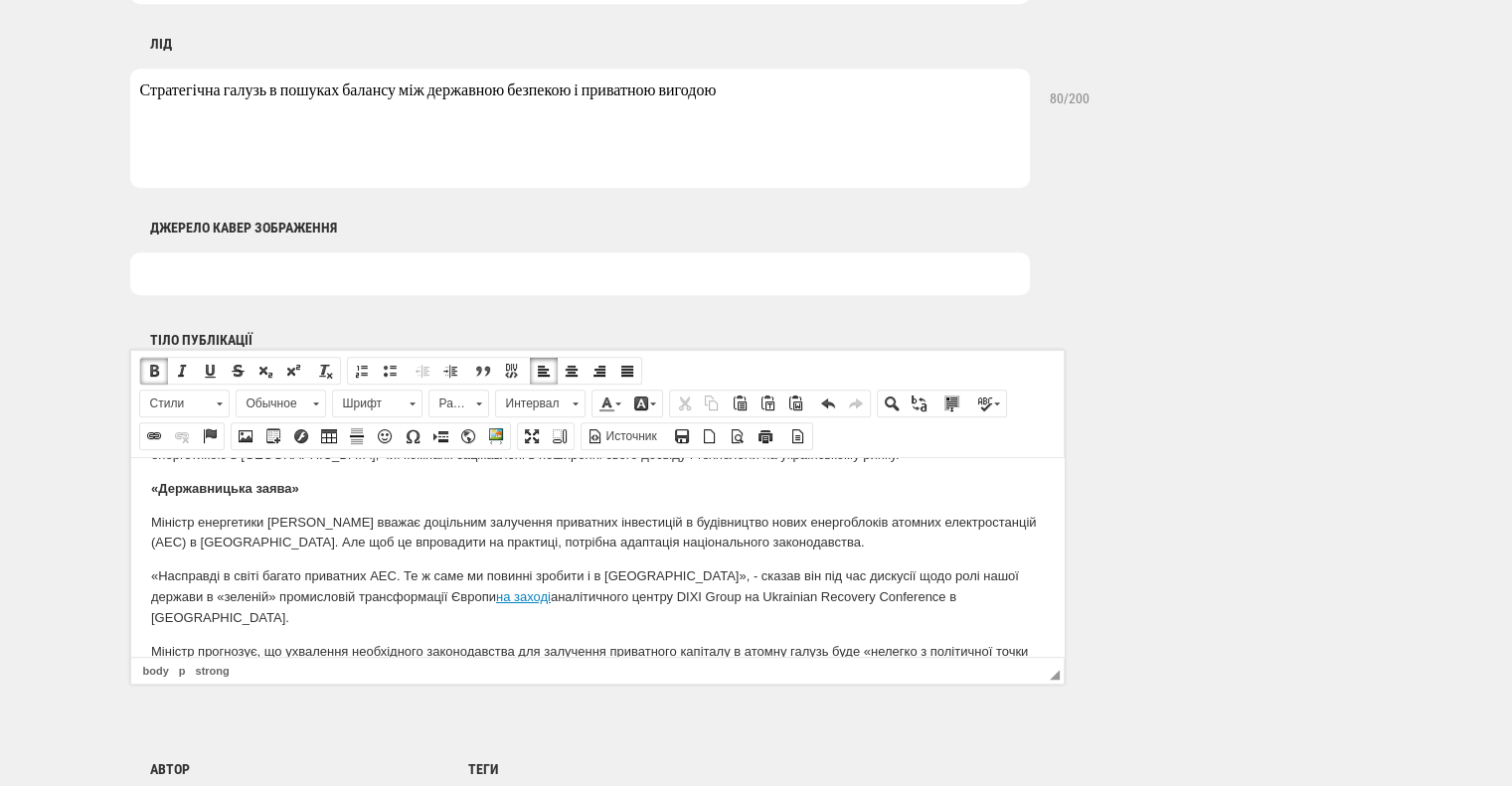click on "«Насправді в світі багато приватних АЕС. Те ж саме ми повинні зробити і в Україні», - сказав він під час дискусії щодо ролі нашої держави в «зеленій» промисловій трансформації Європи  на заході  аналітичного центру DIXI Group на Ukrainian Recovery Conference в Римі." at bounding box center [596, 596] 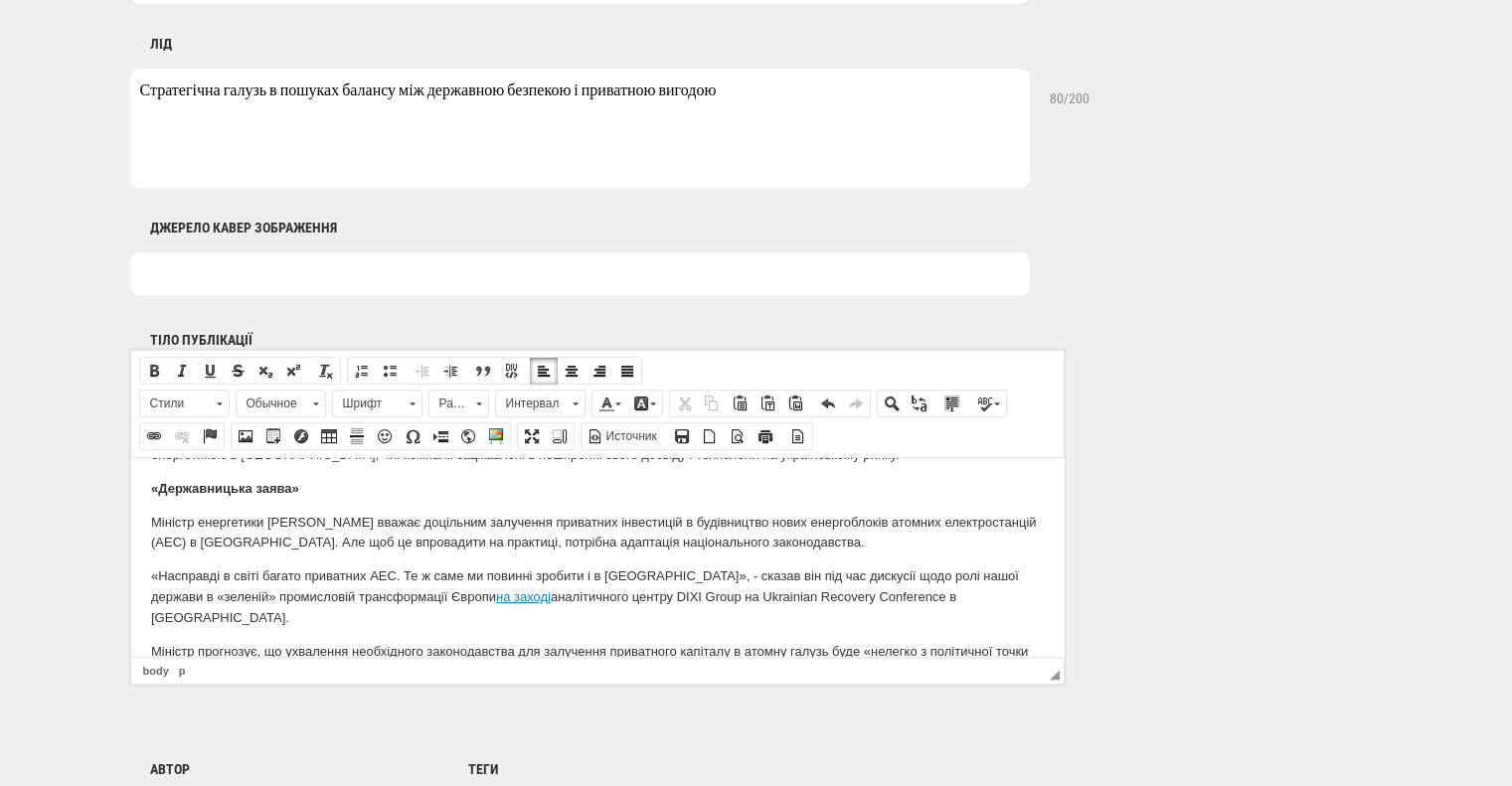 click on "Вставить / удалить нумерованный список   Вставить / удалить маркированный список   Уменьшить отступ   Увеличить отступ   Цитата   Создать Div-контейнер   По левому краю   По центру   По правому краю   По ширине" at bounding box center (494, 371) 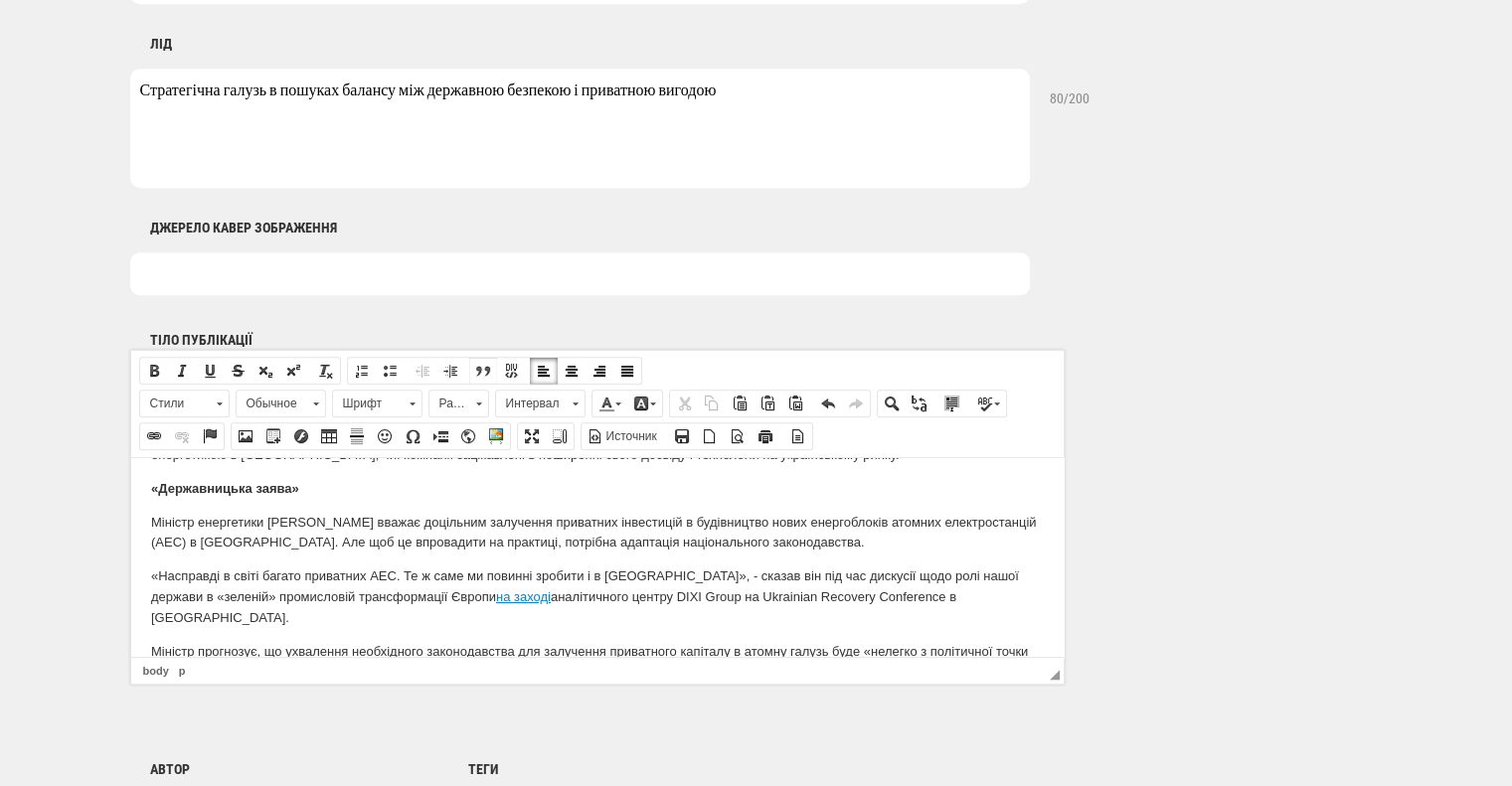 click at bounding box center (483, 371) 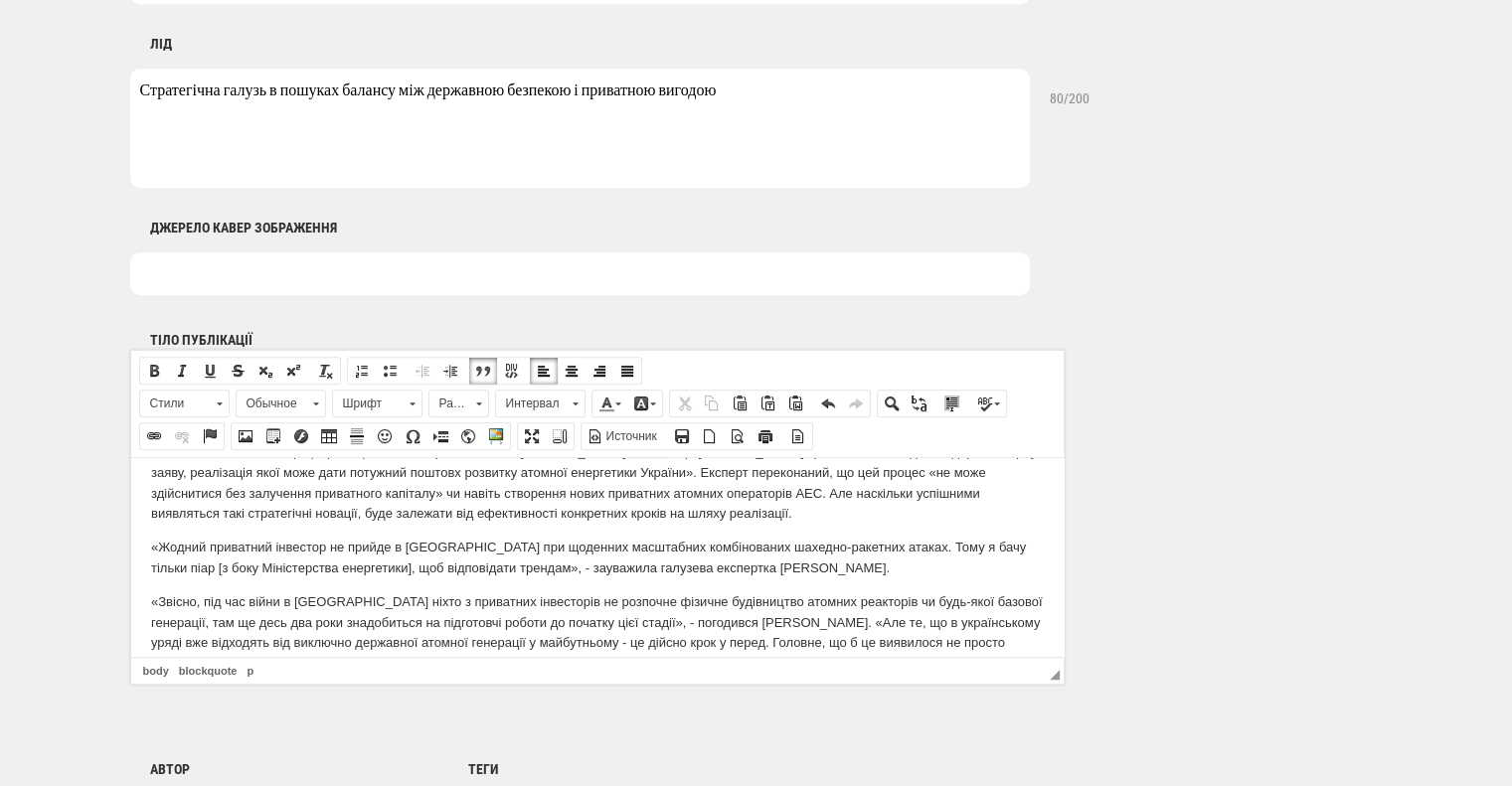 scroll, scrollTop: 594, scrollLeft: 0, axis: vertical 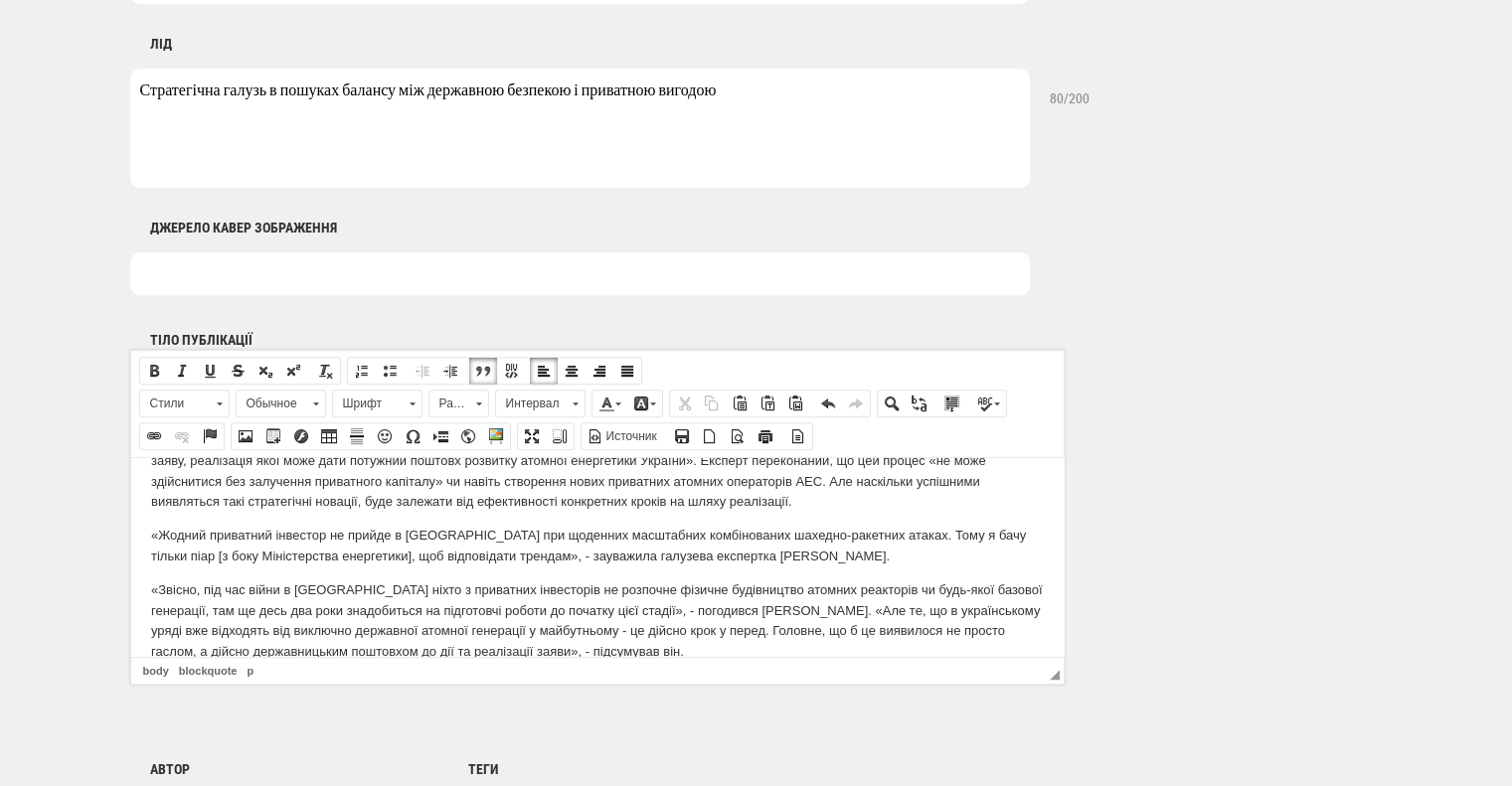 click on "«Жодний приватний інвестор не прийде в Україну при щоденних масштабних комбінованих шахедно-ракетних атаках. Тому я бачу тільки піар [з боку Міністерства енергетики], щоб відповідати трендам», - зауважила галузева експертка Ольга Кошарна." at bounding box center (596, 546) 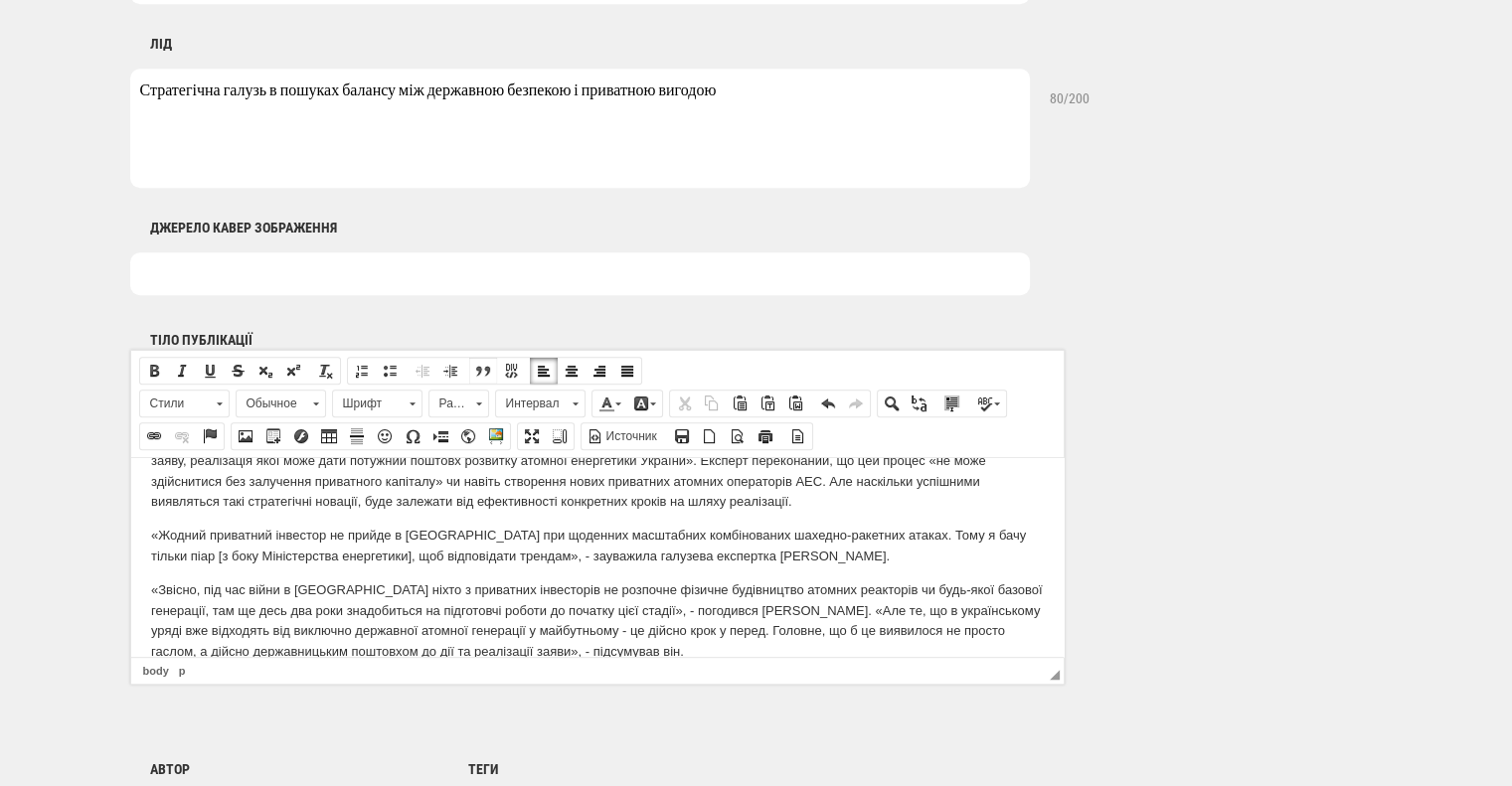 click at bounding box center (483, 371) 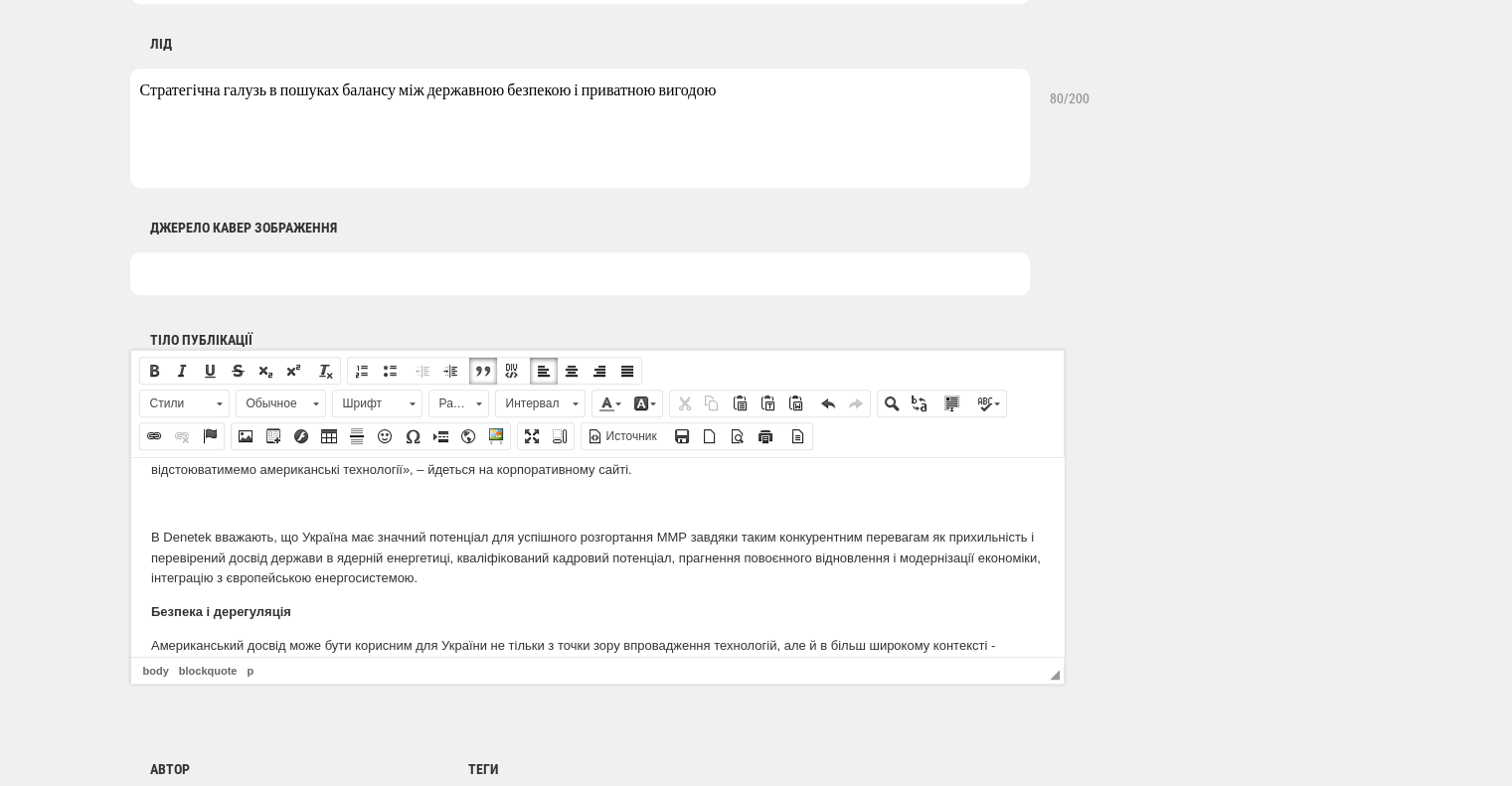 scroll, scrollTop: 1263, scrollLeft: 0, axis: vertical 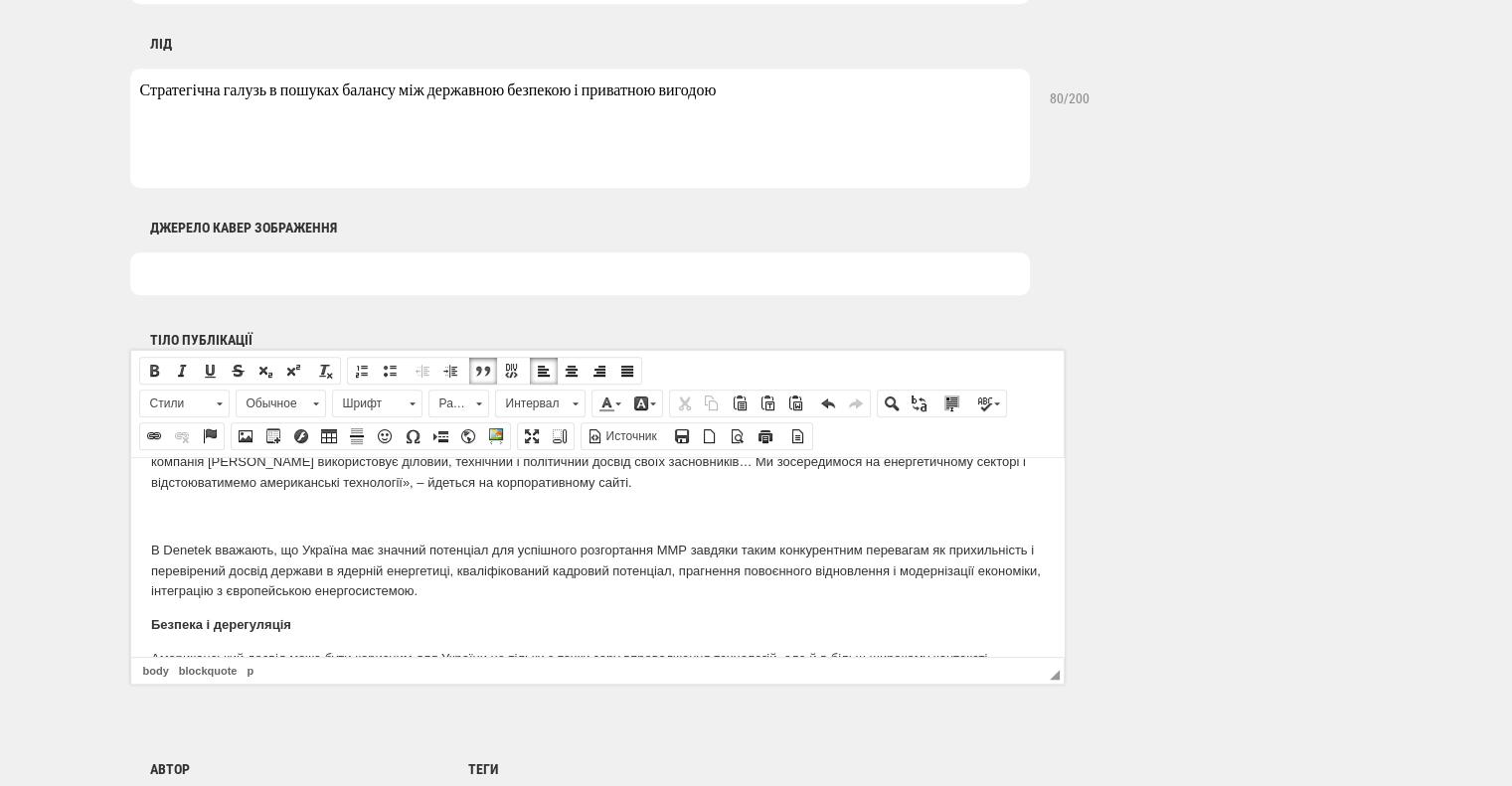 click on "Eney - це фірма,  створена  в січні 2023 року ексочільником НАК «Нафтогаз України» Андрієм Коболеввим разом з юристкою та дипломаткою, колишньою керівницею відділу енергетики посольства США в Україні Сурією Джаянті. «Базуючись у США, компанія Eney використовує діловий, технічний і політичний досвід своїх засновників… Ми зосередимося на енергетичному секторі і відстоюватимемо американські технології», – йдеться на корпоративному сайті." at bounding box center (596, 451) 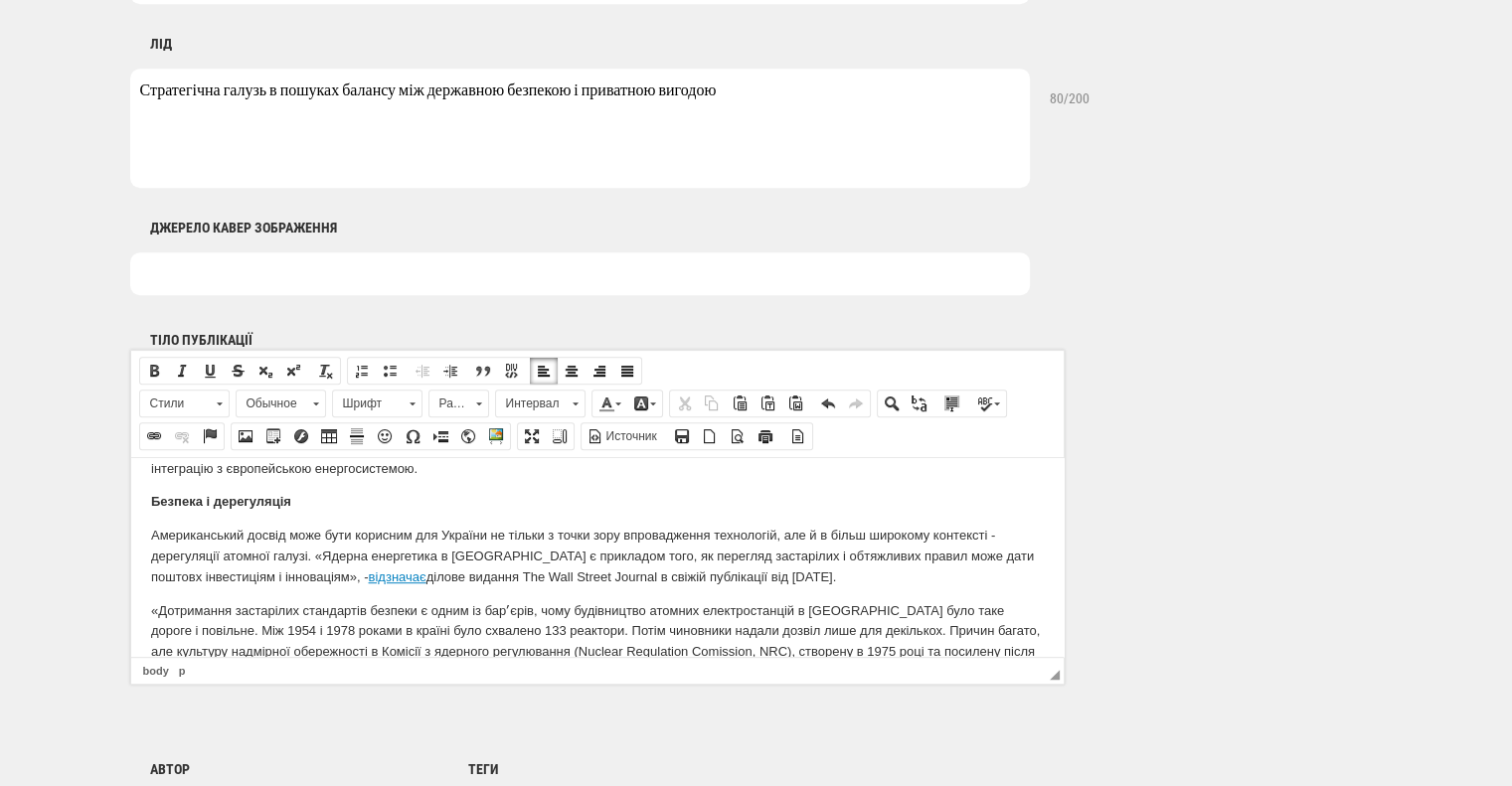 scroll, scrollTop: 1452, scrollLeft: 0, axis: vertical 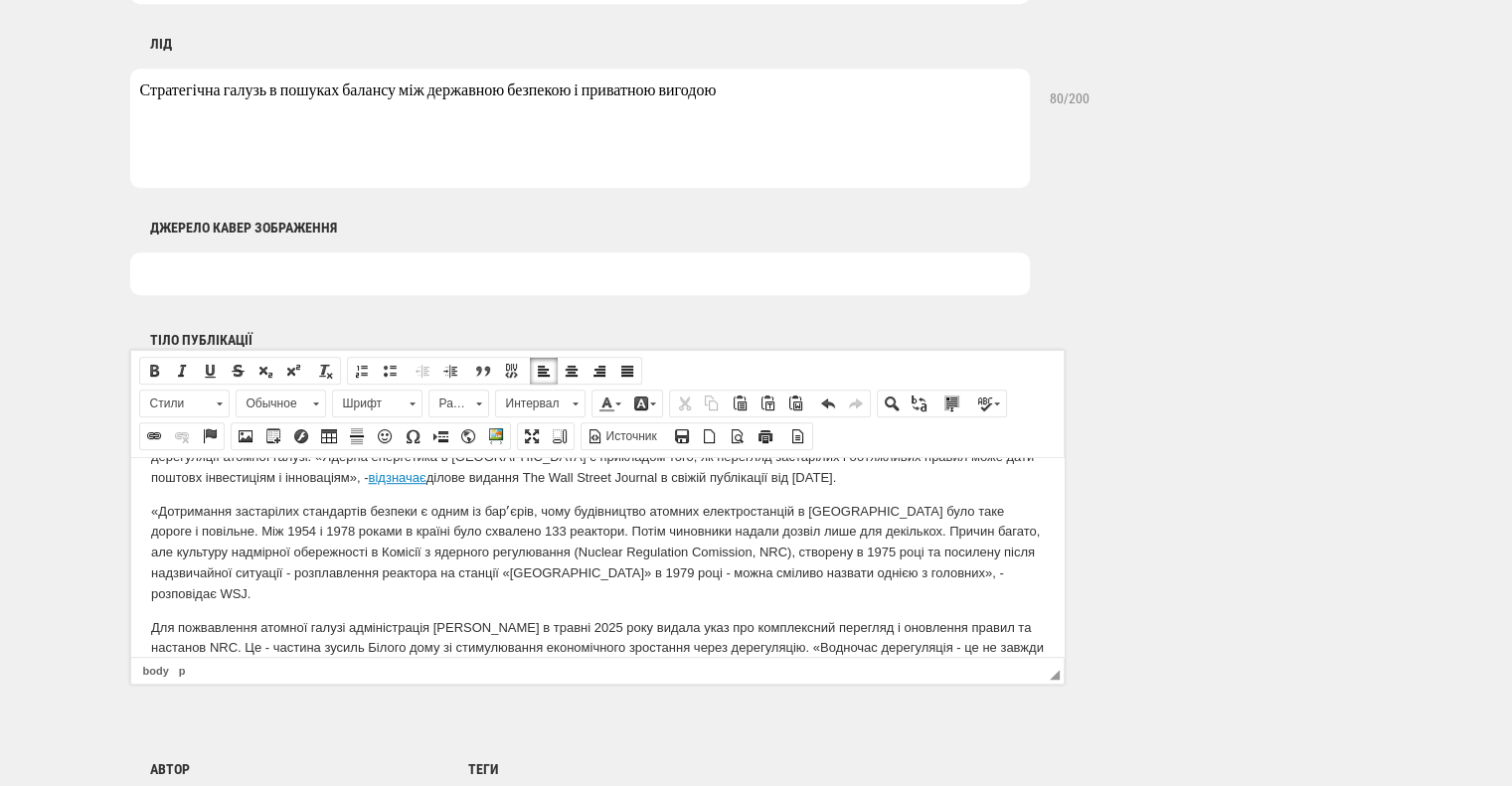 click on "«Дотримання застарілих стандартів безпеки є одним із барʼєрів, чому будівництво атомних електростанцій в США було таке дороге і повільне. Між 1954 і 1978 роками в країні було схвалено 133 реактори. Потім чиновники надали дозвіл лише для декількох. Причин багато, але культуру надмірної обережності в Комісії з ядерного регулювання (Nuclear Regulation Comission, NRC), створену в 1975 році та посилену після надзвичайної ситуації - розплавлення реактора на станції «Трі-Майл-Айленд» в 1979 році - можна сміливо назвати однією з головних», - розповідає WSJ." at bounding box center [596, 552] 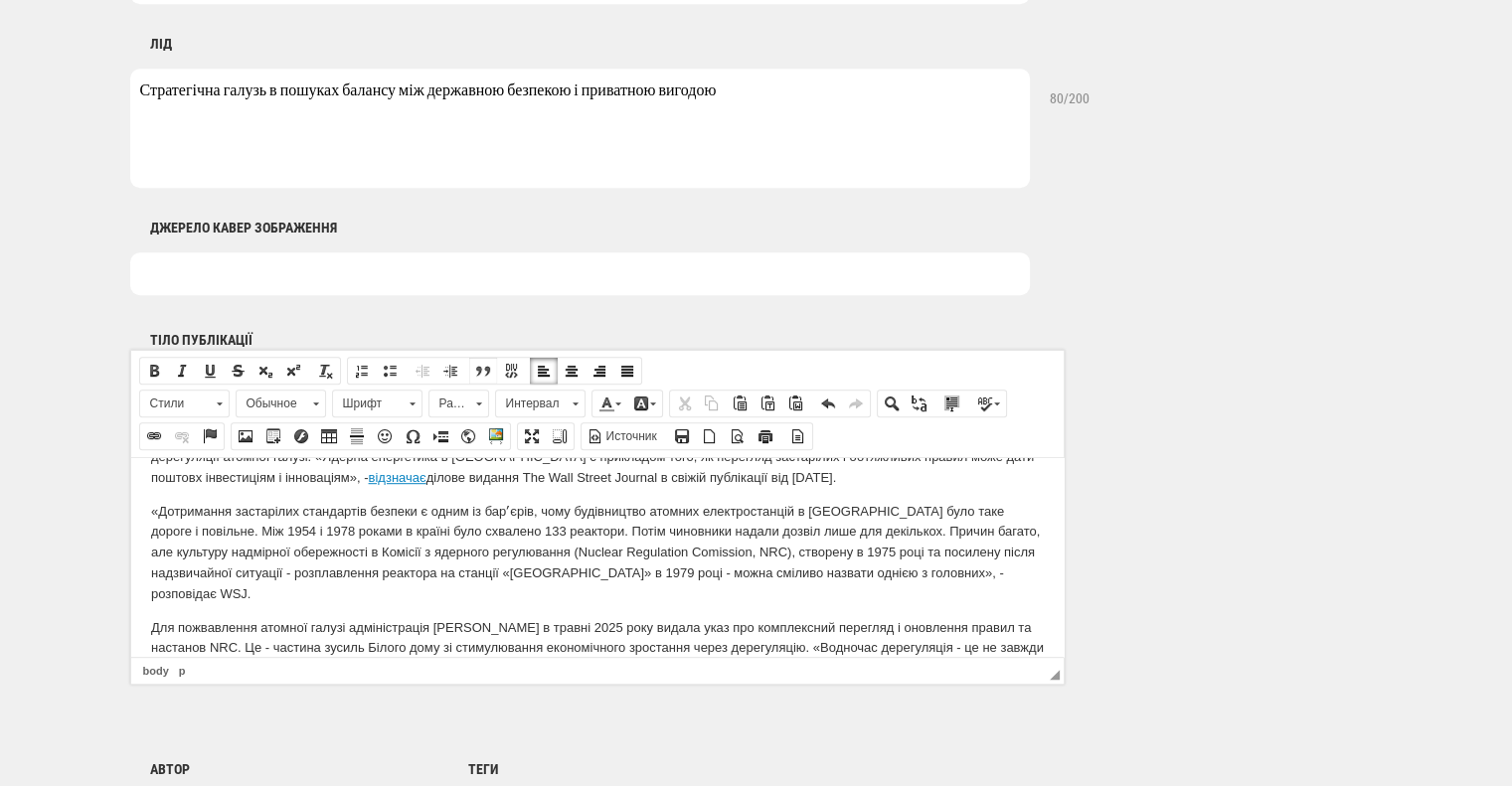 click on "Цитата" at bounding box center (483, 371) 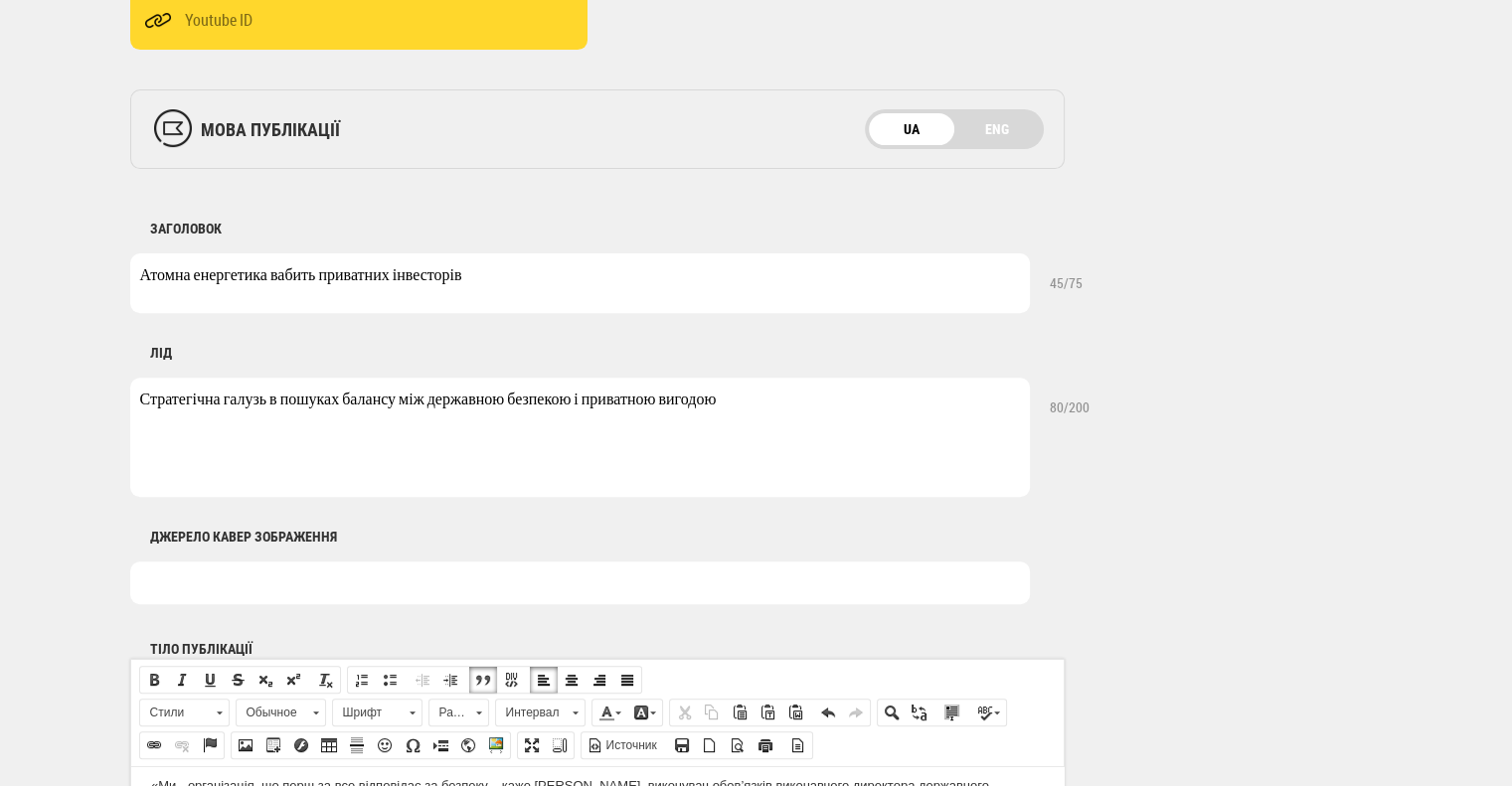 scroll, scrollTop: 561, scrollLeft: 0, axis: vertical 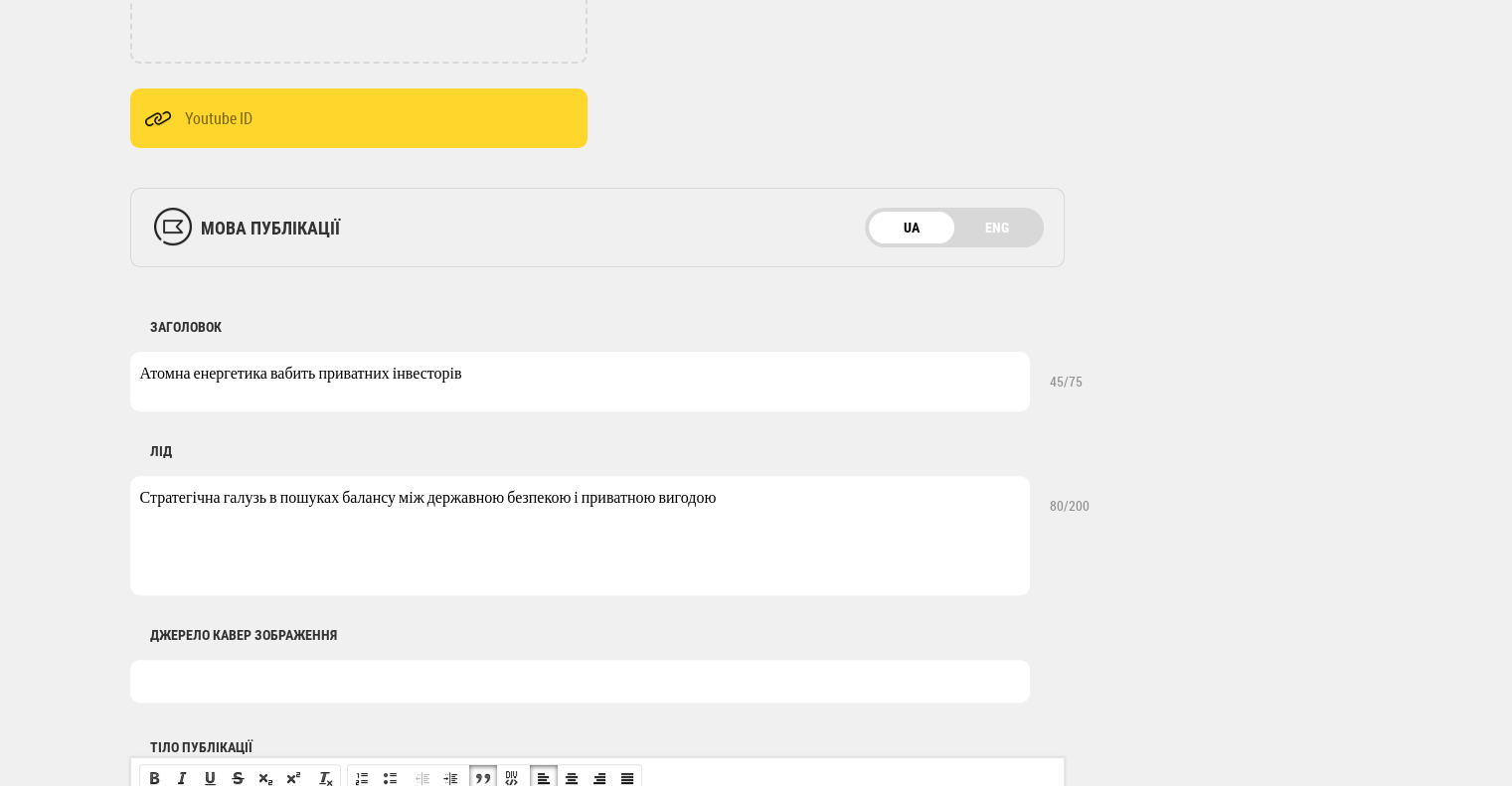 drag, startPoint x: 268, startPoint y: 377, endPoint x: 147, endPoint y: 377, distance: 121 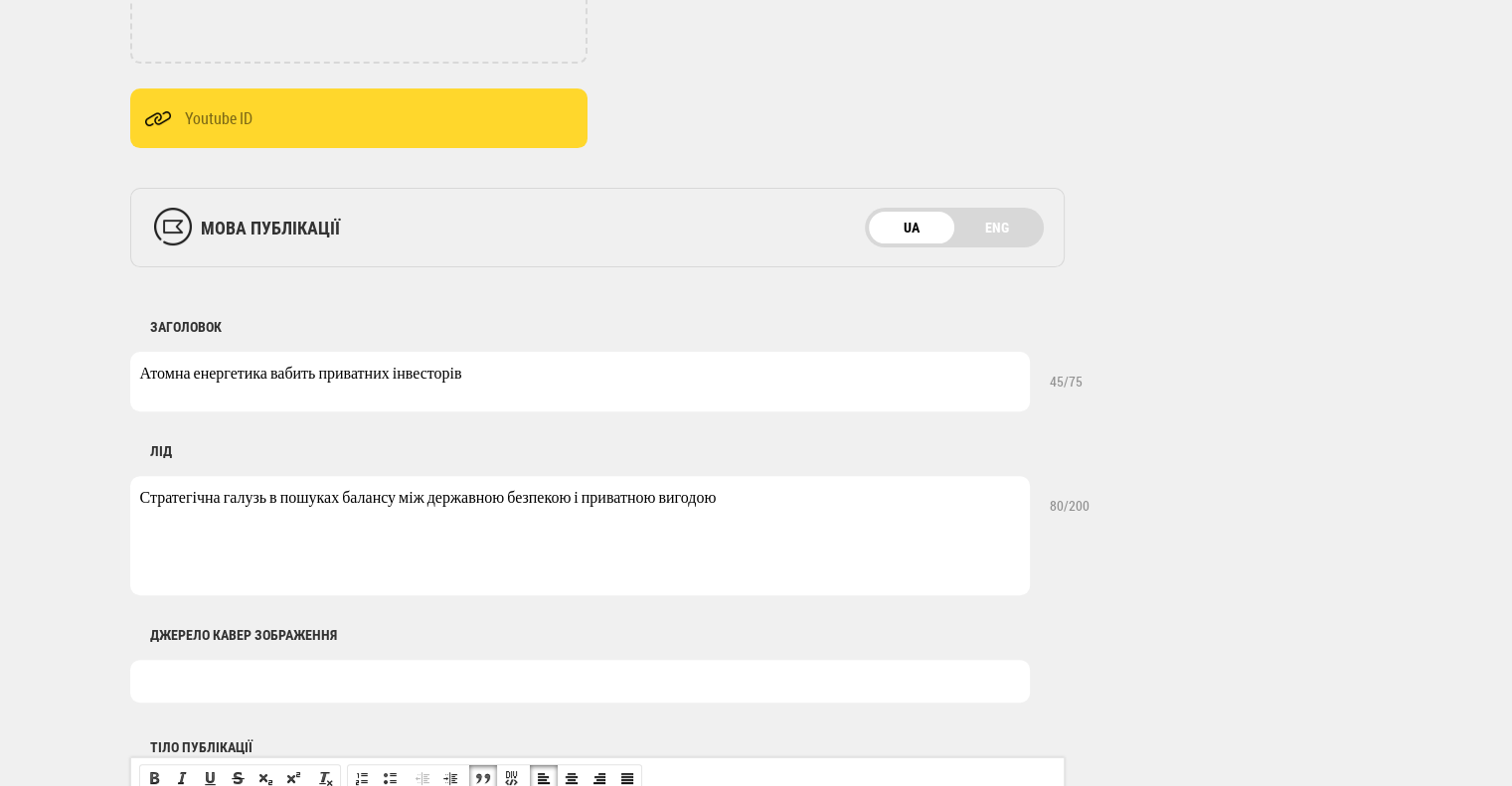 drag, startPoint x: 140, startPoint y: 375, endPoint x: 267, endPoint y: 364, distance: 127.47549 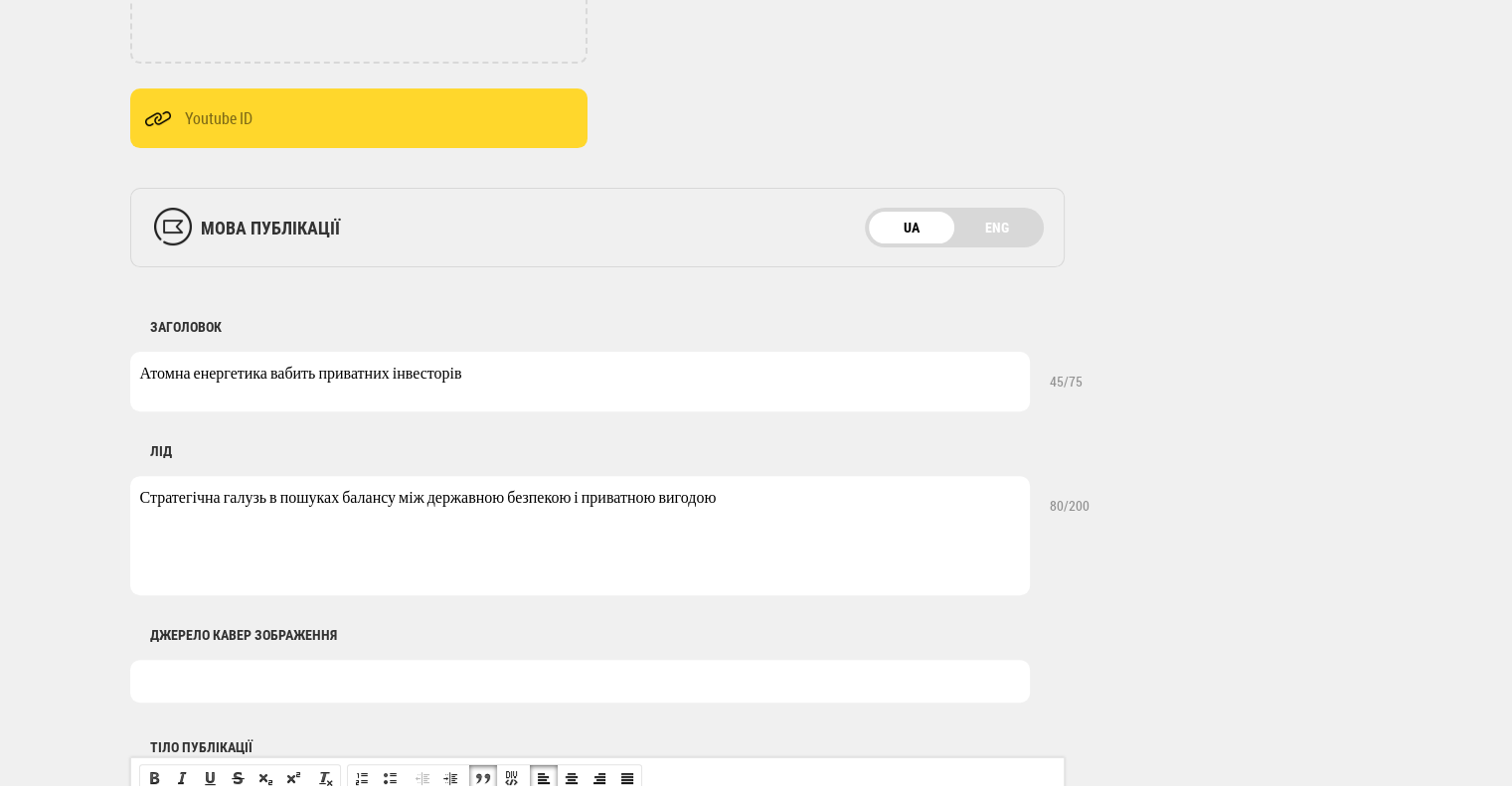 click on "Атомна енергетика вабить приватних інвесторів" at bounding box center [580, 382] 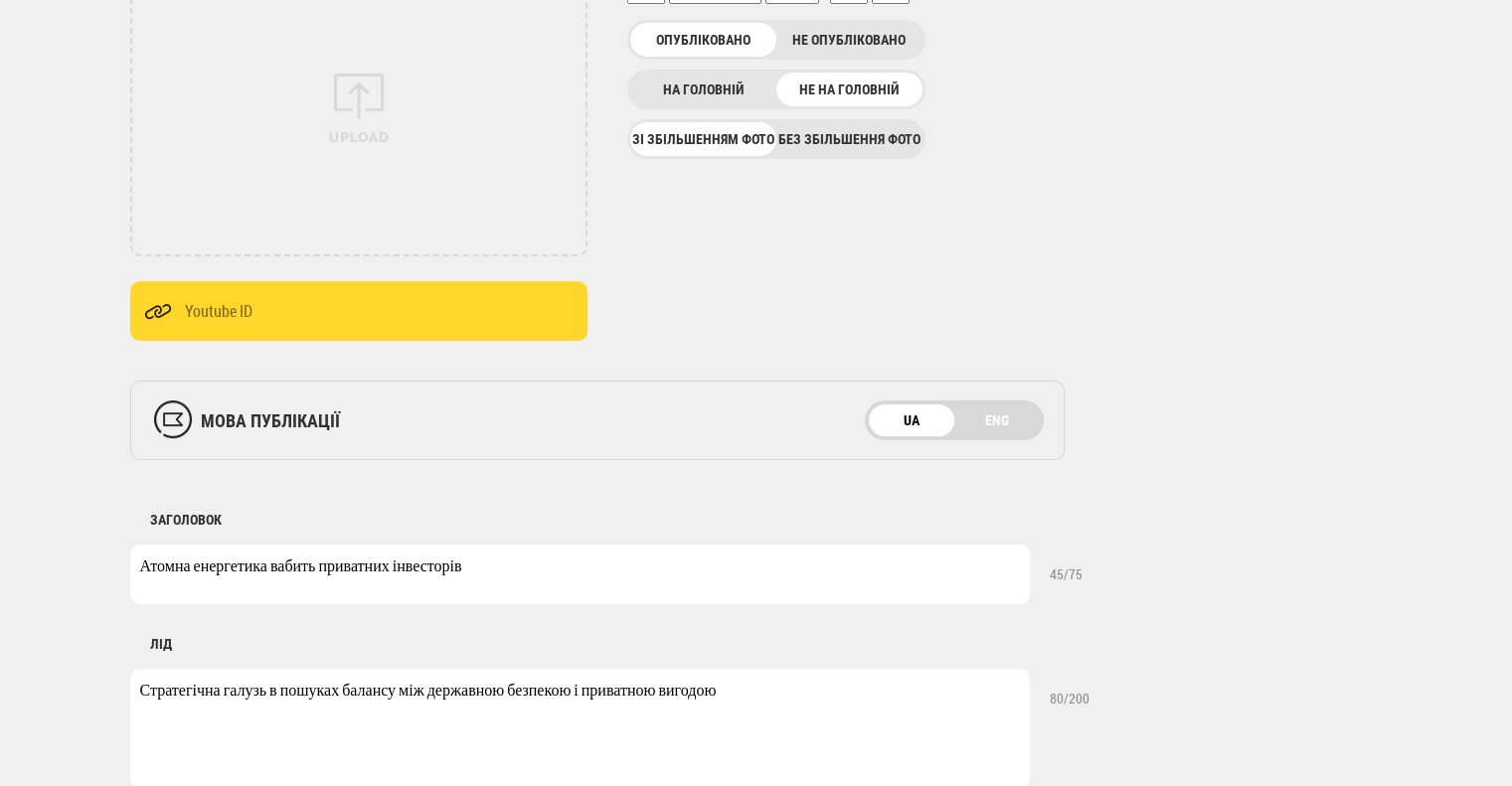 scroll, scrollTop: 311, scrollLeft: 0, axis: vertical 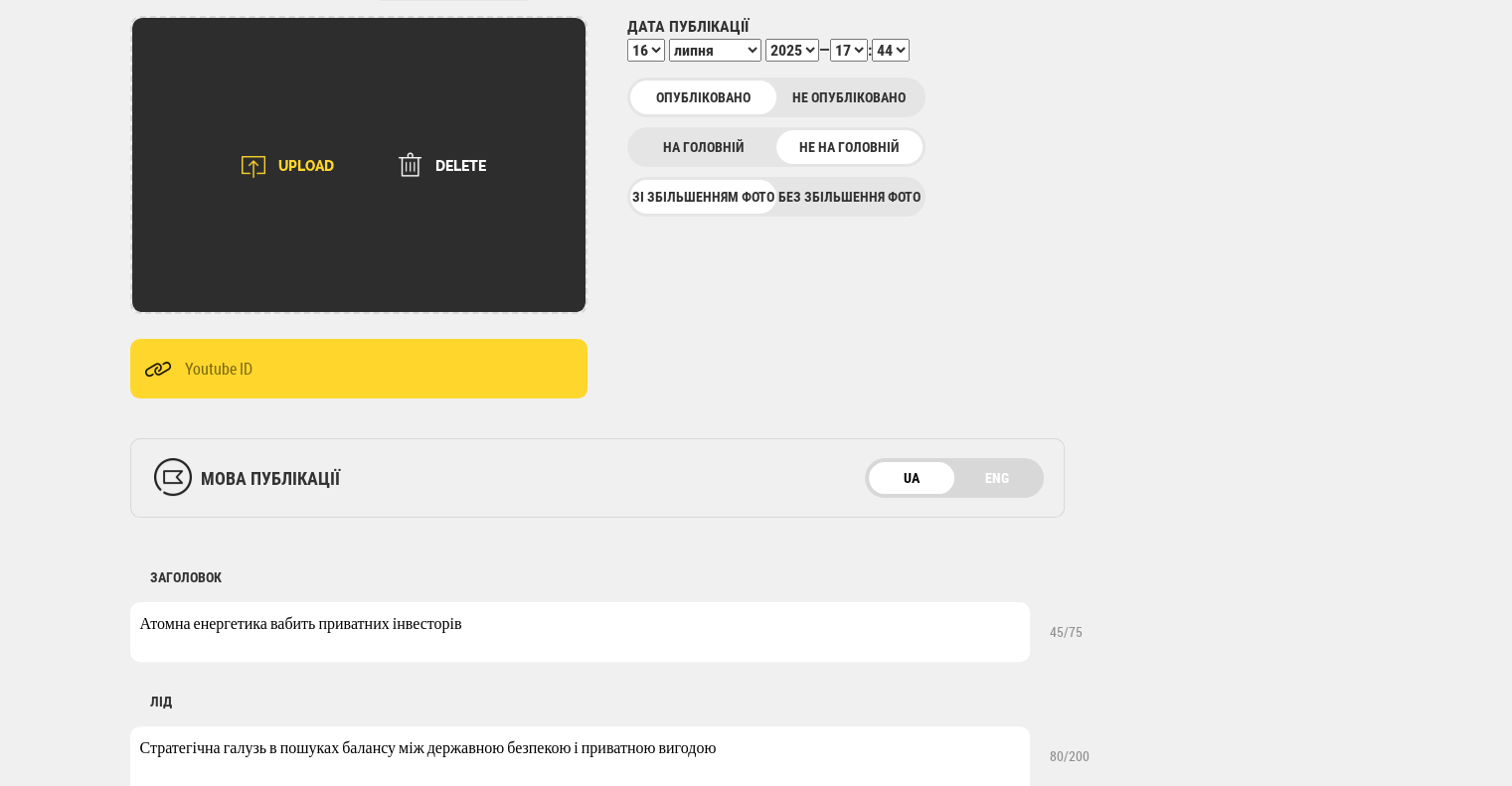 click on "UPLOAD" at bounding box center (281, 167) 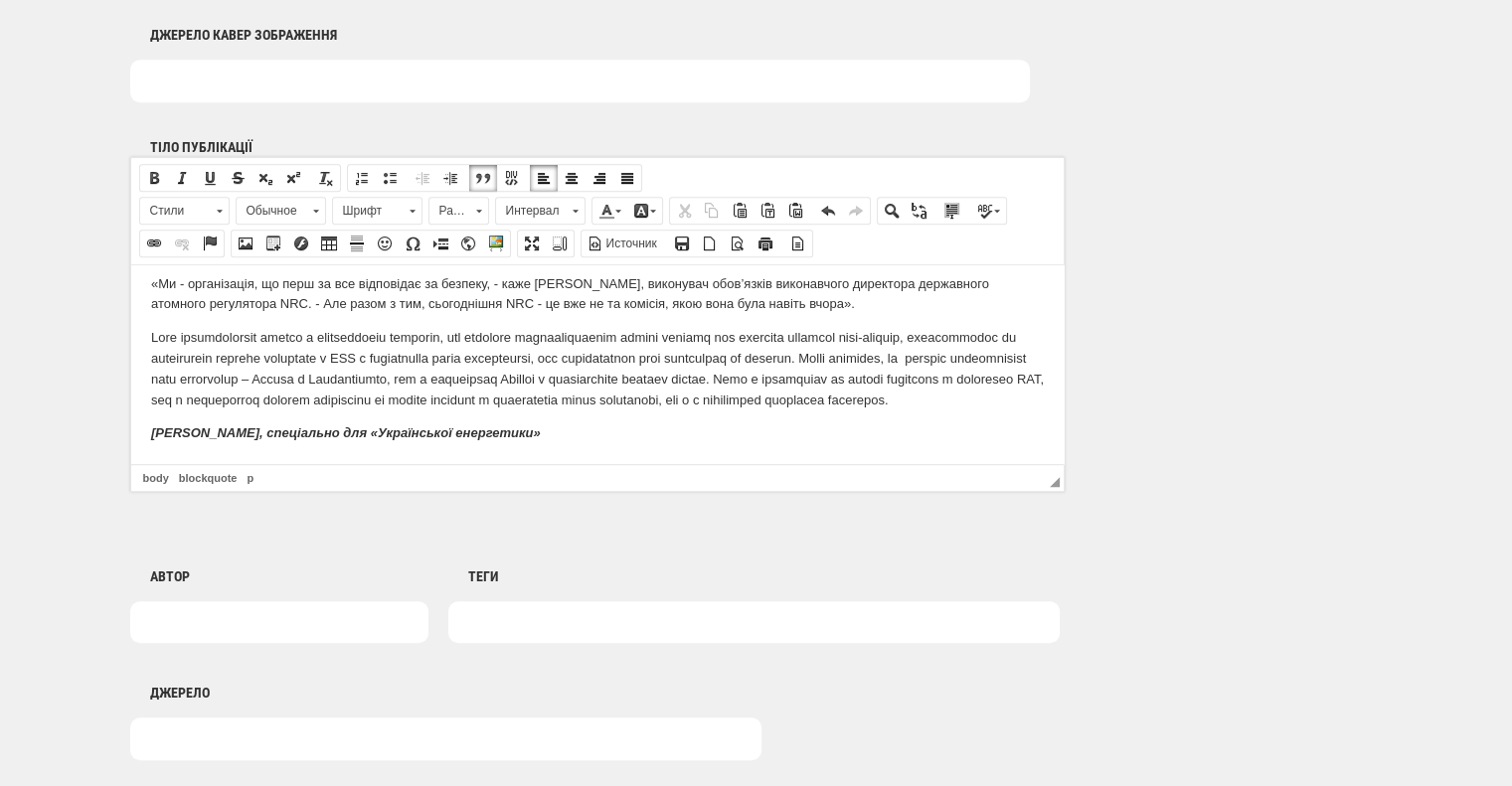 scroll, scrollTop: 1361, scrollLeft: 0, axis: vertical 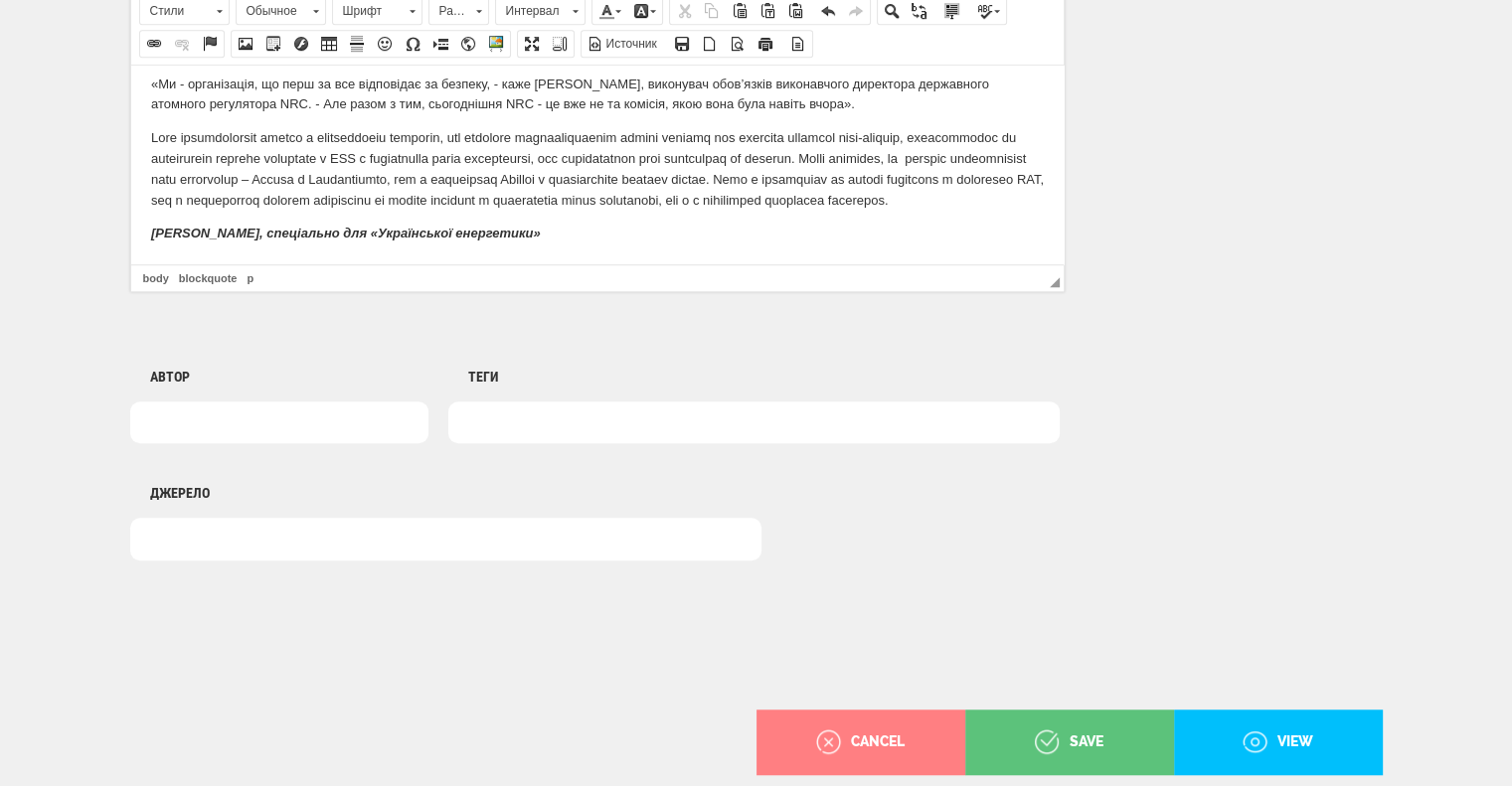 click at bounding box center (754, 422) 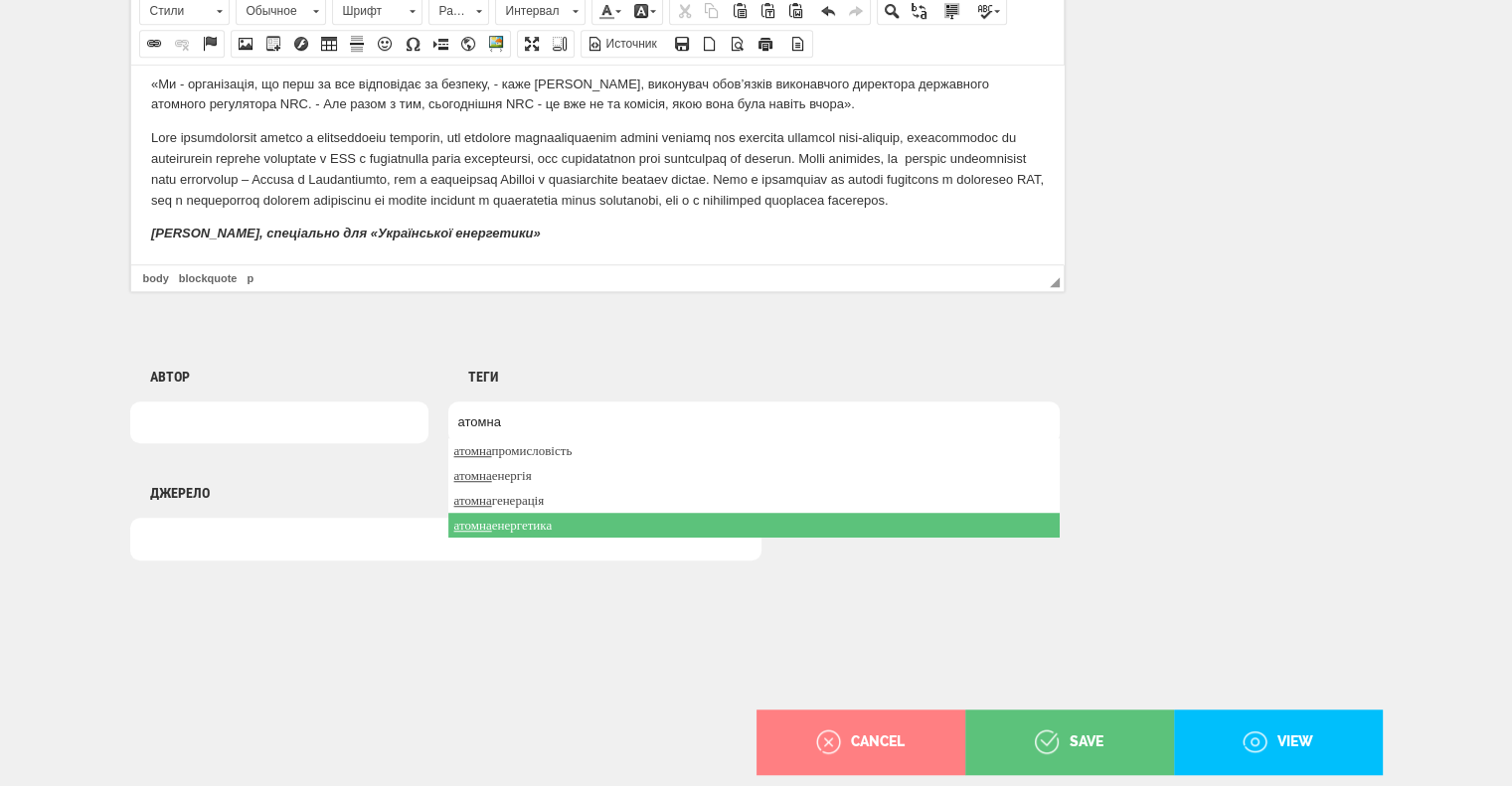 type on "атомна" 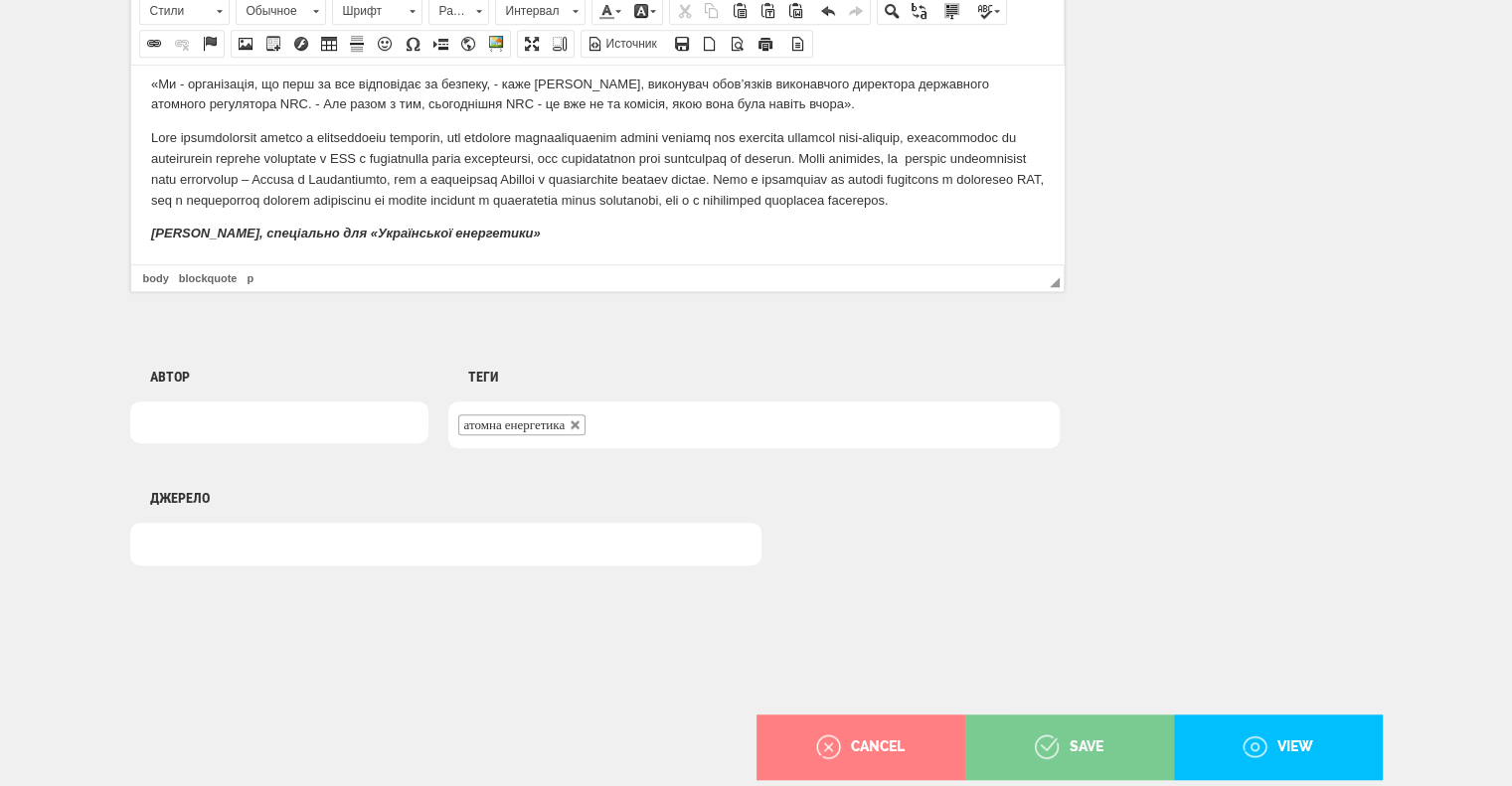 click on "save" at bounding box center (1069, 747) 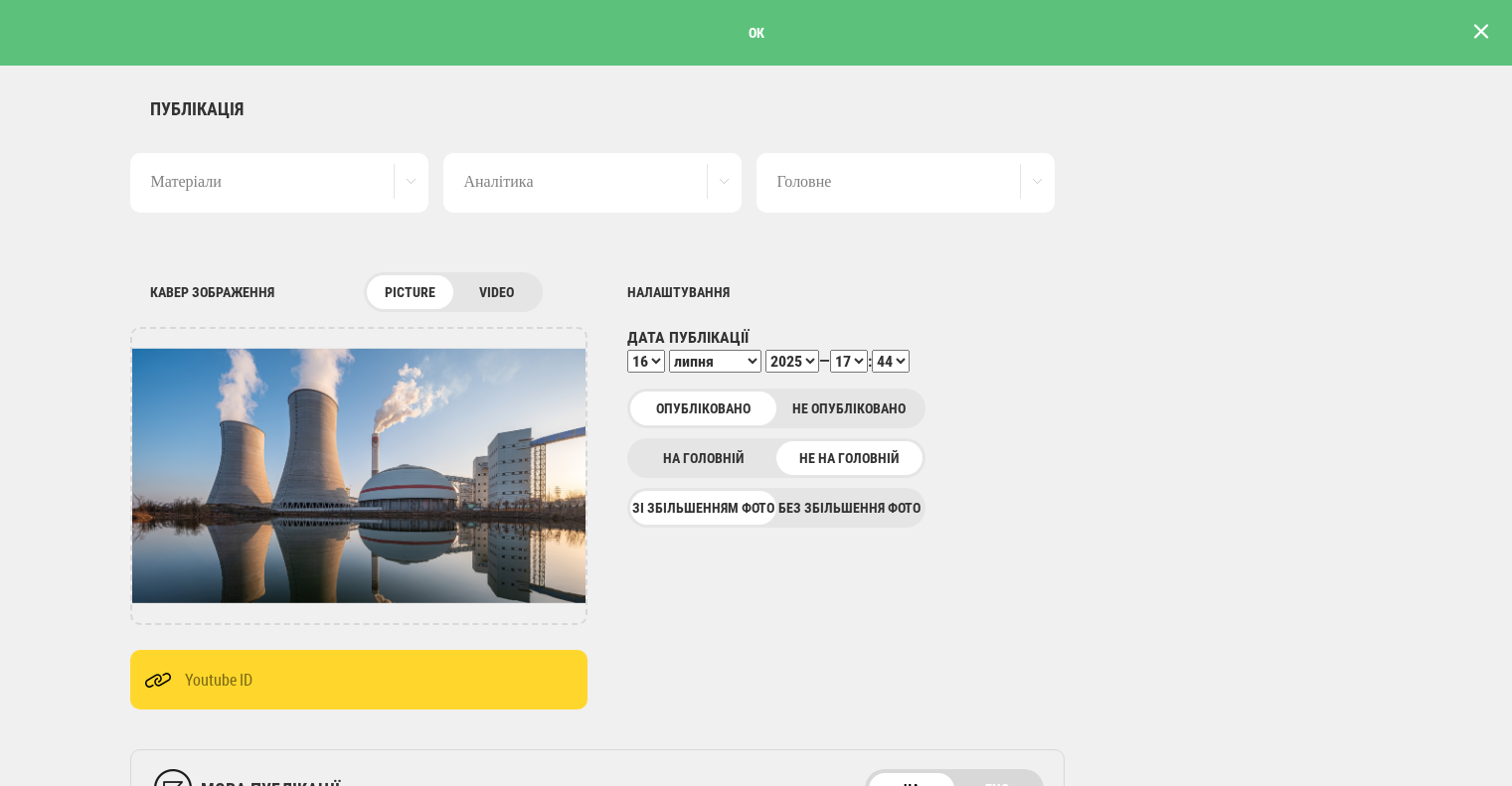 scroll, scrollTop: 0, scrollLeft: 0, axis: both 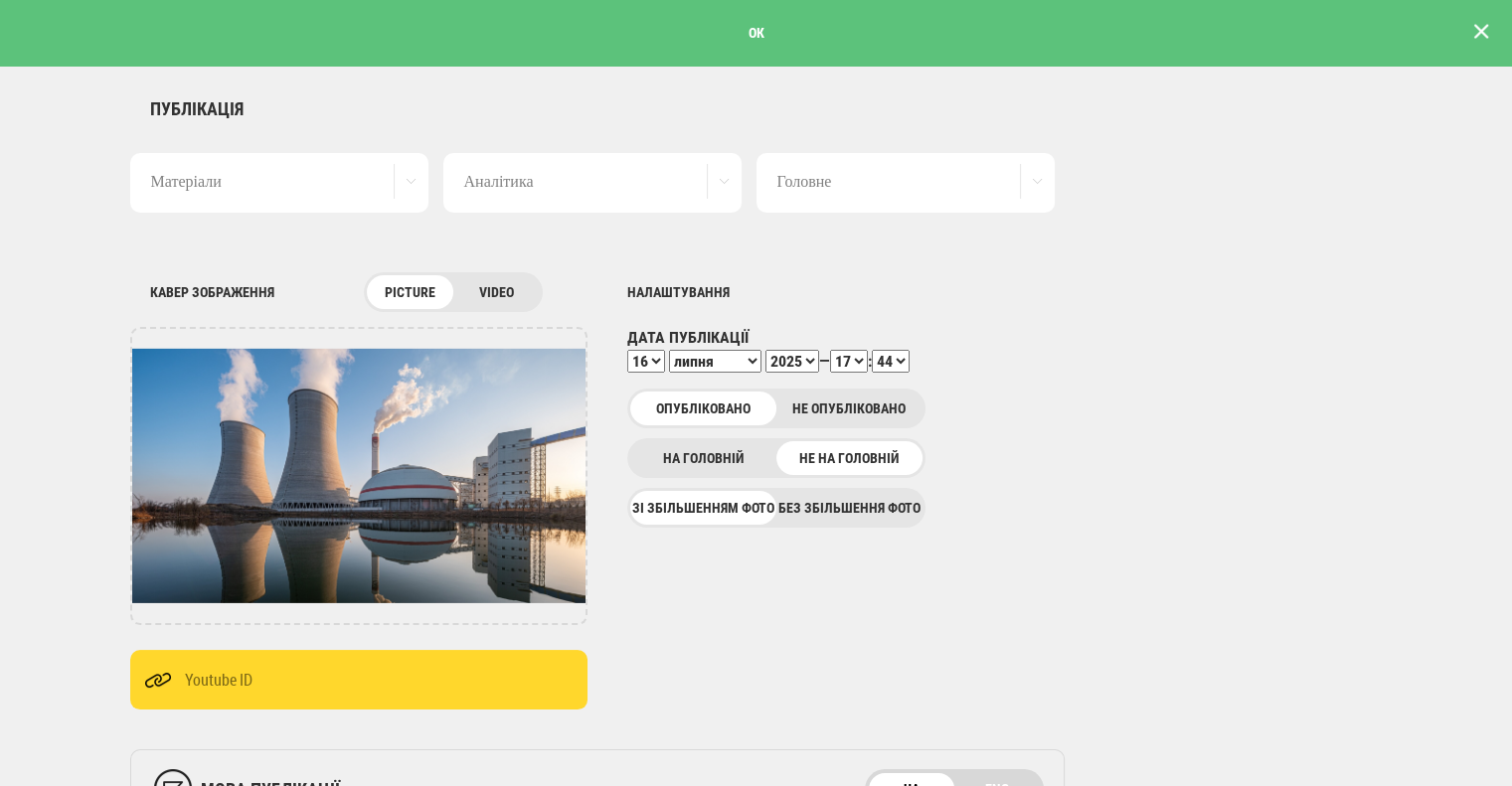 click on "ОК" at bounding box center (756, 33) 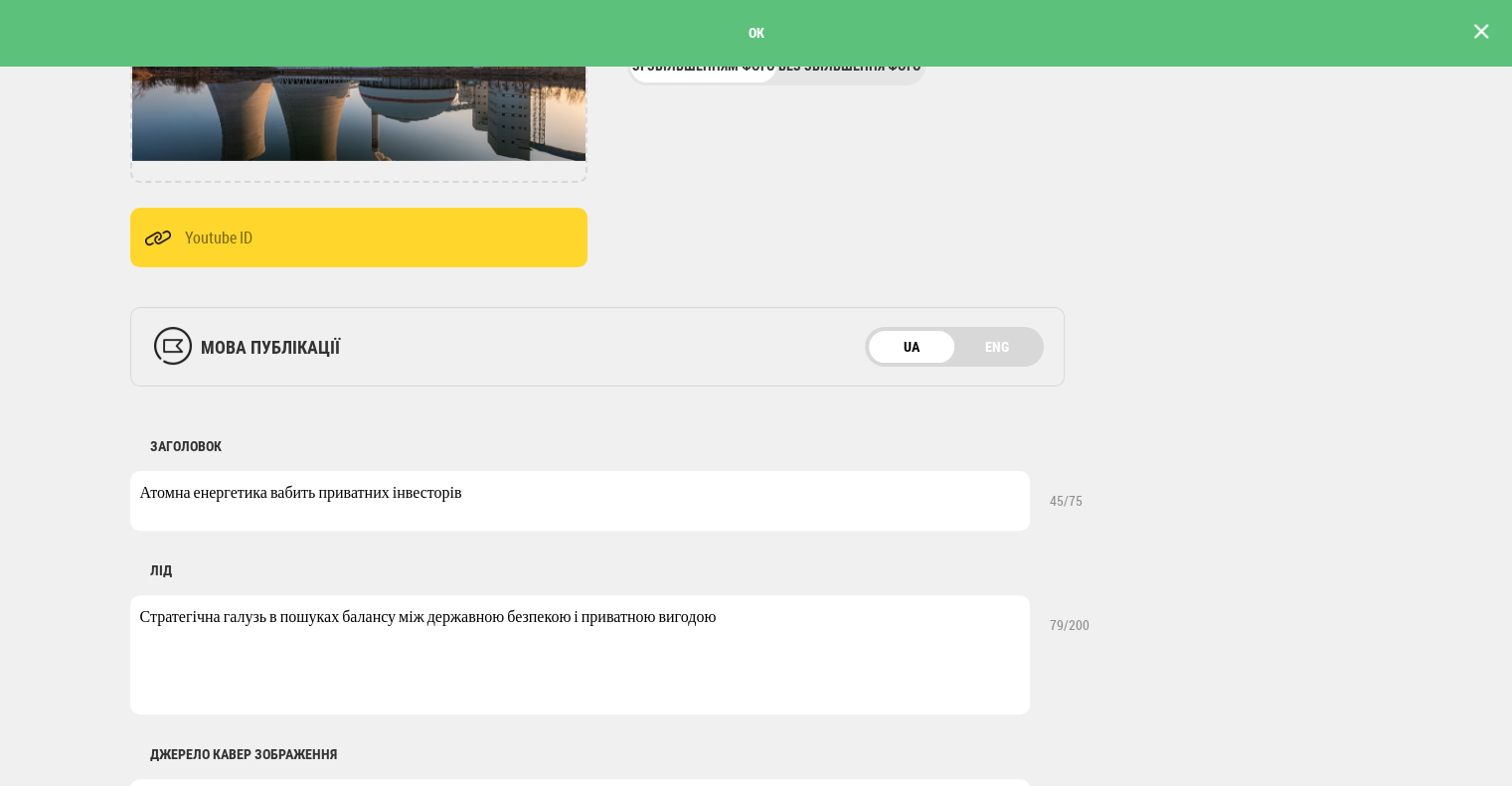 scroll, scrollTop: 628, scrollLeft: 0, axis: vertical 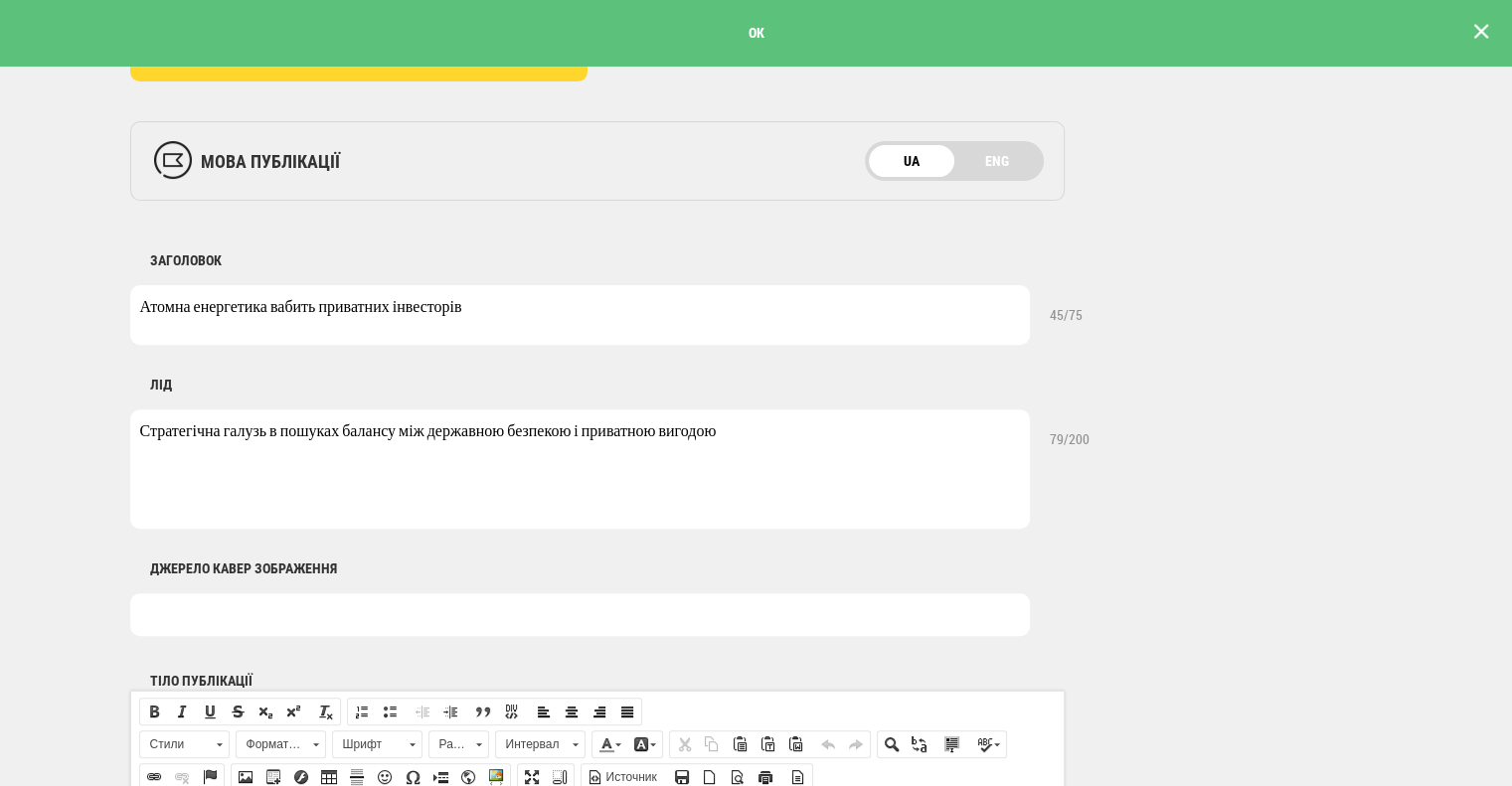 drag, startPoint x: 601, startPoint y: 310, endPoint x: 118, endPoint y: 315, distance: 483.02588 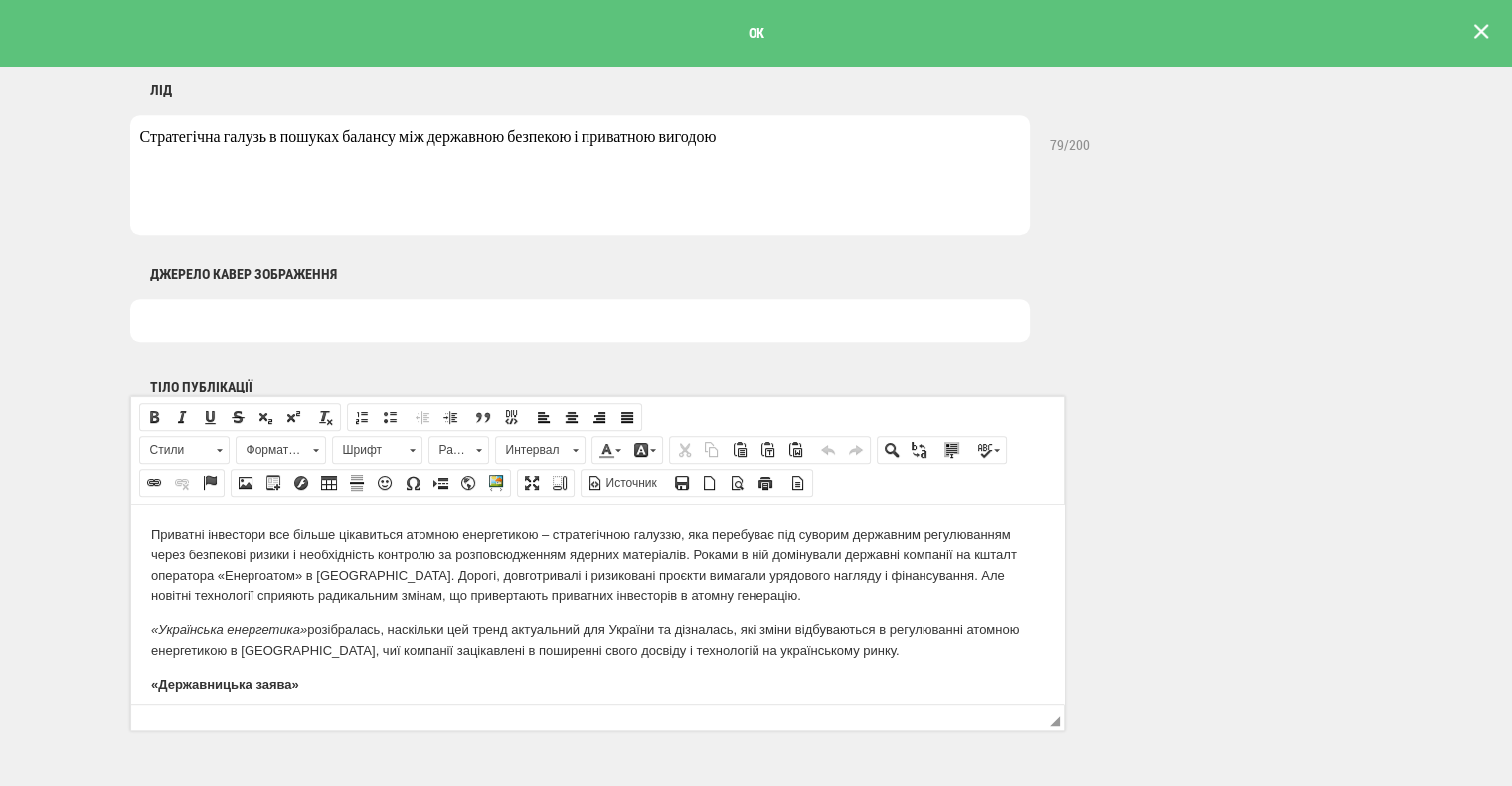 scroll, scrollTop: 972, scrollLeft: 0, axis: vertical 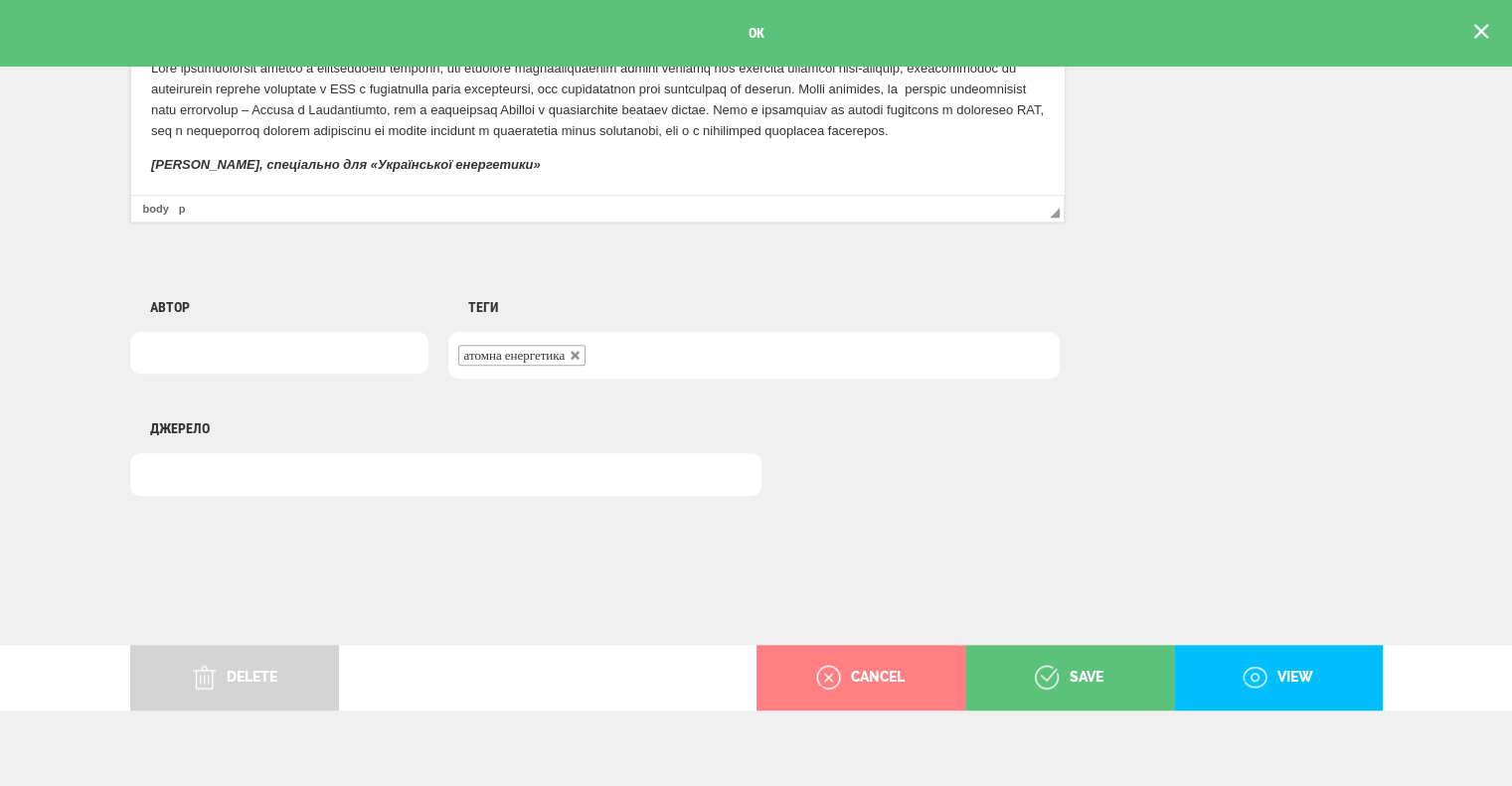 drag, startPoint x: 143, startPoint y: 32, endPoint x: 825, endPoint y: 347, distance: 751.23166 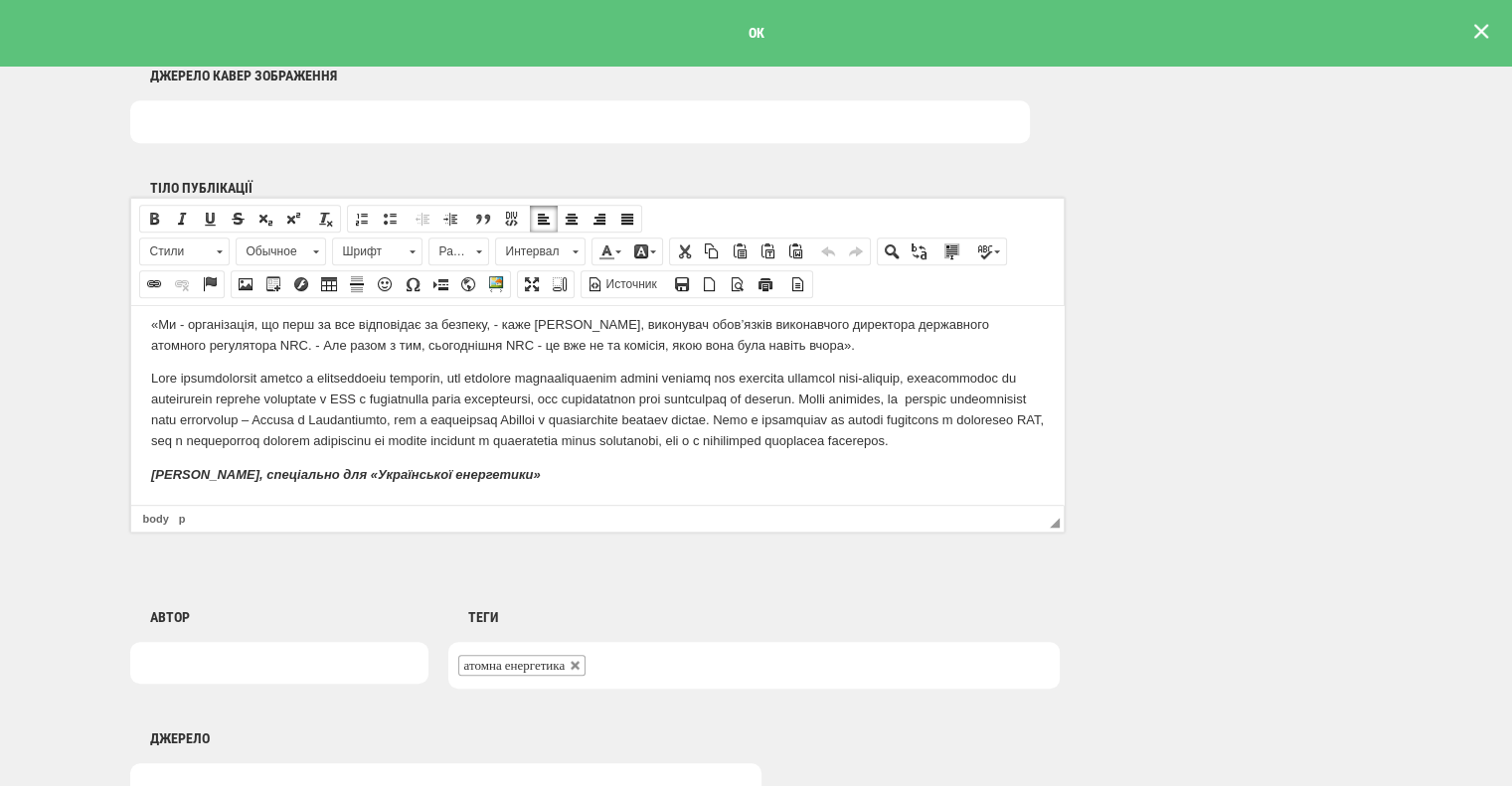 scroll, scrollTop: 1109, scrollLeft: 0, axis: vertical 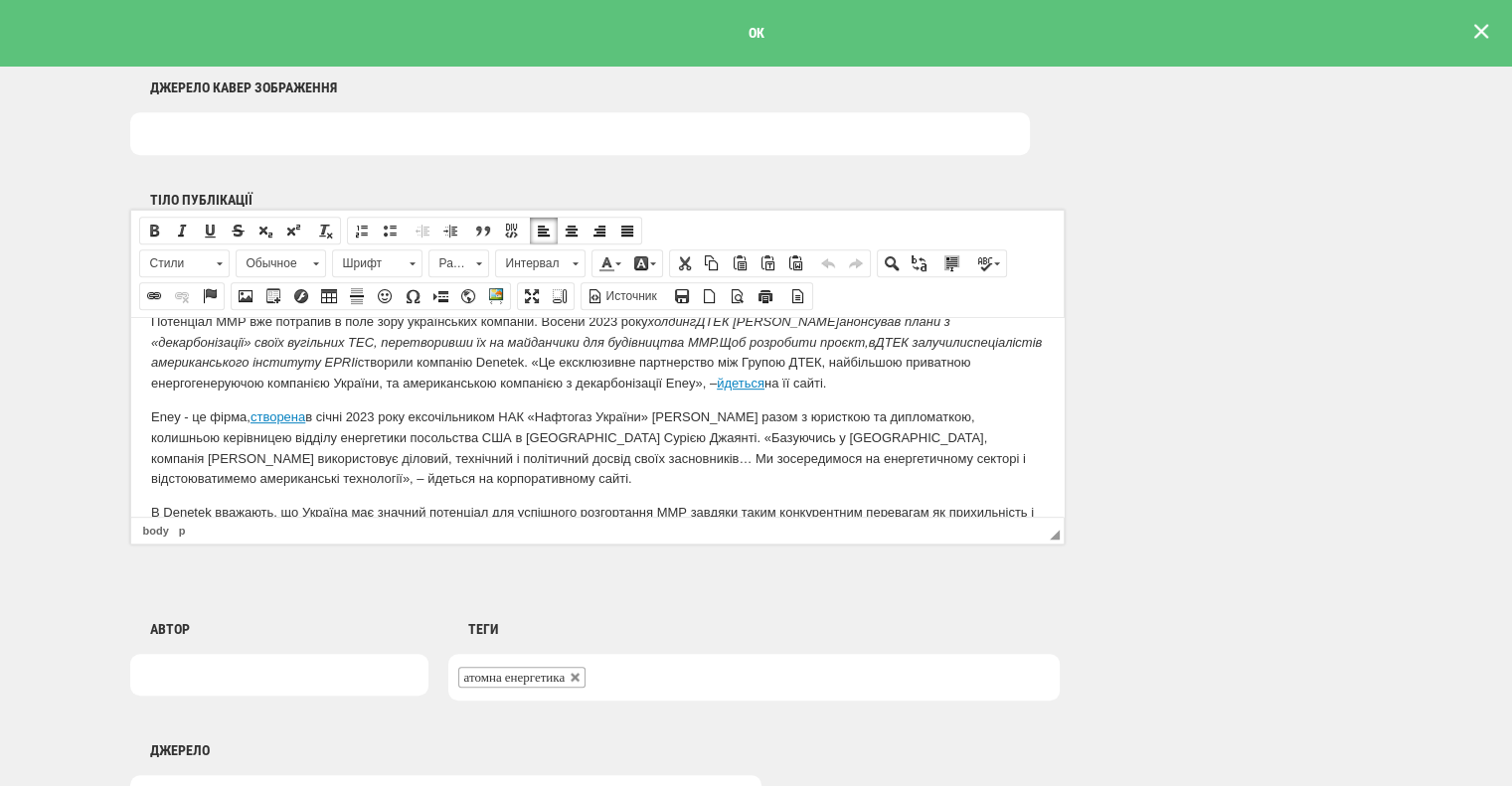 click on "Потенціал ММР вже потрапив в поле зору українських компаній. Восени 2023 року  холдинг  ДТЕК Ріната Ахметова  анонсував плани з «декарбонізації» своїх вугільних ТЕС, перетворивши їх на майданчики для будівництва ММР.  Щоб розробити проєкт,  в  ДТЕК залучи ли  спеціалістів американського інституту EPRI  і  cтворили компанію Denetek. «Це ексклюзивне партнерство між Групою ДТЕК, найбільшою приватною енергогенеруючою компанією України, та американською компанією з декарбонізації Eney», –  йдеться  на її сайті." at bounding box center (596, 352) 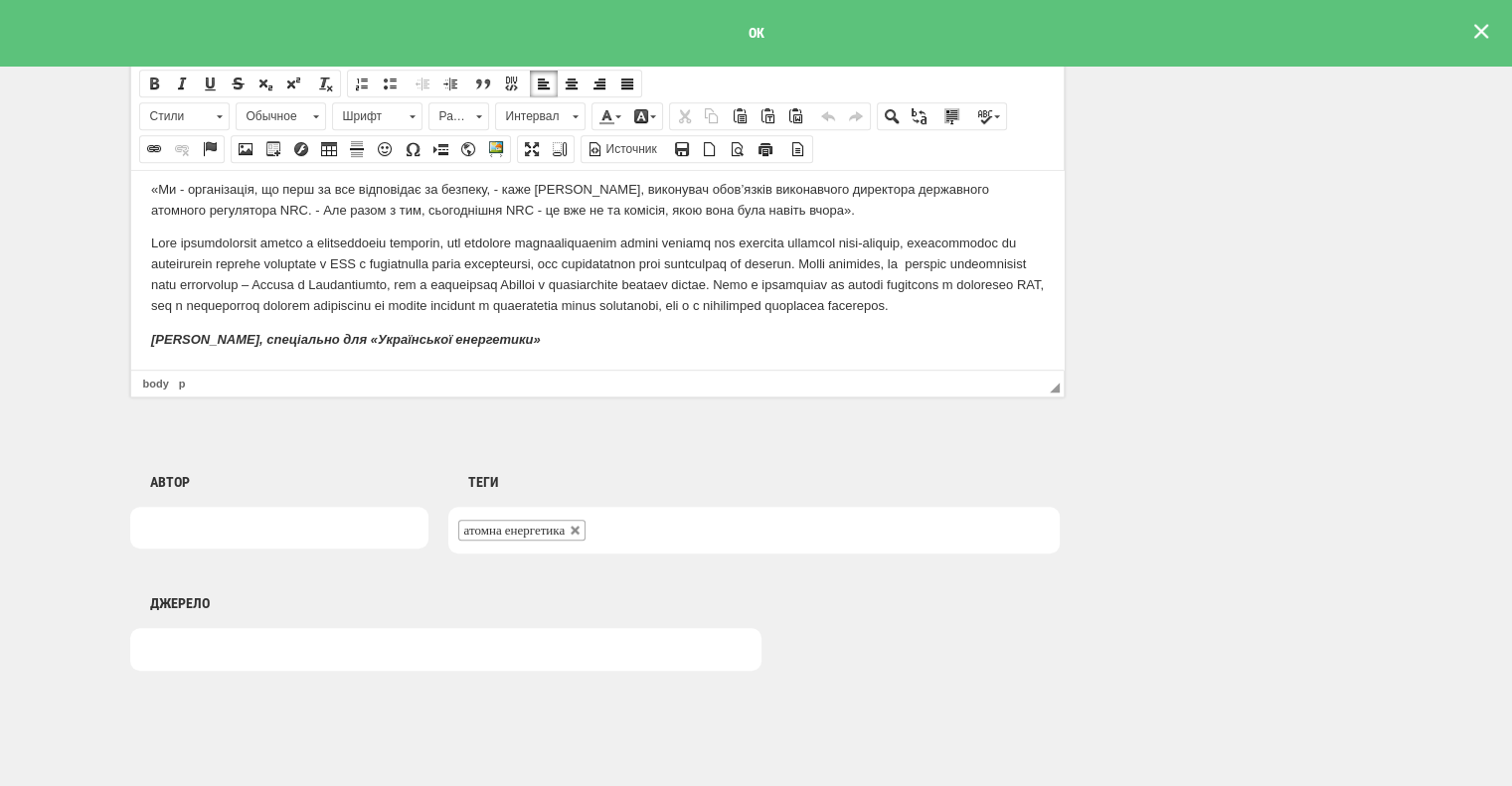 scroll, scrollTop: 1431, scrollLeft: 0, axis: vertical 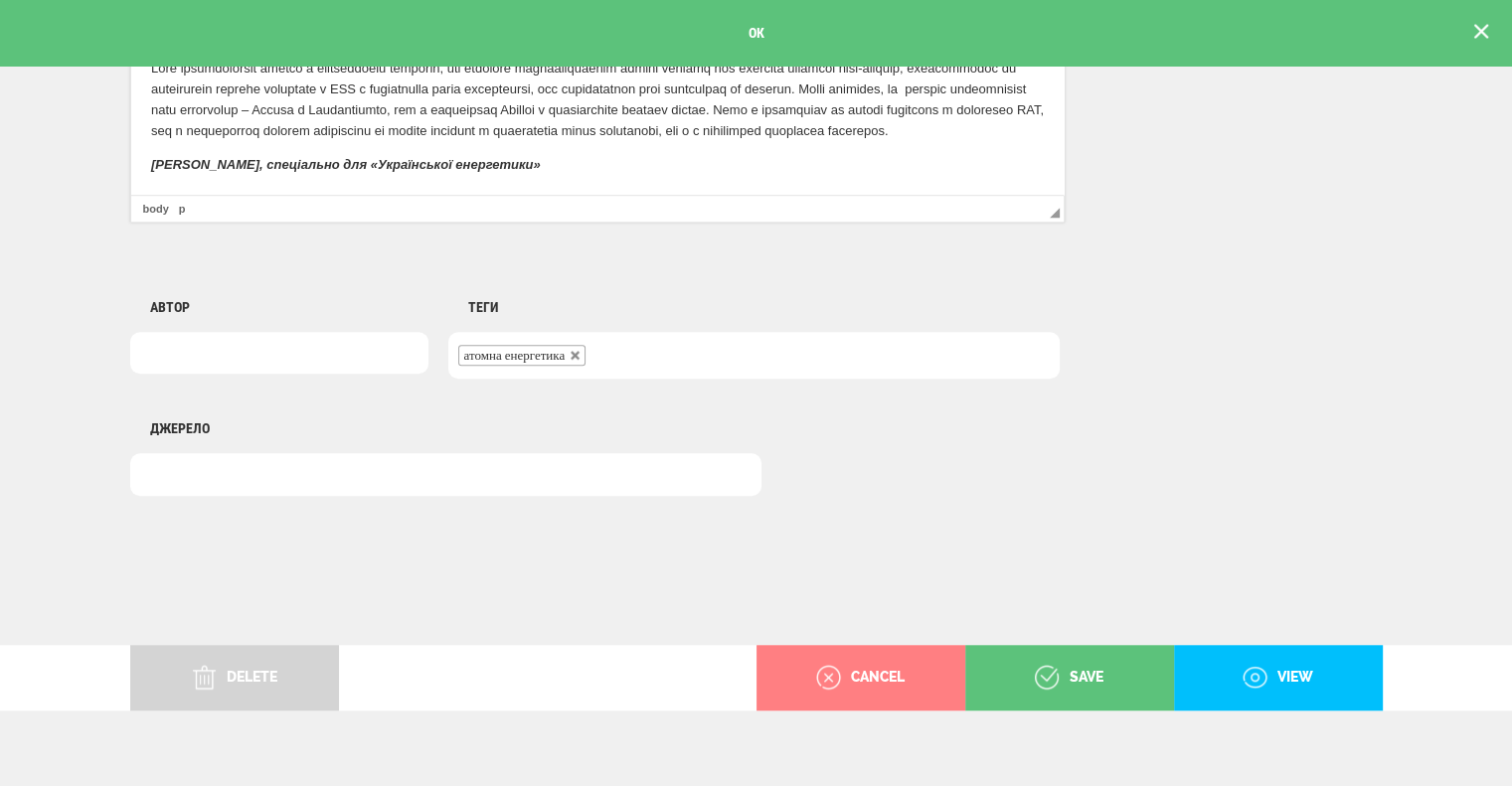 drag, startPoint x: 146, startPoint y: 40, endPoint x: 724, endPoint y: 532, distance: 759.0441 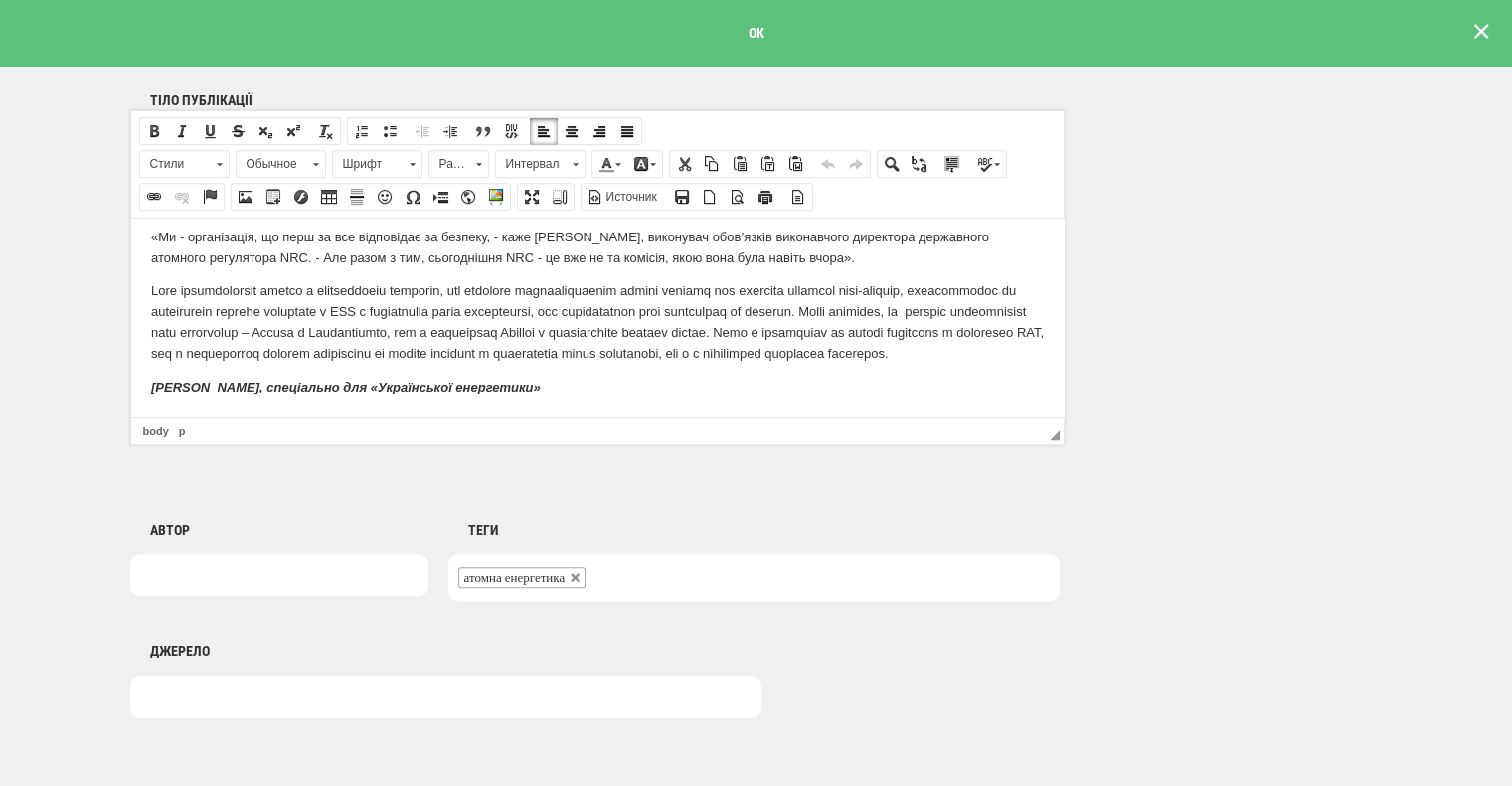 scroll, scrollTop: 1153, scrollLeft: 0, axis: vertical 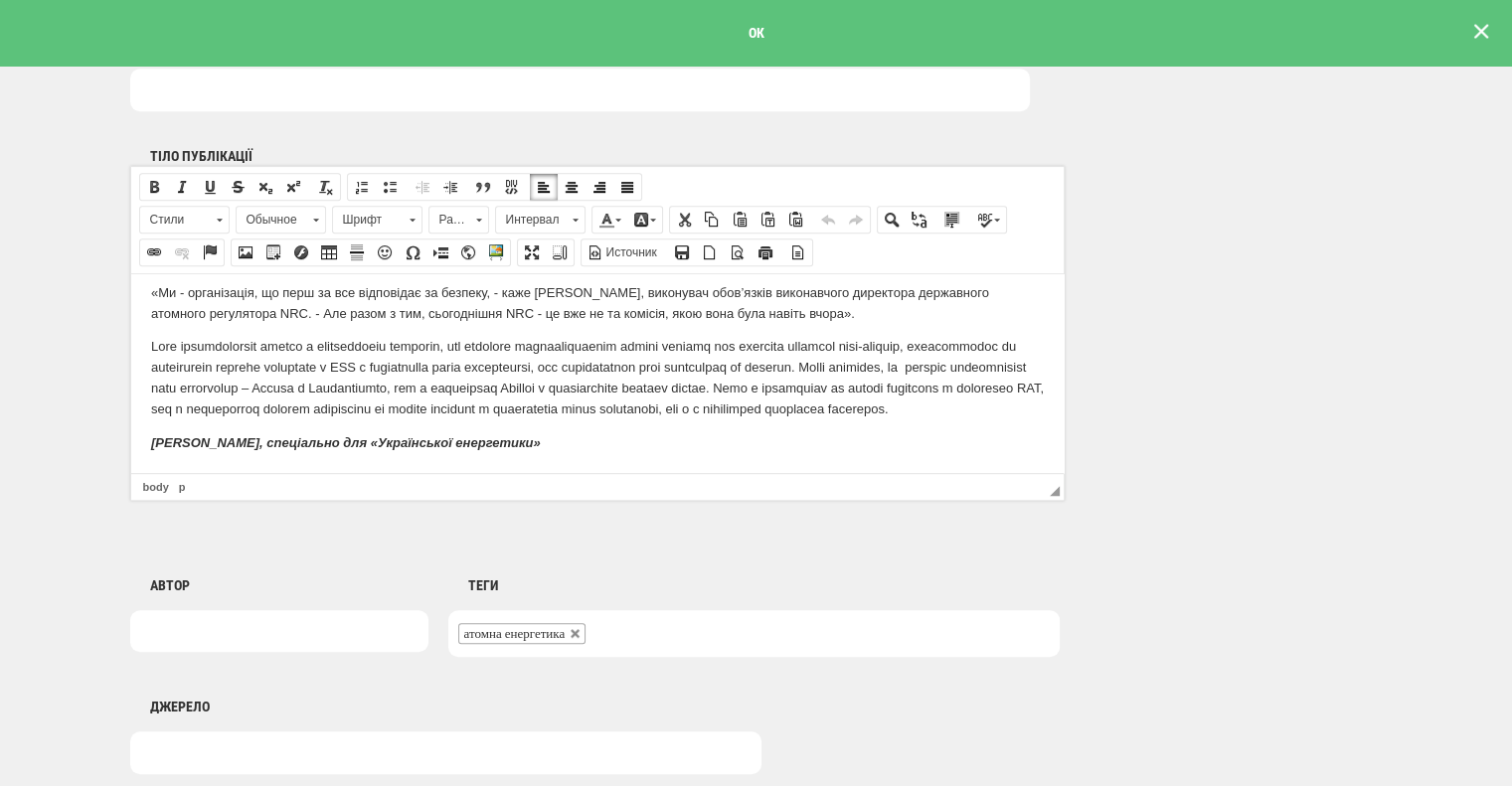 click on "Приватні інвестори все більше цікавиться атомною енергетикою – стратегічною галуззю, яка перебуває під суворим державним регулюванням через безпекові ризики і необхідність контролю за розповсюдженням ядерних матеріалів. Роками в ній домінували державні компанії на кшталт оператора «Енергоатом» в Україні. Дорогі, довготривалі і ризиковані проєкти вимагали урядового нагляду і фінансування. Але новітні технології сприяють радикальним змінам, що привертають приватних інвесторів в атомну генерацію. «Українська енергетика» «Державницька заява» На" at bounding box center (596, -743) 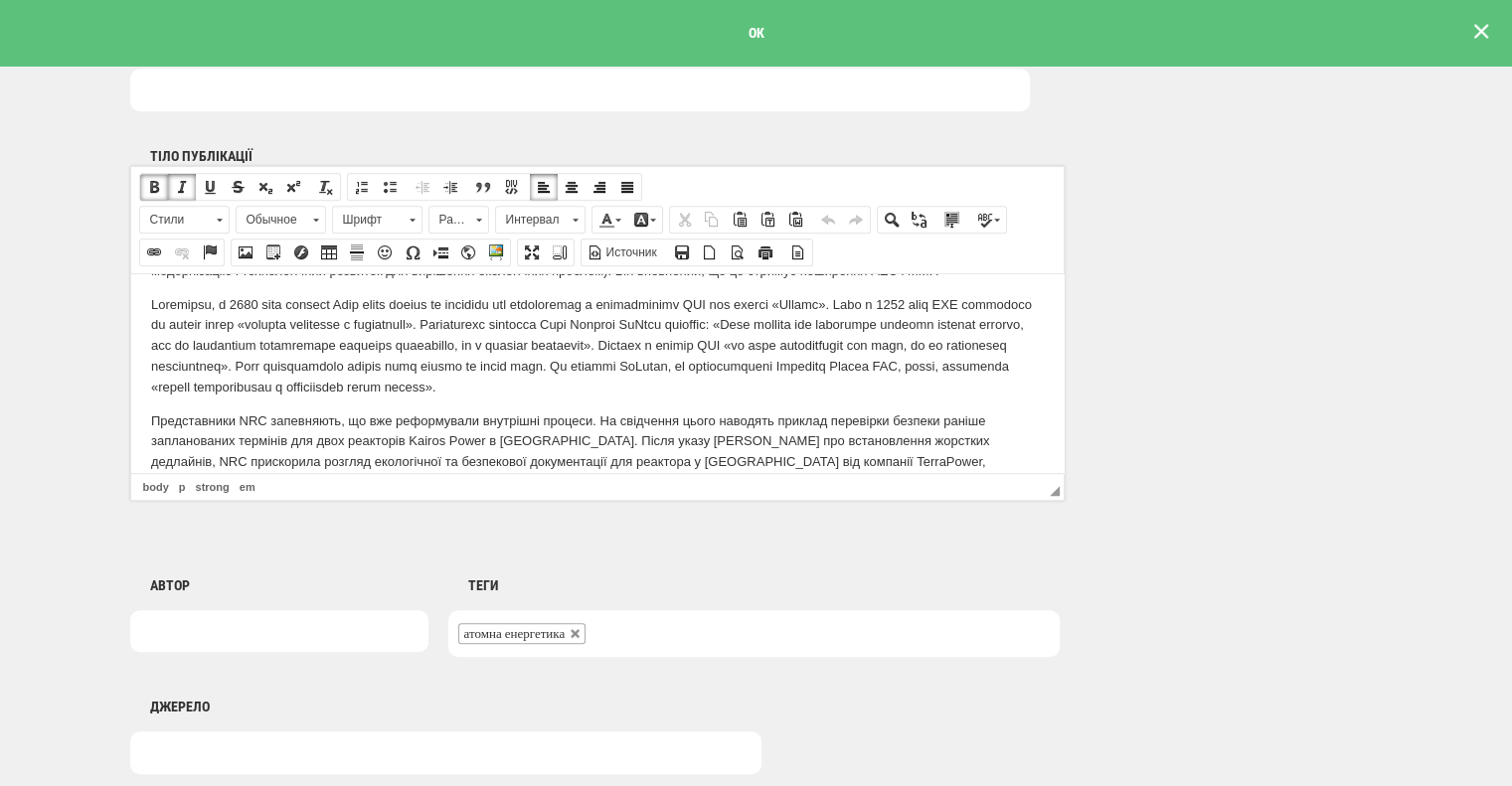scroll, scrollTop: 1995, scrollLeft: 0, axis: vertical 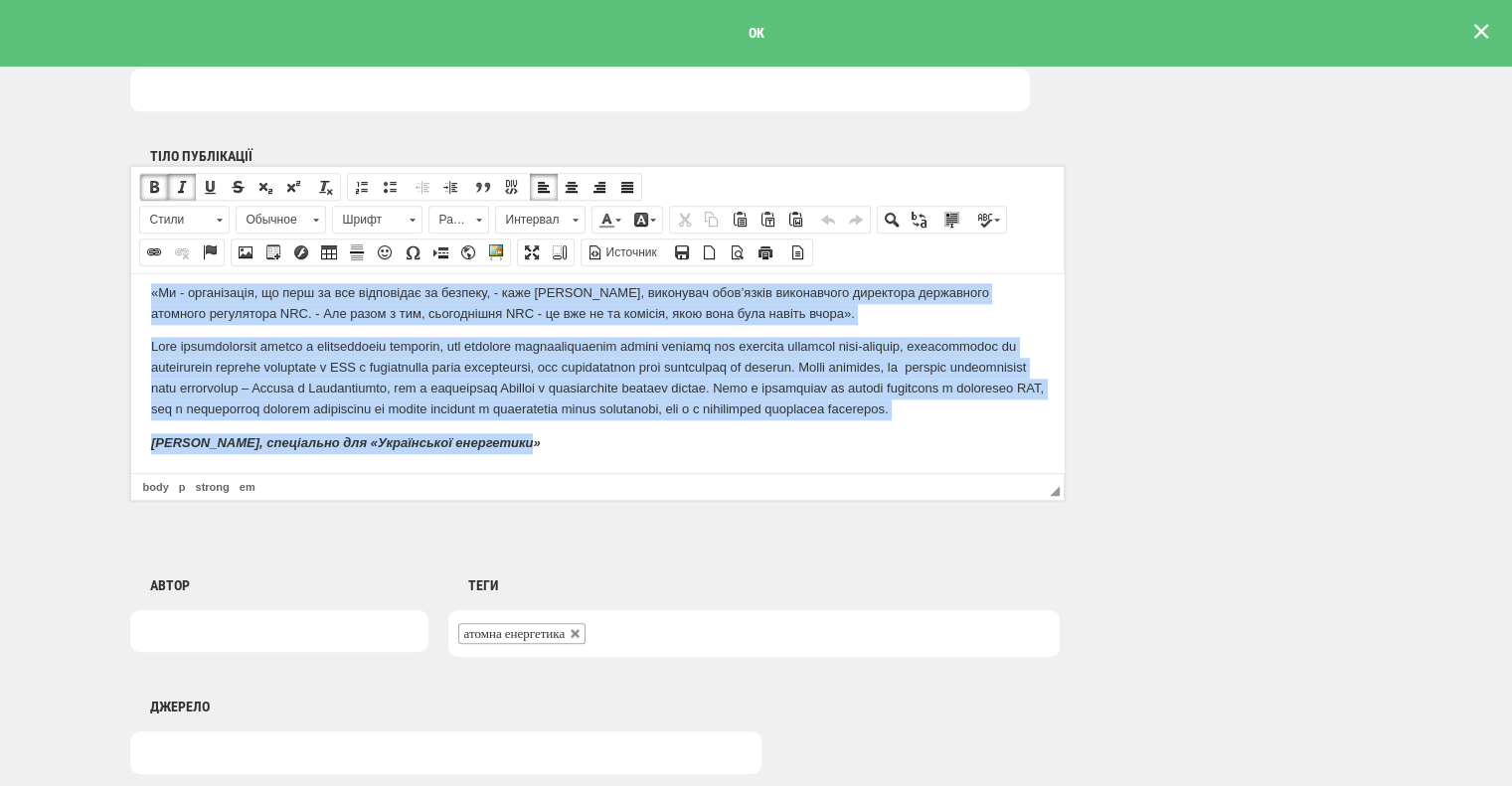 drag, startPoint x: 150, startPoint y: 370, endPoint x: 623, endPoint y: 540, distance: 502.62212 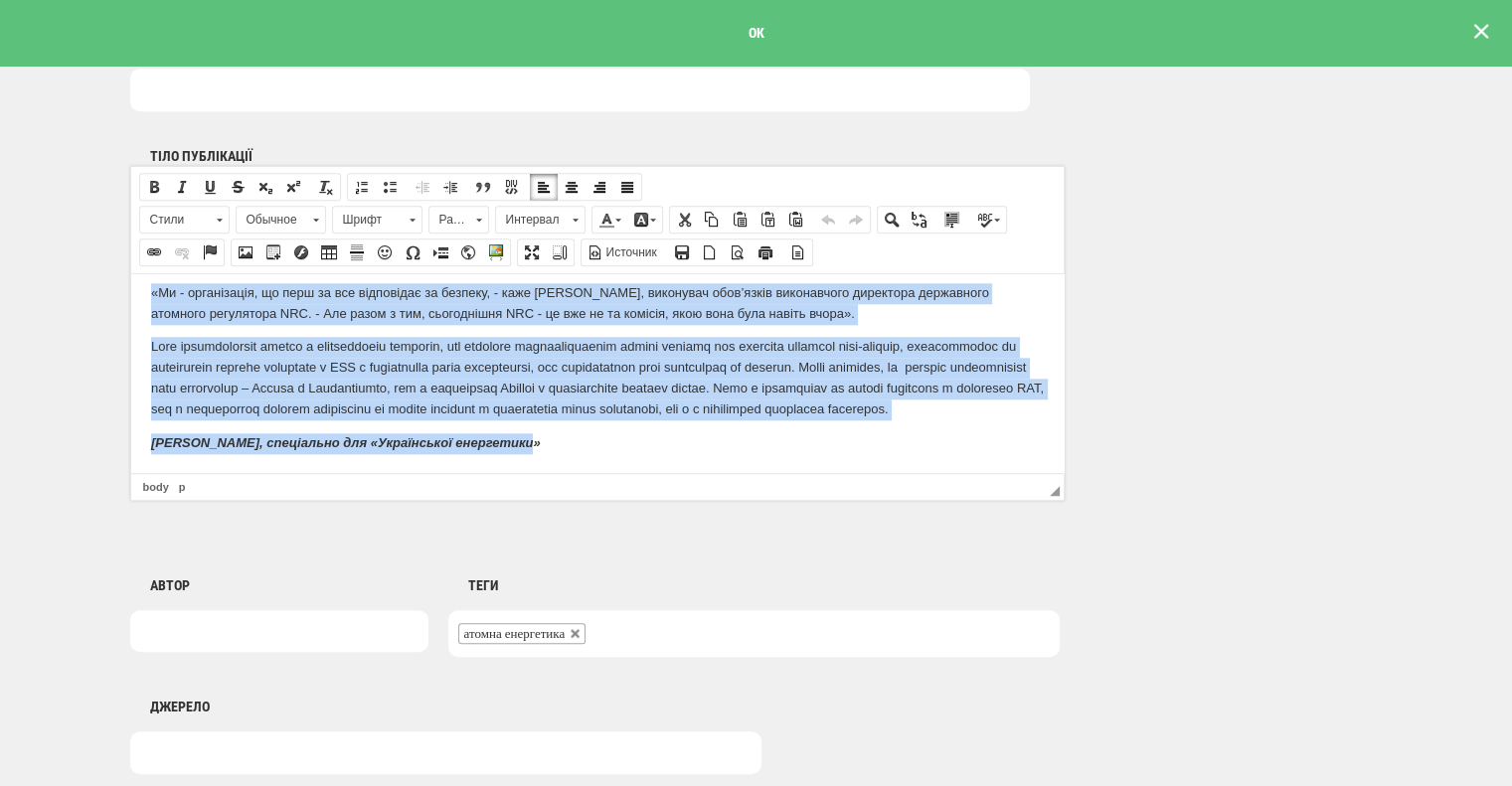 copy on "Представники NRC запевняють, що вже реформували внутрішні процеси. На свідчення цього наводять приклад перевірки безпеки раніше запланованих термінів для двох реакторів Kairos Power в Теннессі. Після указу Трампа про встановлення жорстких дедлайнів, NRC прискорила розгляд екологічної та безпекової документації для реактора у Вайомінгу від компанії TerraPower, яку  підтримує  Білл Гейтс, а також для ММР для Tennessee Valley Authority. «Ми - організація, що перш за все відповідає за безпеку, - каже Майк Кінг, виконувач обов’язків виконавчого директора державного атомного регулятора NRC. - Але разом з тим, сьогоднішня NRC - це вже не та комісія, якою вона була навіть вчора». Тому американський бізнес і технологічні компанії, які прагнуть використовувати атомну енергію для живлення потужних дата-центрів, розраховують на відродження атомної генерації в США і будівництво нових потужностей, які задовільнять жагу споживачів до енергії. Серед компаній, що  воліють скористатися цією можливістю – Holtec і Westinghous..." 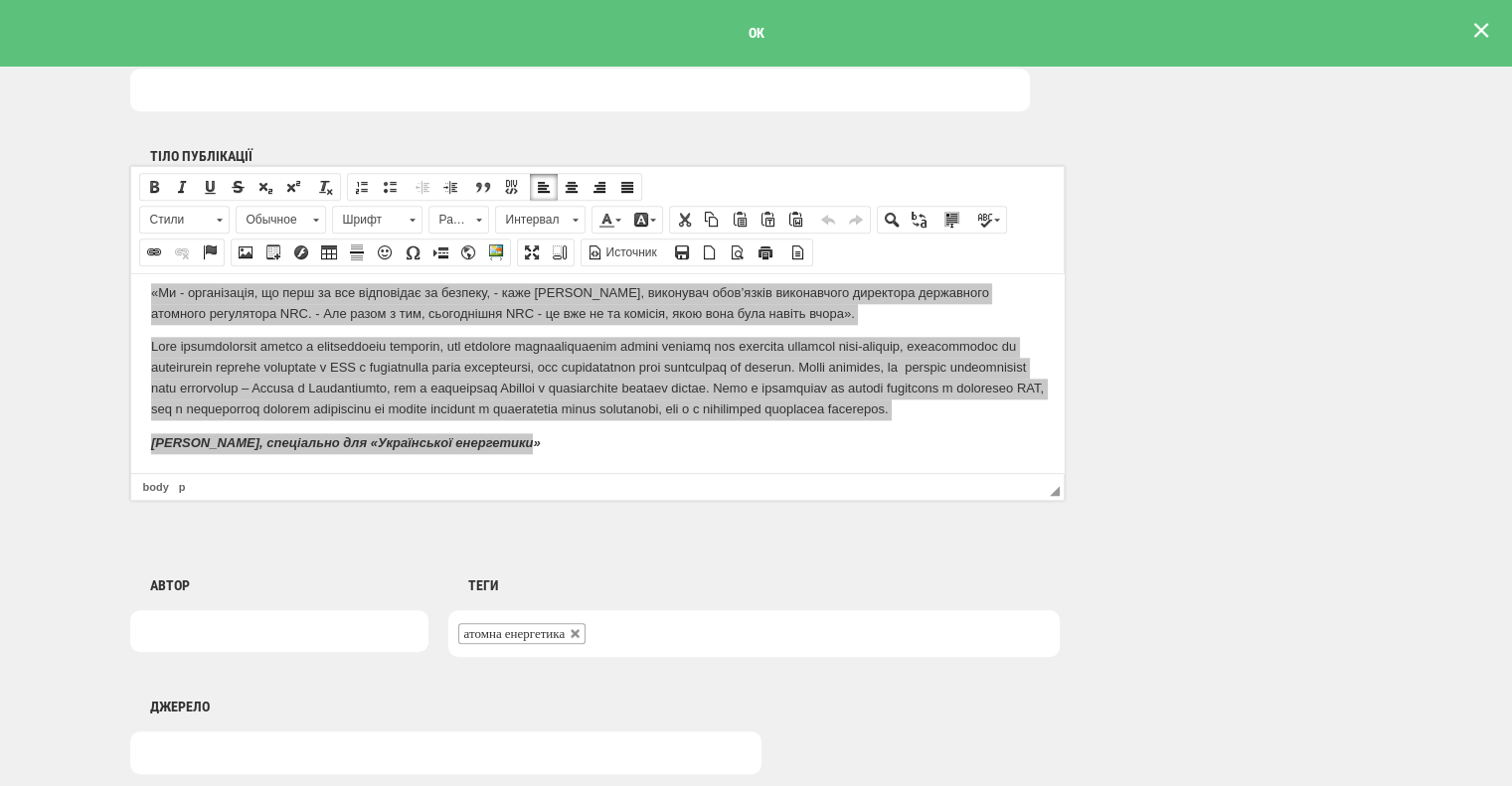 click at bounding box center [1481, 31] 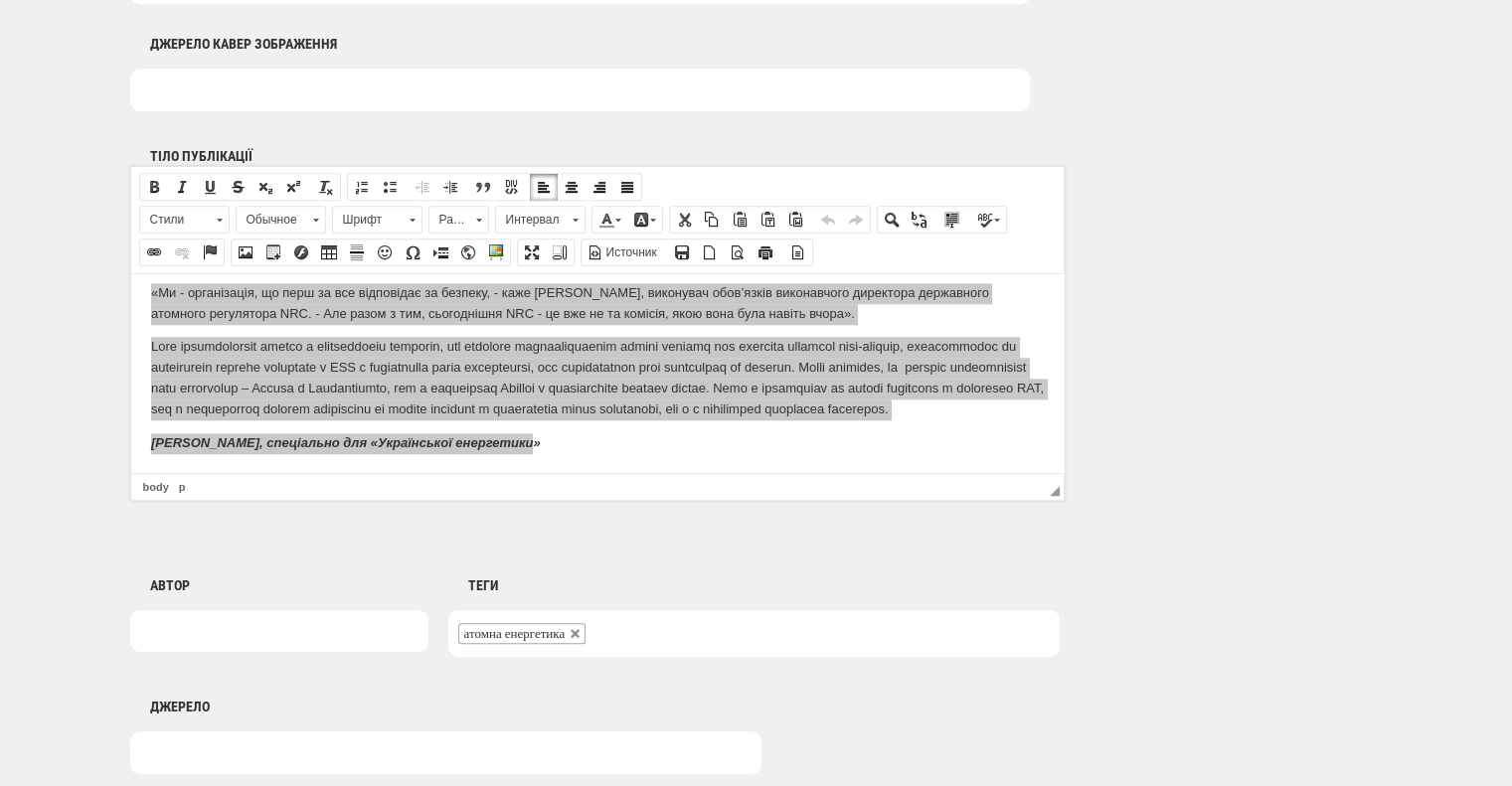 scroll, scrollTop: 0, scrollLeft: 0, axis: both 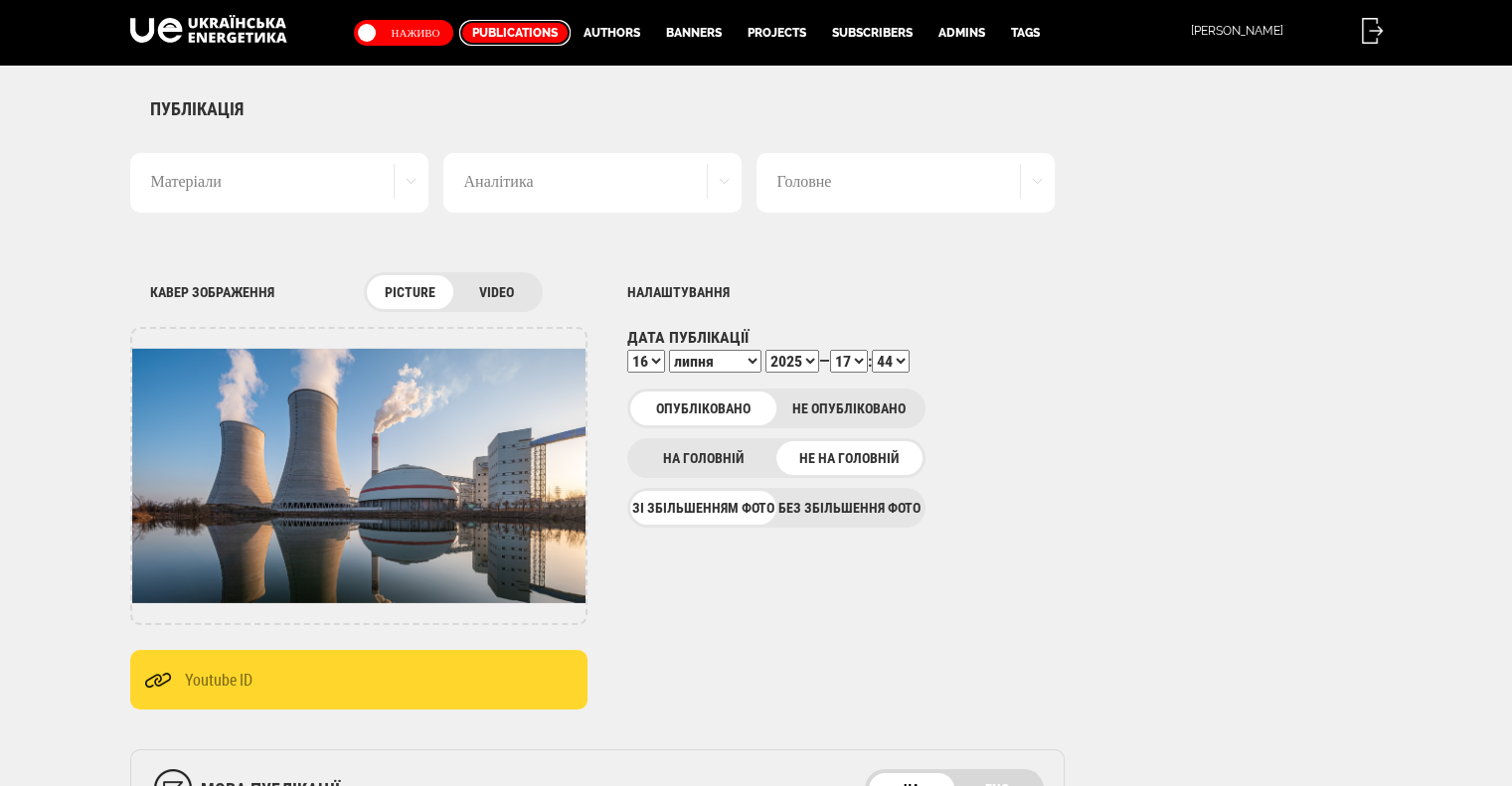 click on "Publications" at bounding box center (515, 33) 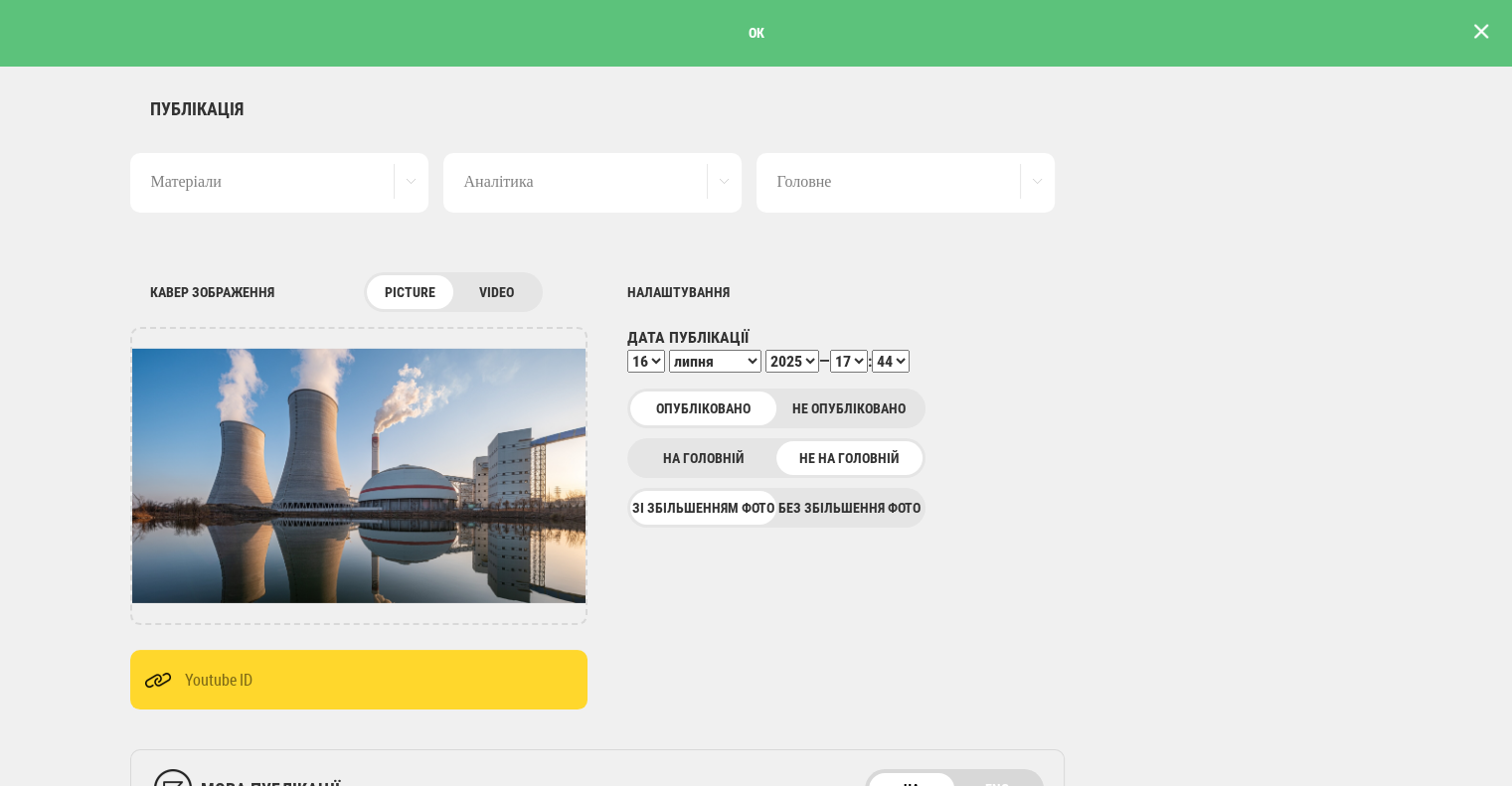 scroll, scrollTop: 0, scrollLeft: 0, axis: both 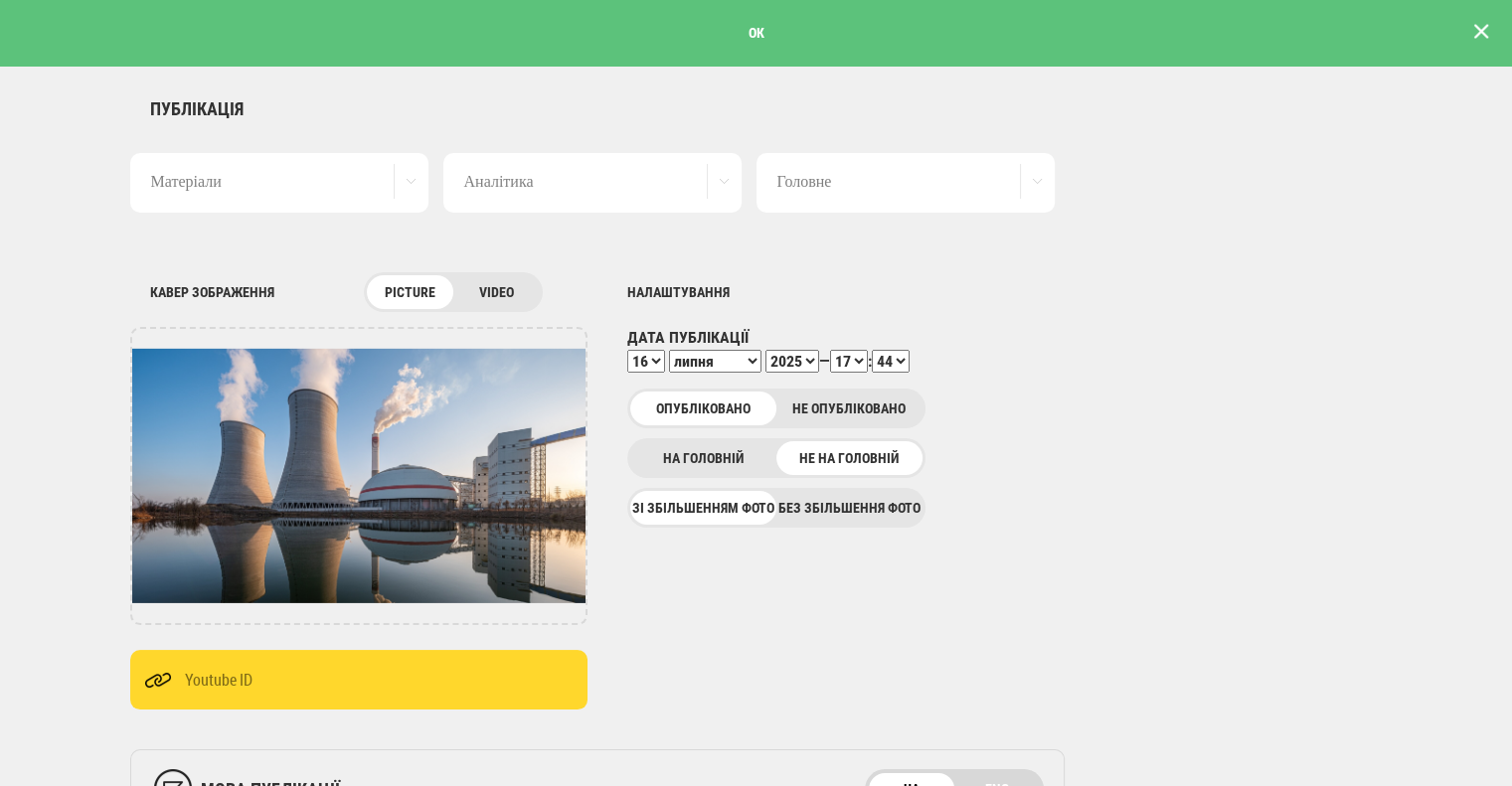 click on "ОК" at bounding box center (756, 33) 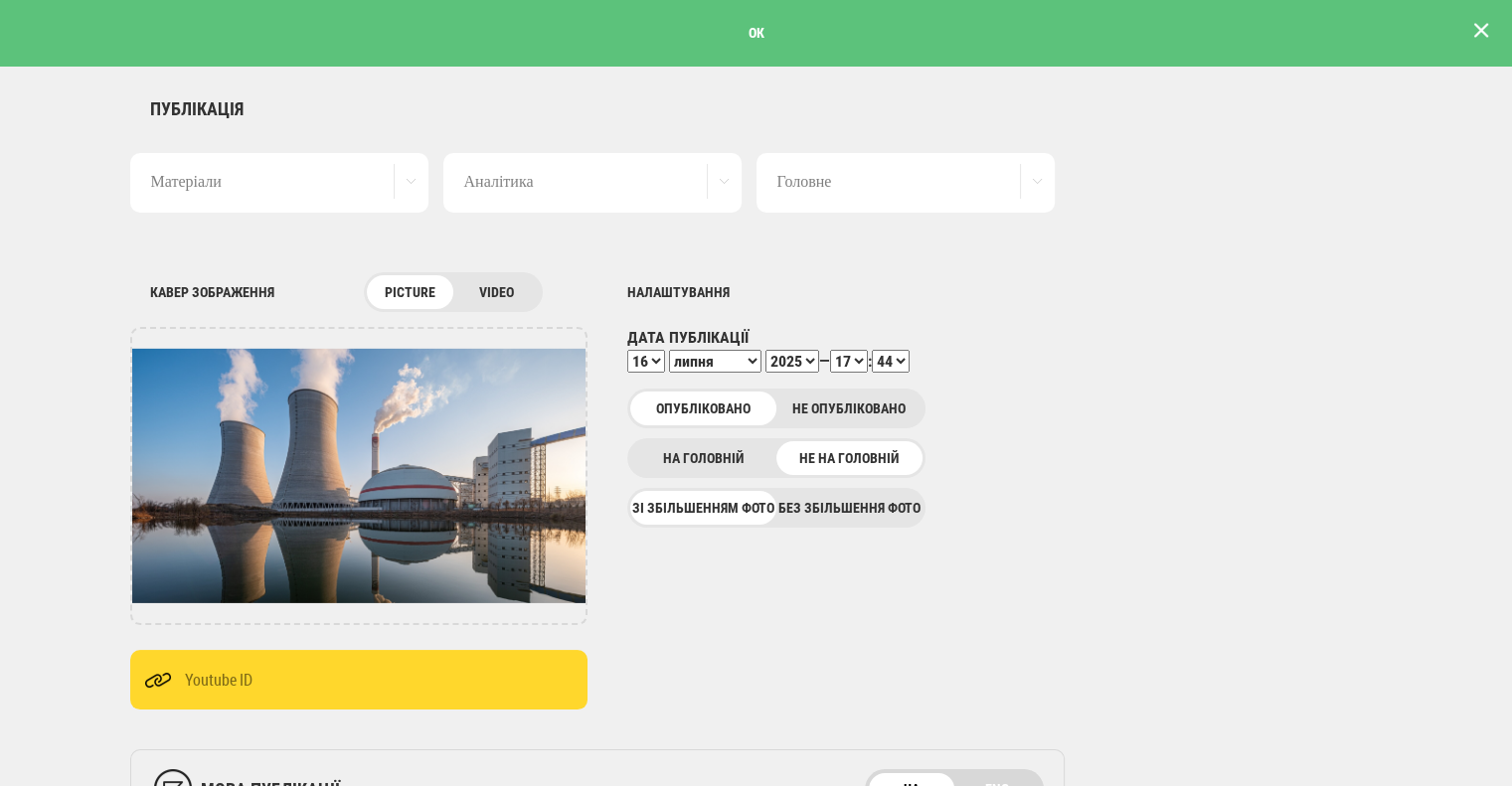 click at bounding box center [1481, 31] 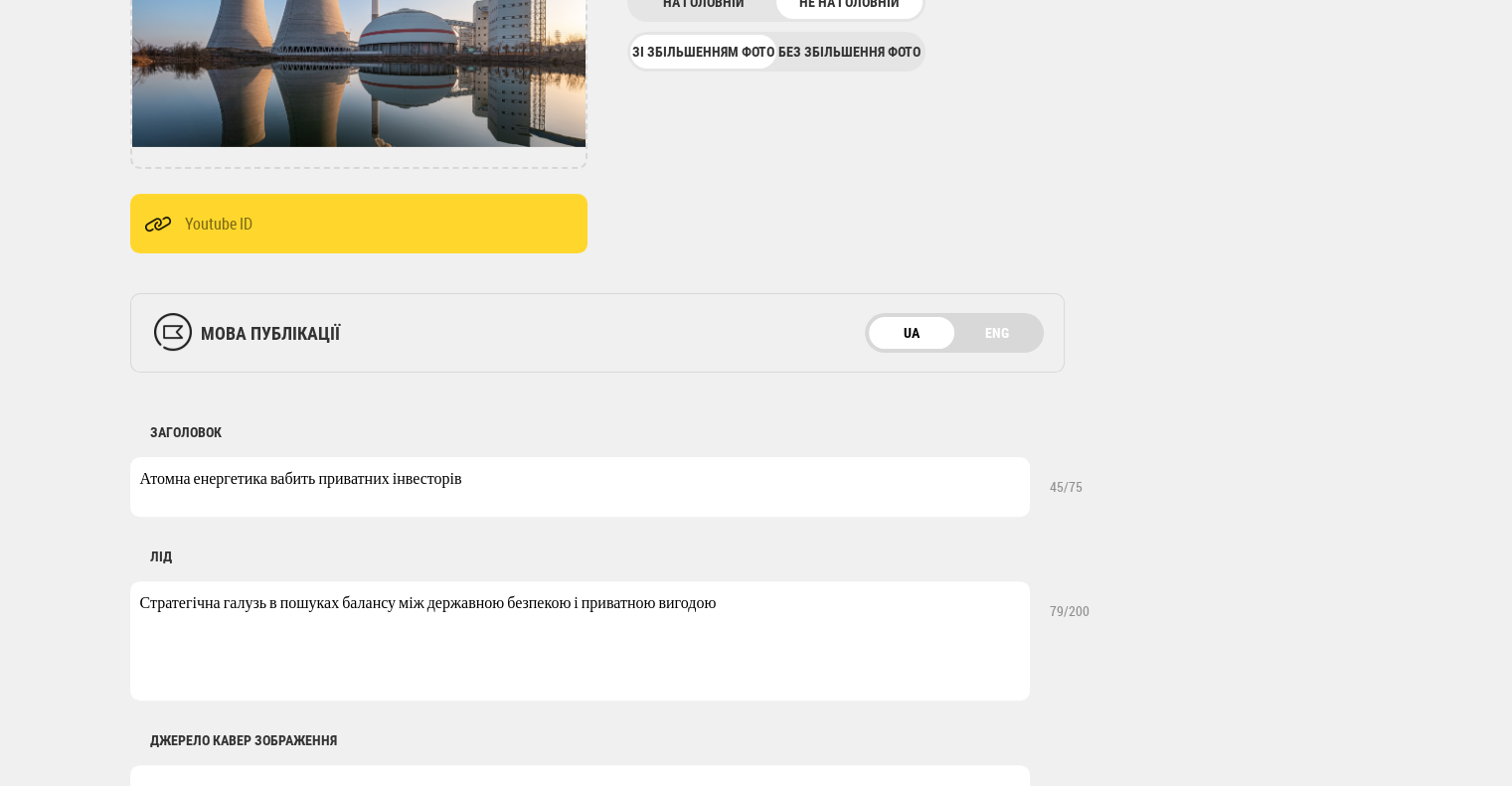 scroll, scrollTop: 452, scrollLeft: 0, axis: vertical 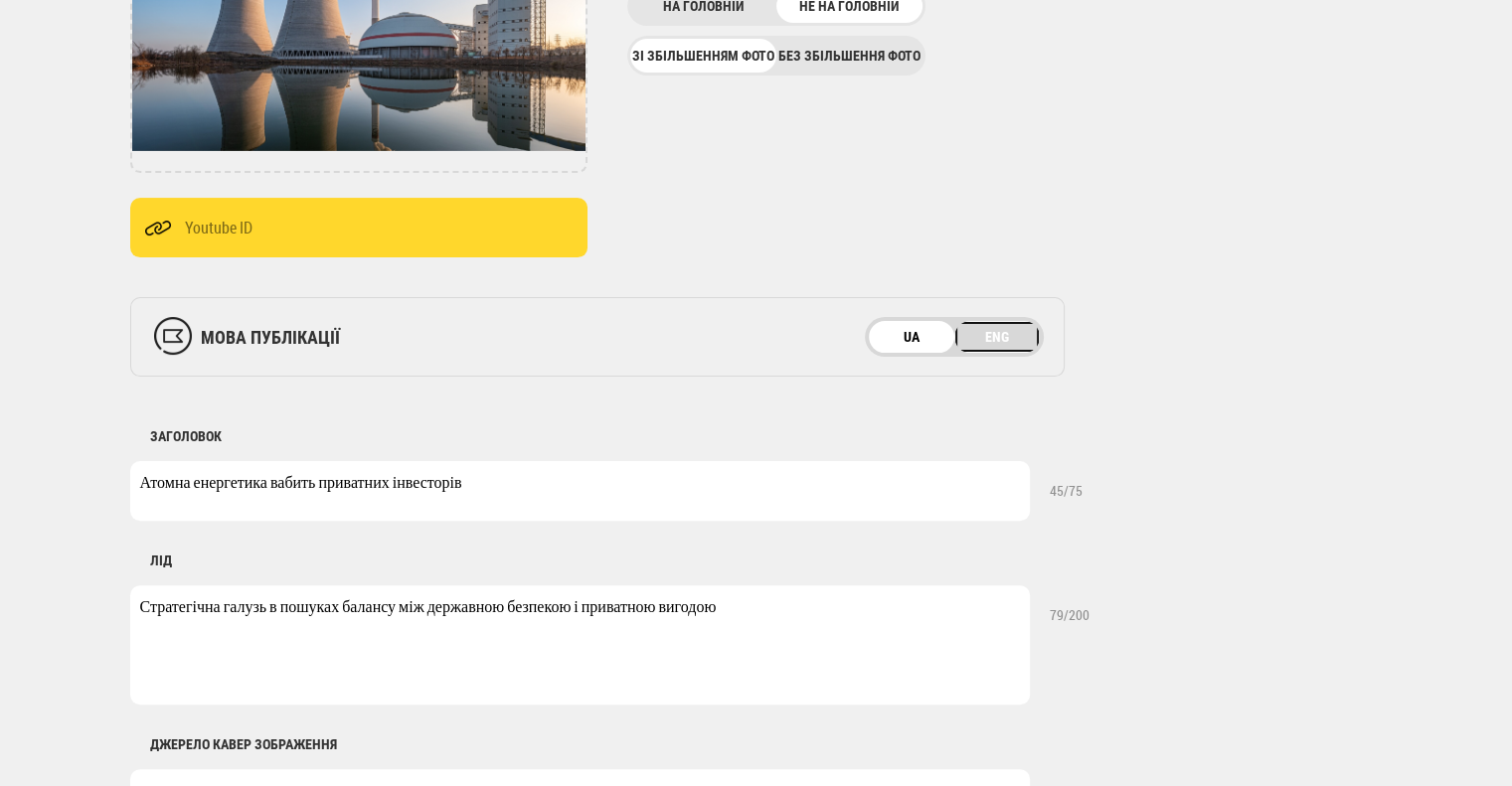 click on "ENG" at bounding box center [997, 337] 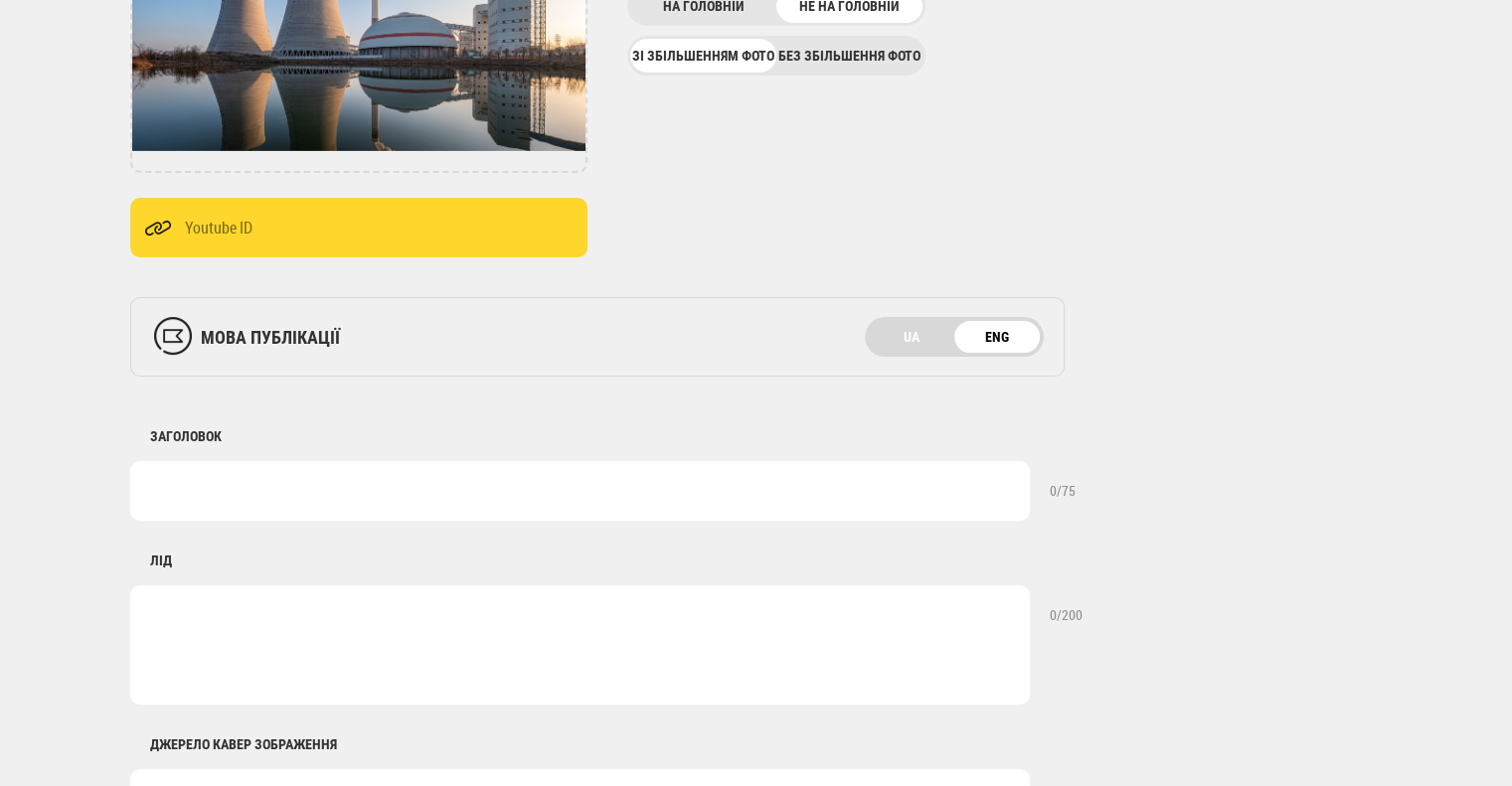click at bounding box center [580, 491] 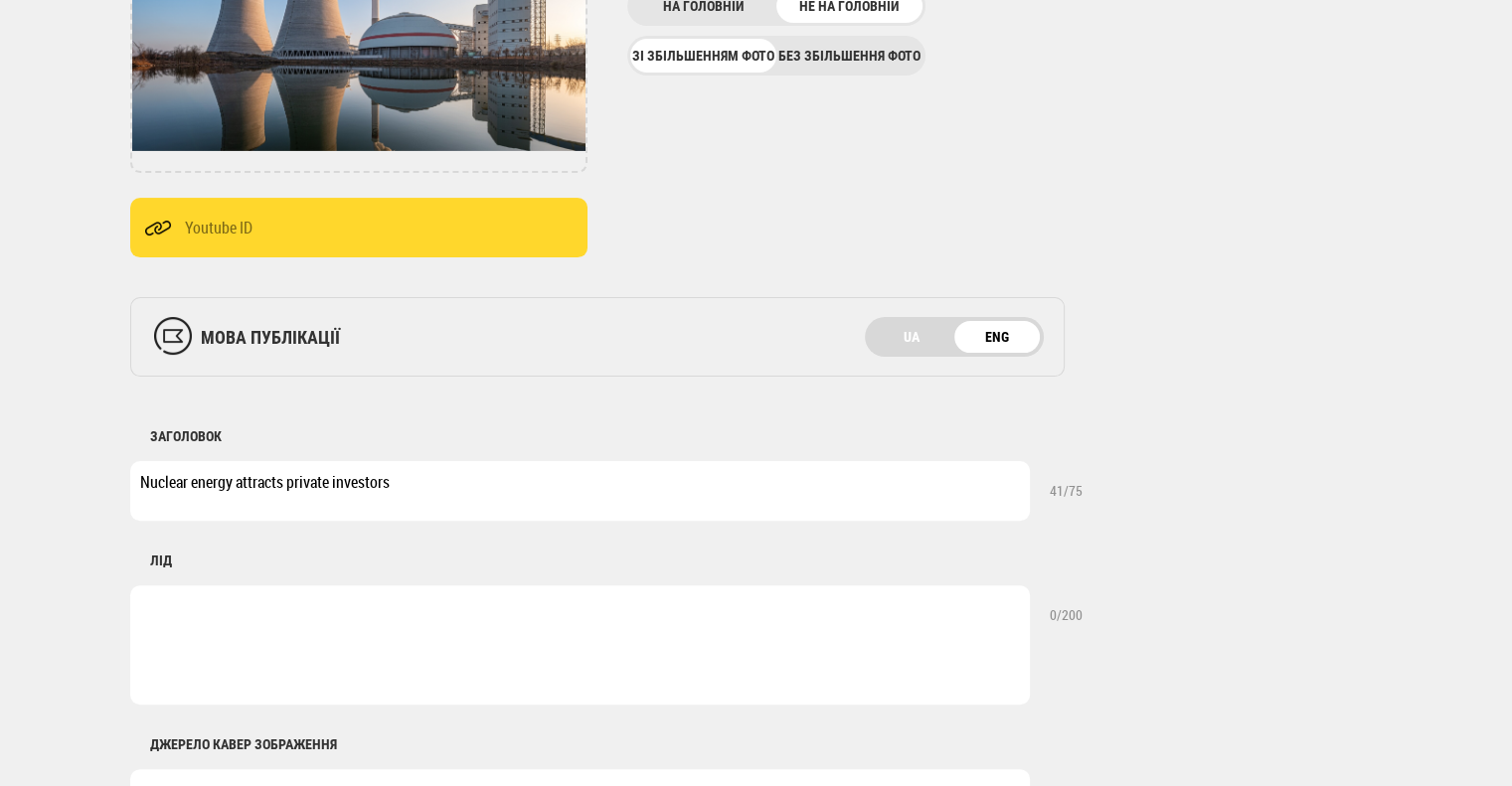 type on "Nuclear energy attracts private investors" 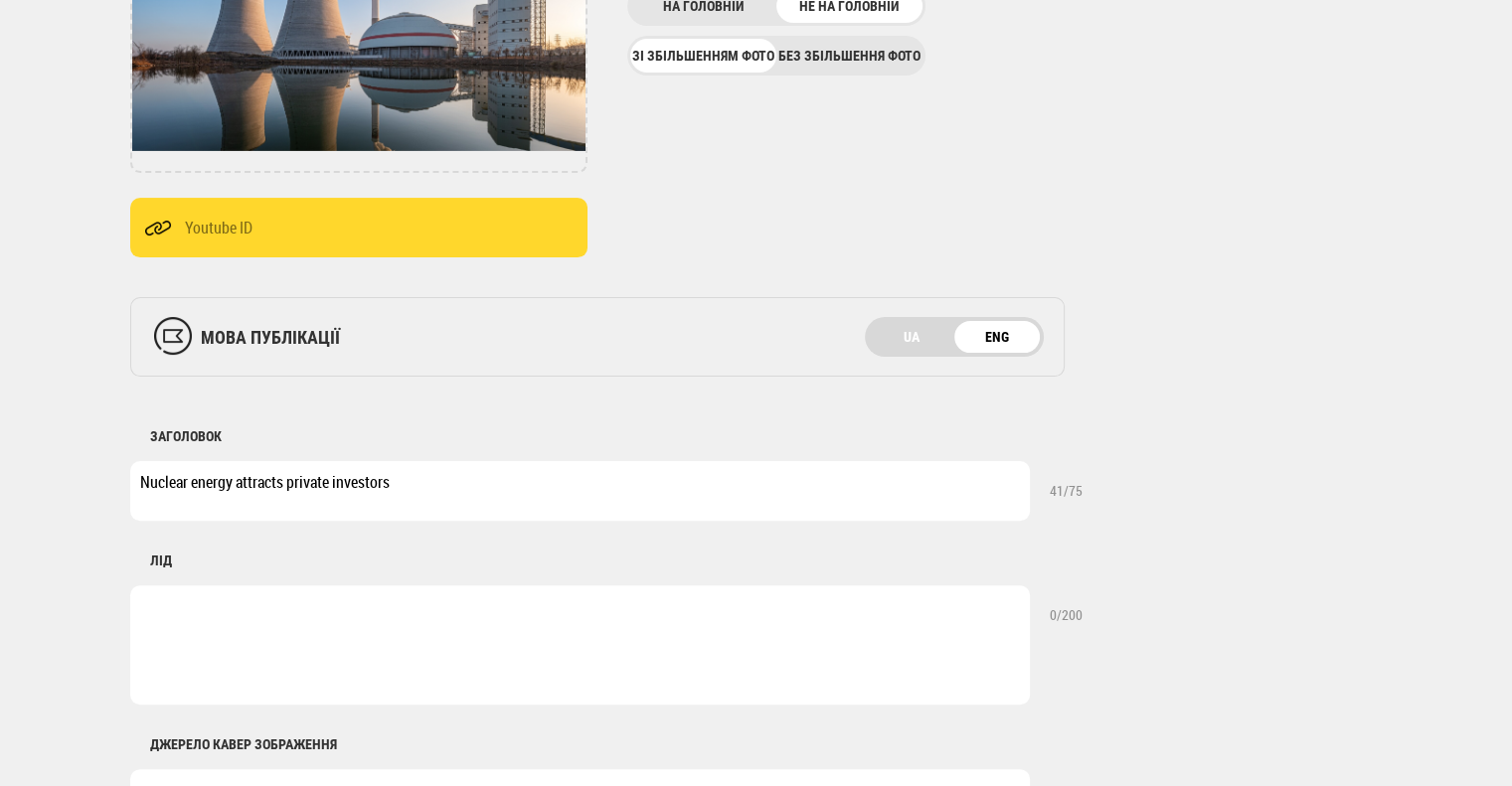 click at bounding box center (580, 645) 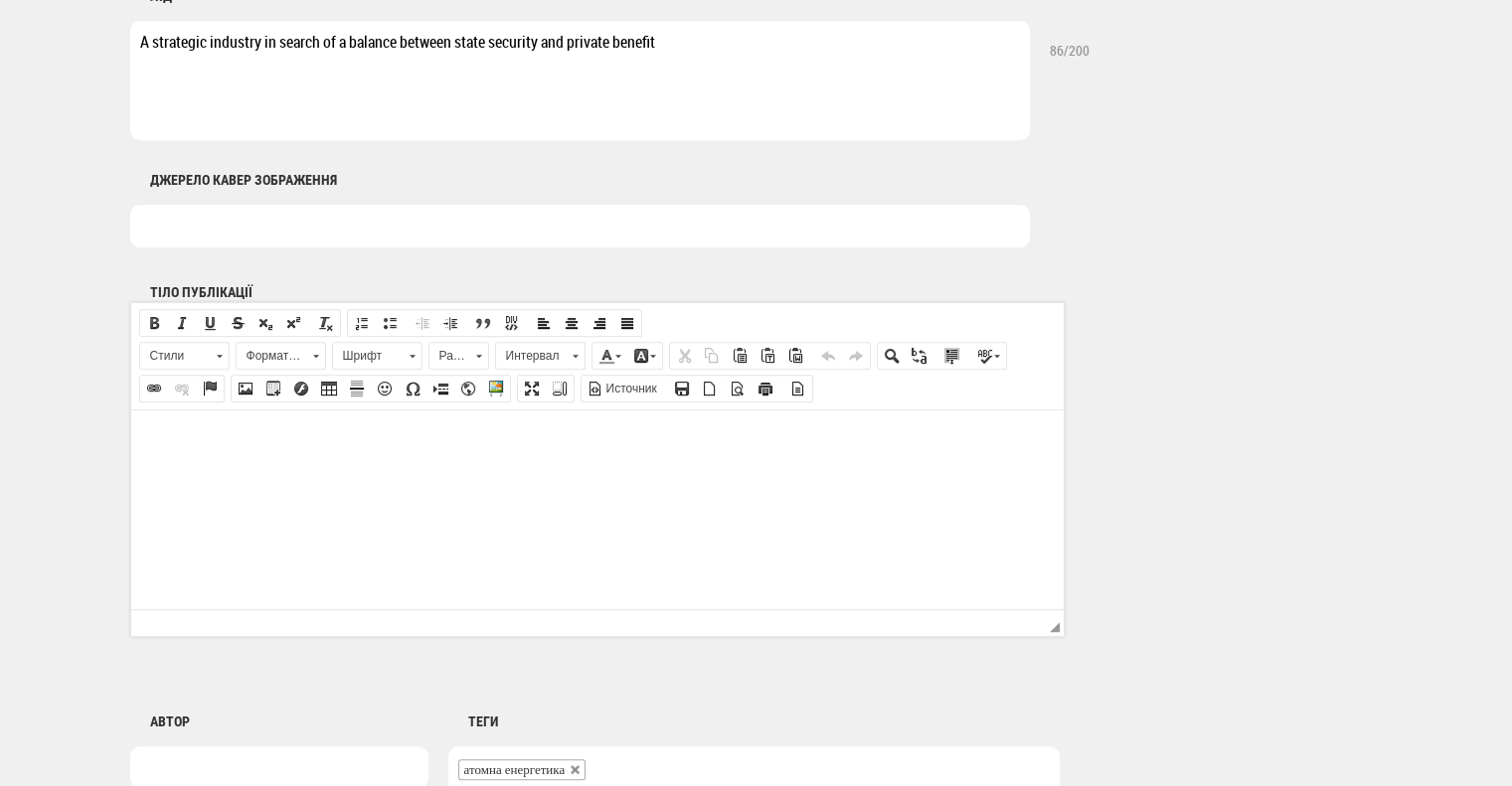 scroll, scrollTop: 998, scrollLeft: 0, axis: vertical 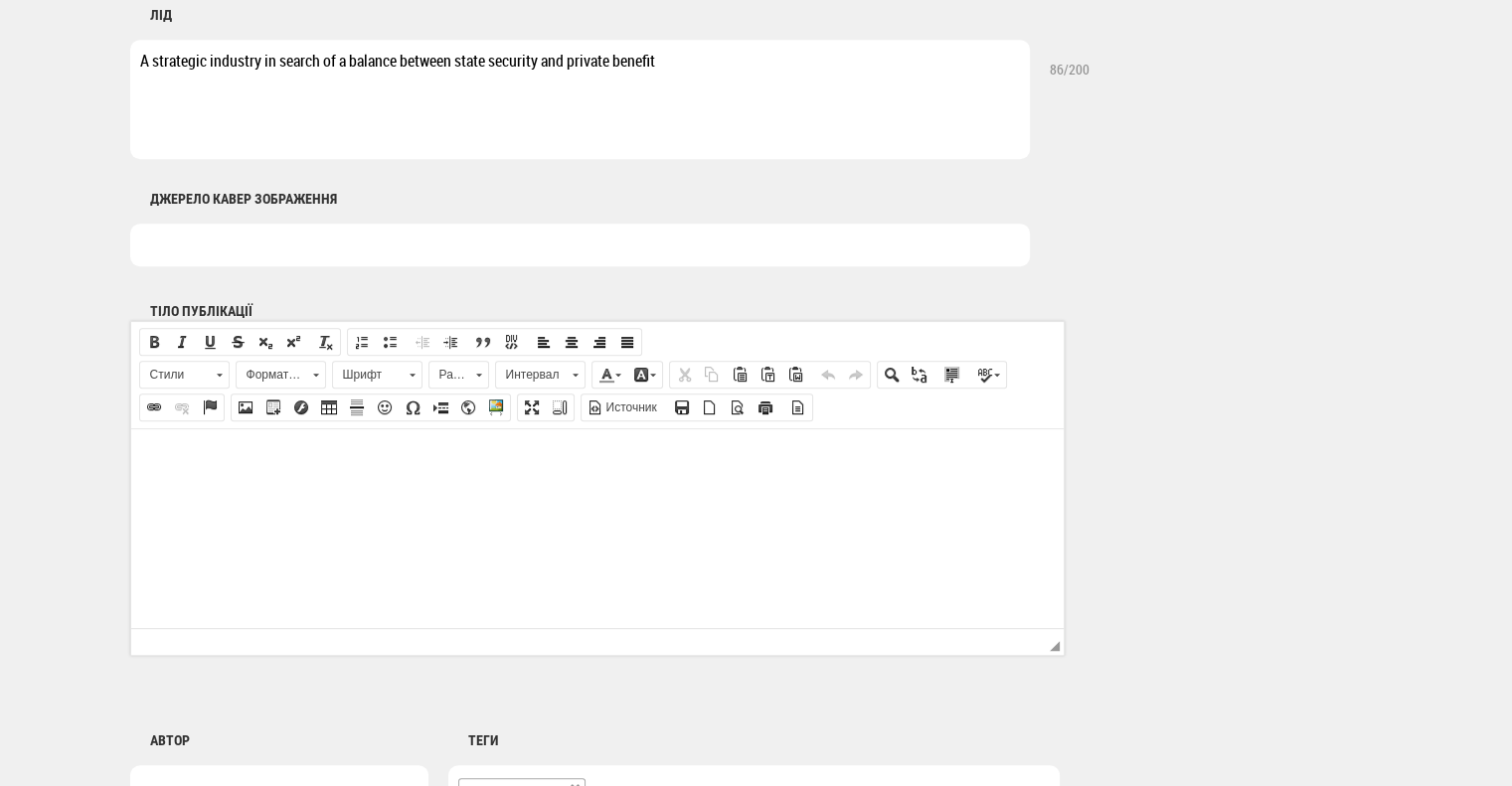 type on "A strategic industry in search of a balance between state security and private benefit" 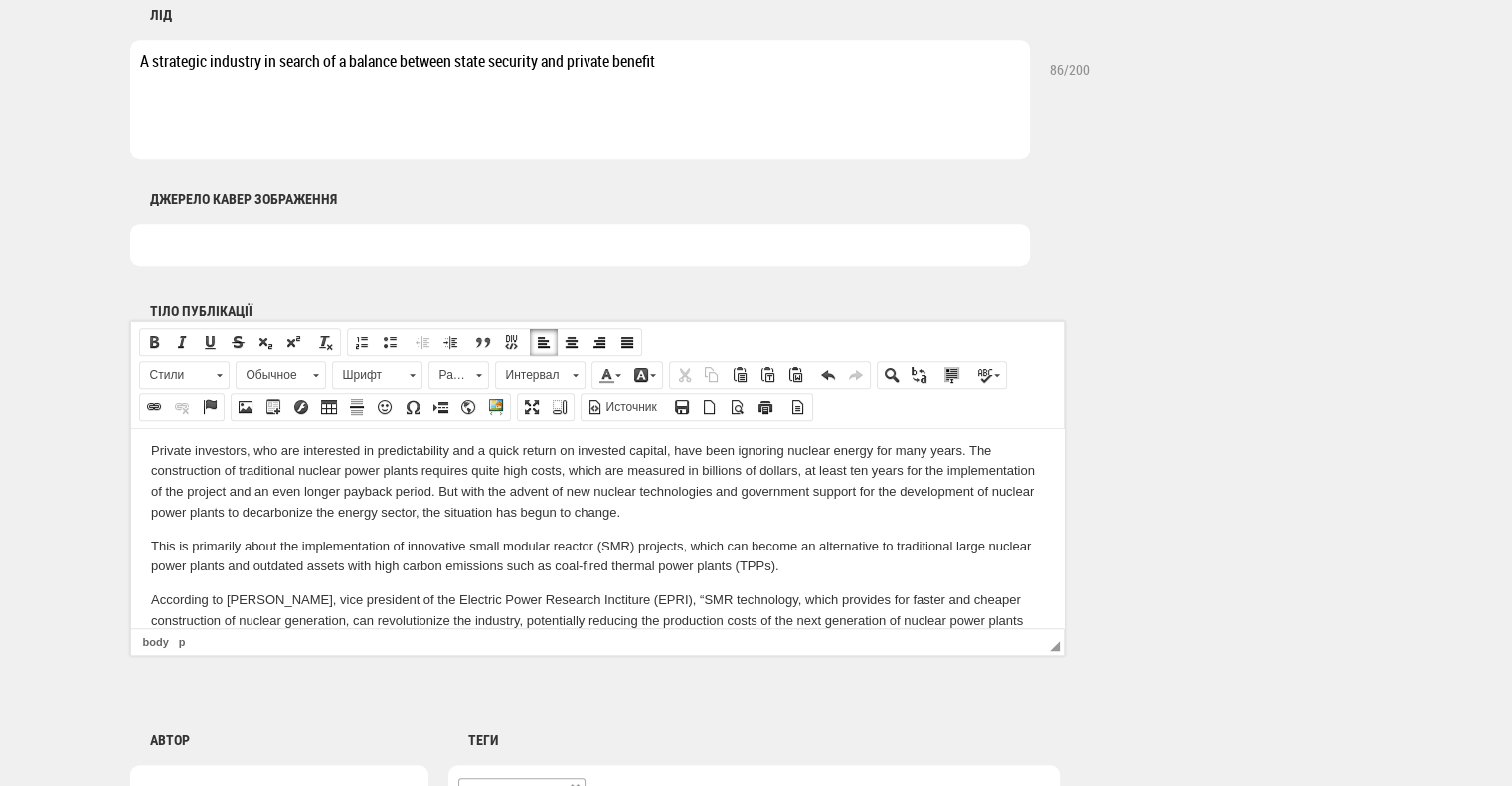 scroll, scrollTop: 859, scrollLeft: 0, axis: vertical 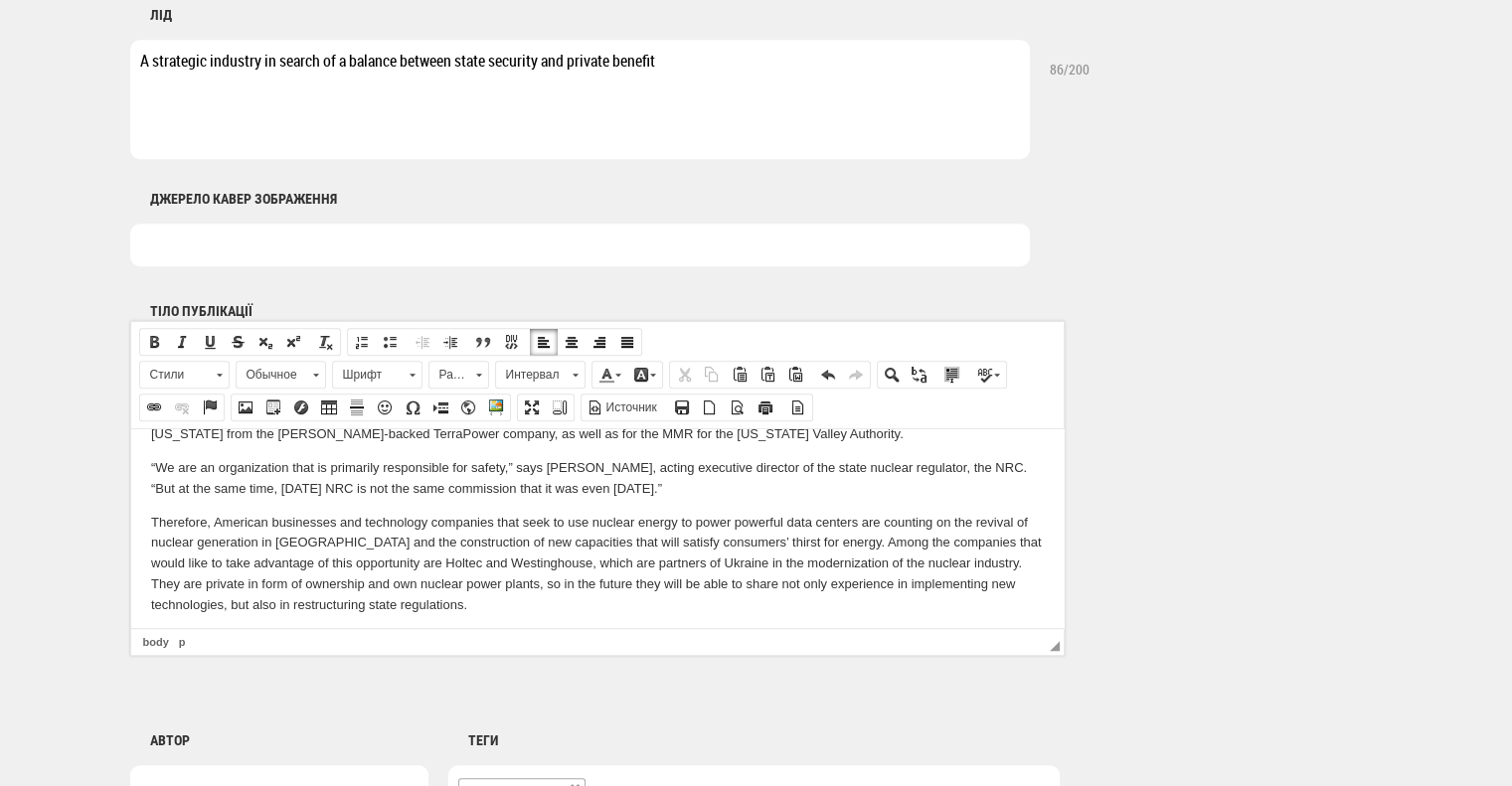 drag, startPoint x: 468, startPoint y: 622, endPoint x: 98, endPoint y: 636, distance: 370.26477 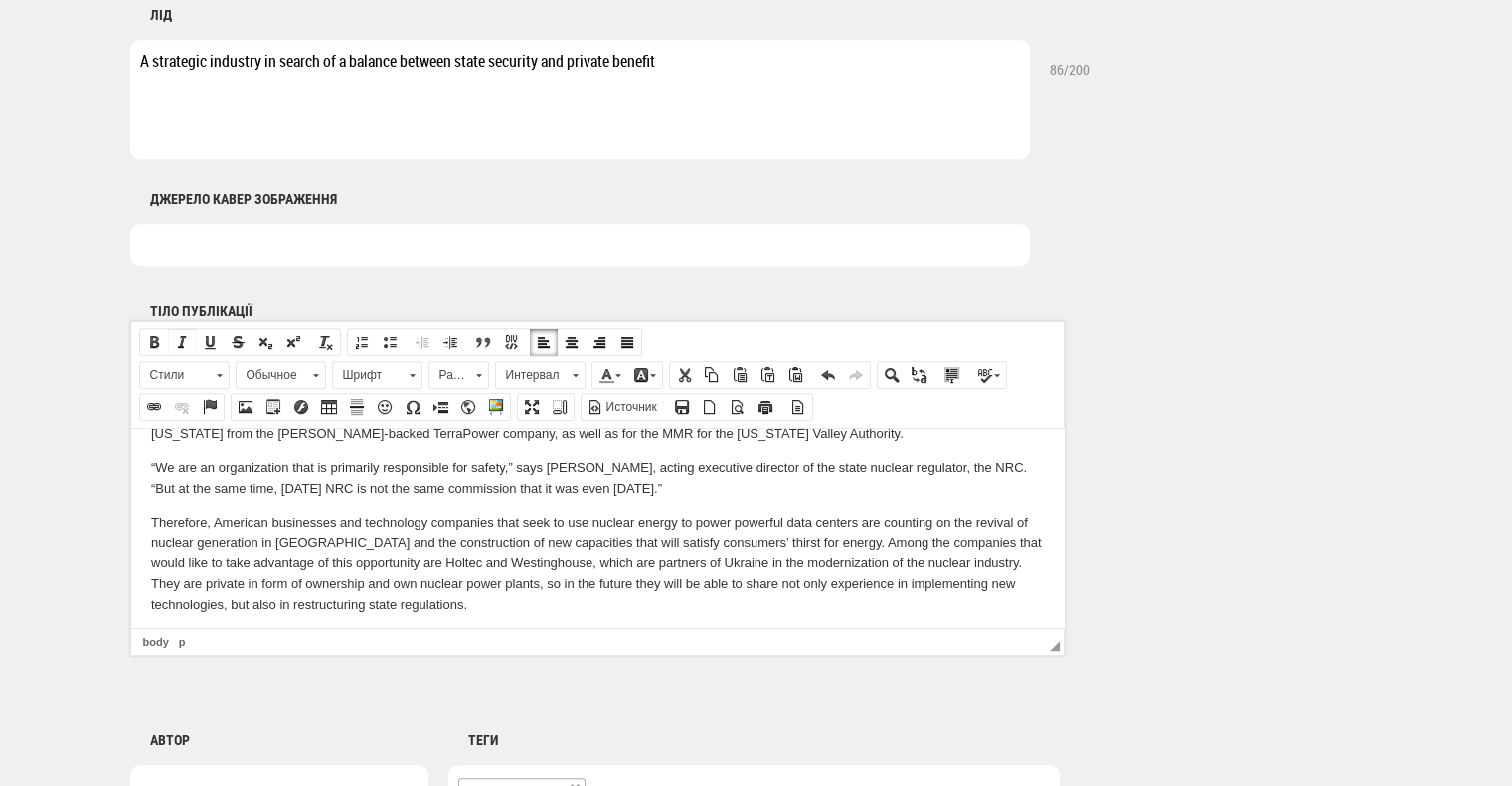 click at bounding box center [182, 342] 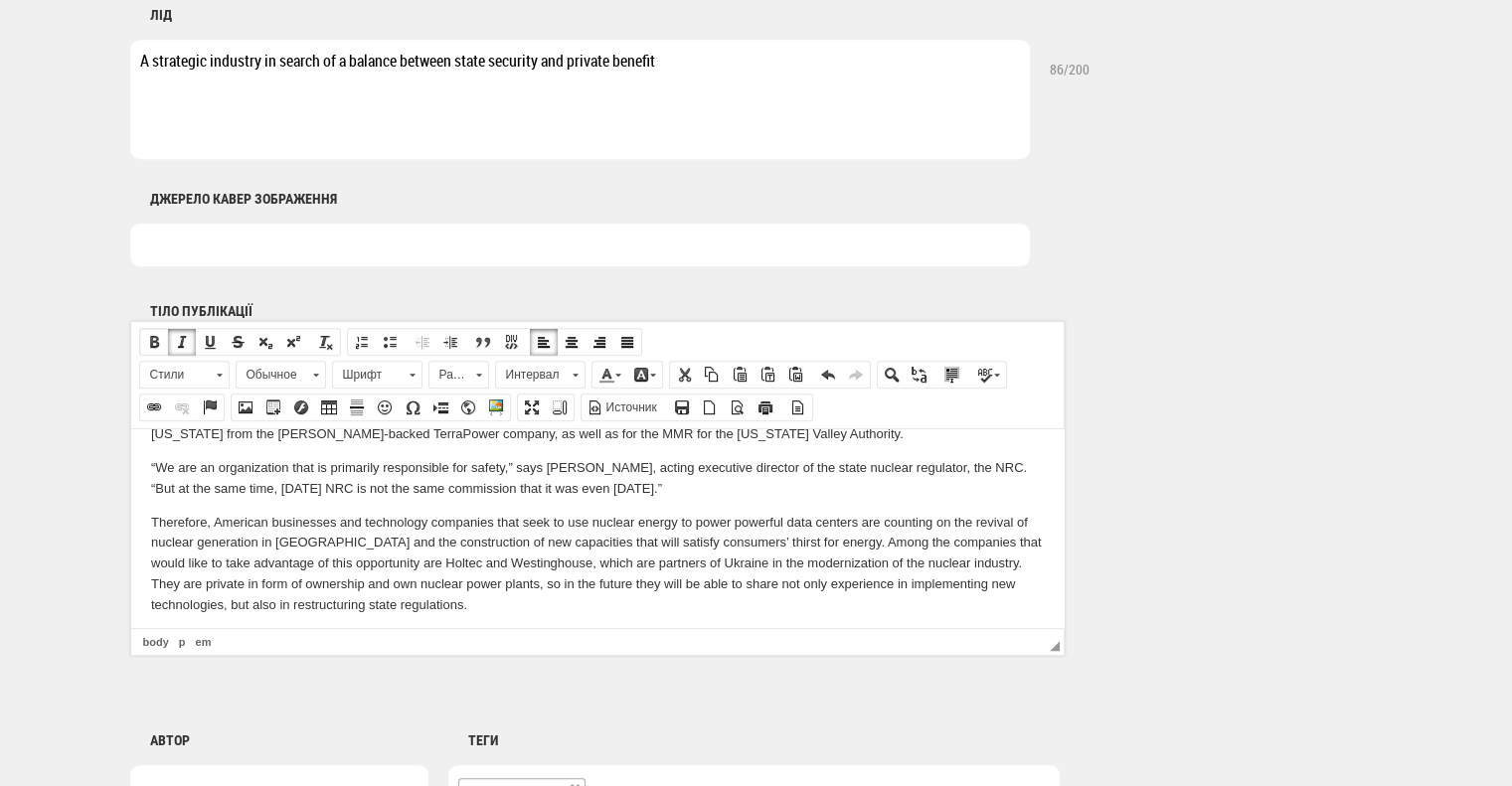click at bounding box center [154, 342] 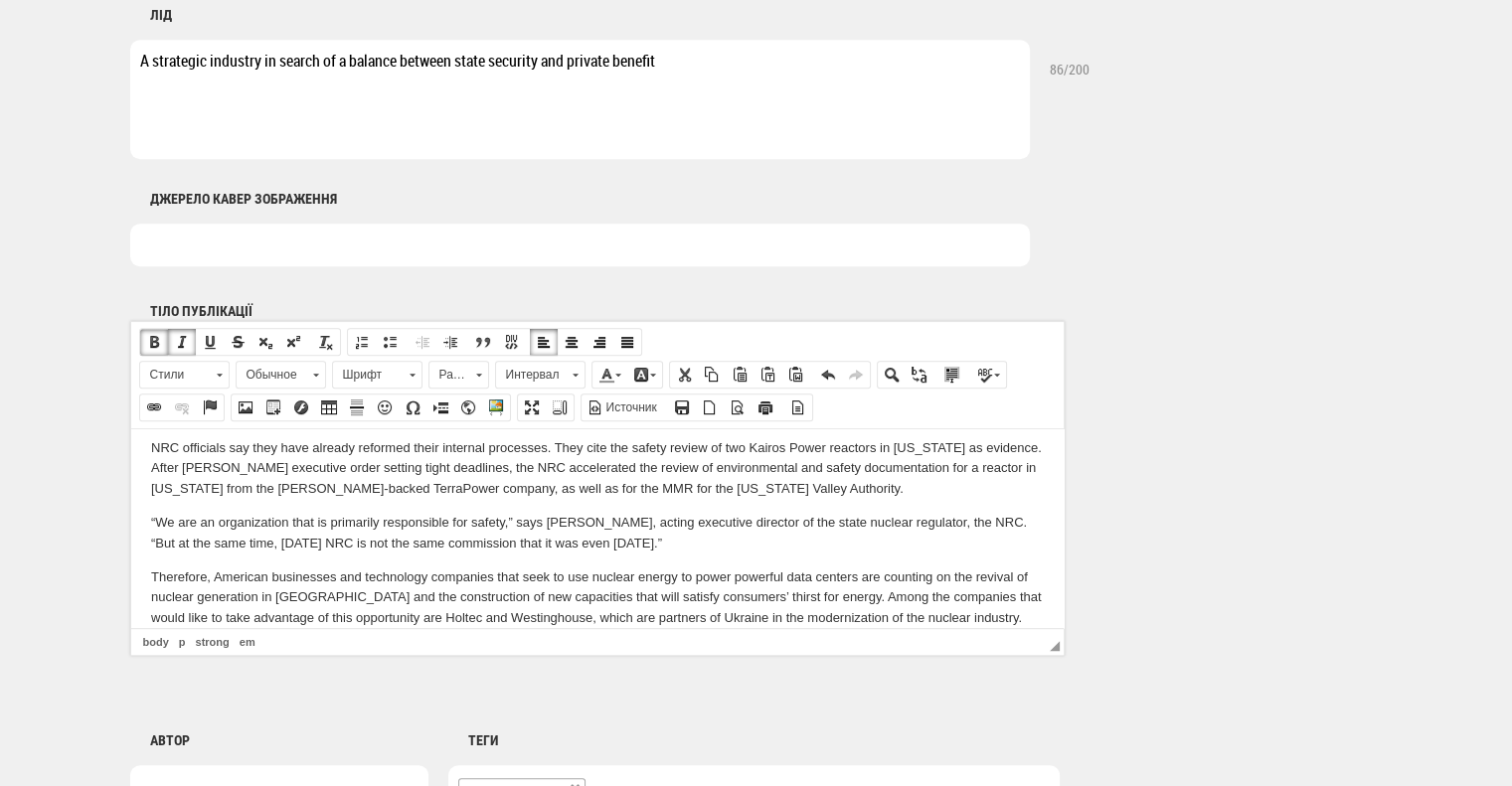 scroll, scrollTop: 2012, scrollLeft: 0, axis: vertical 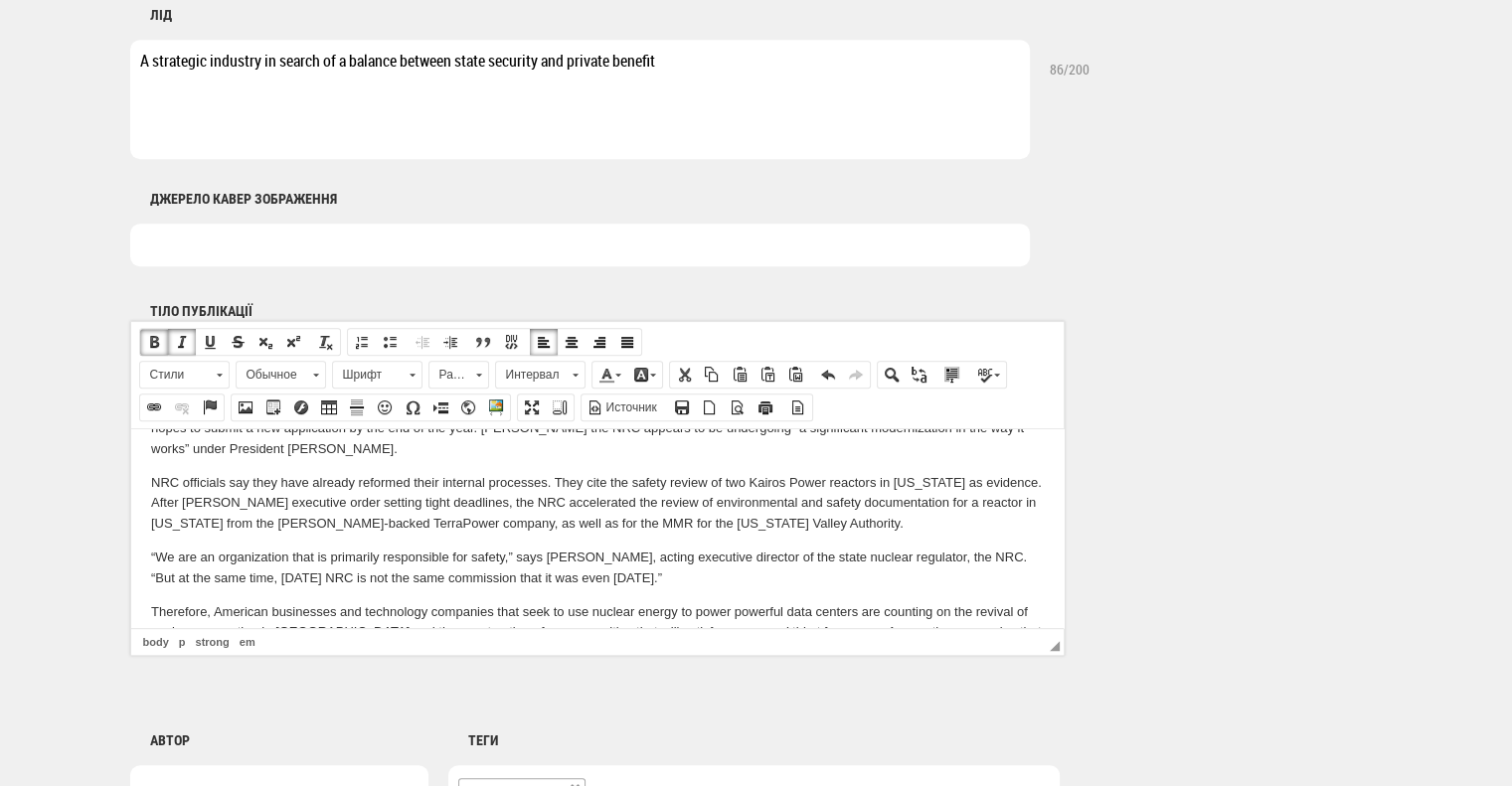 click on "“We are an organization that is primarily responsible for safety,” says Mike King, acting executive director of the state nuclear regulator, the NRC. “But at the same time, today’s NRC is not the same commission that it was even yesterday.”" at bounding box center [596, 567] 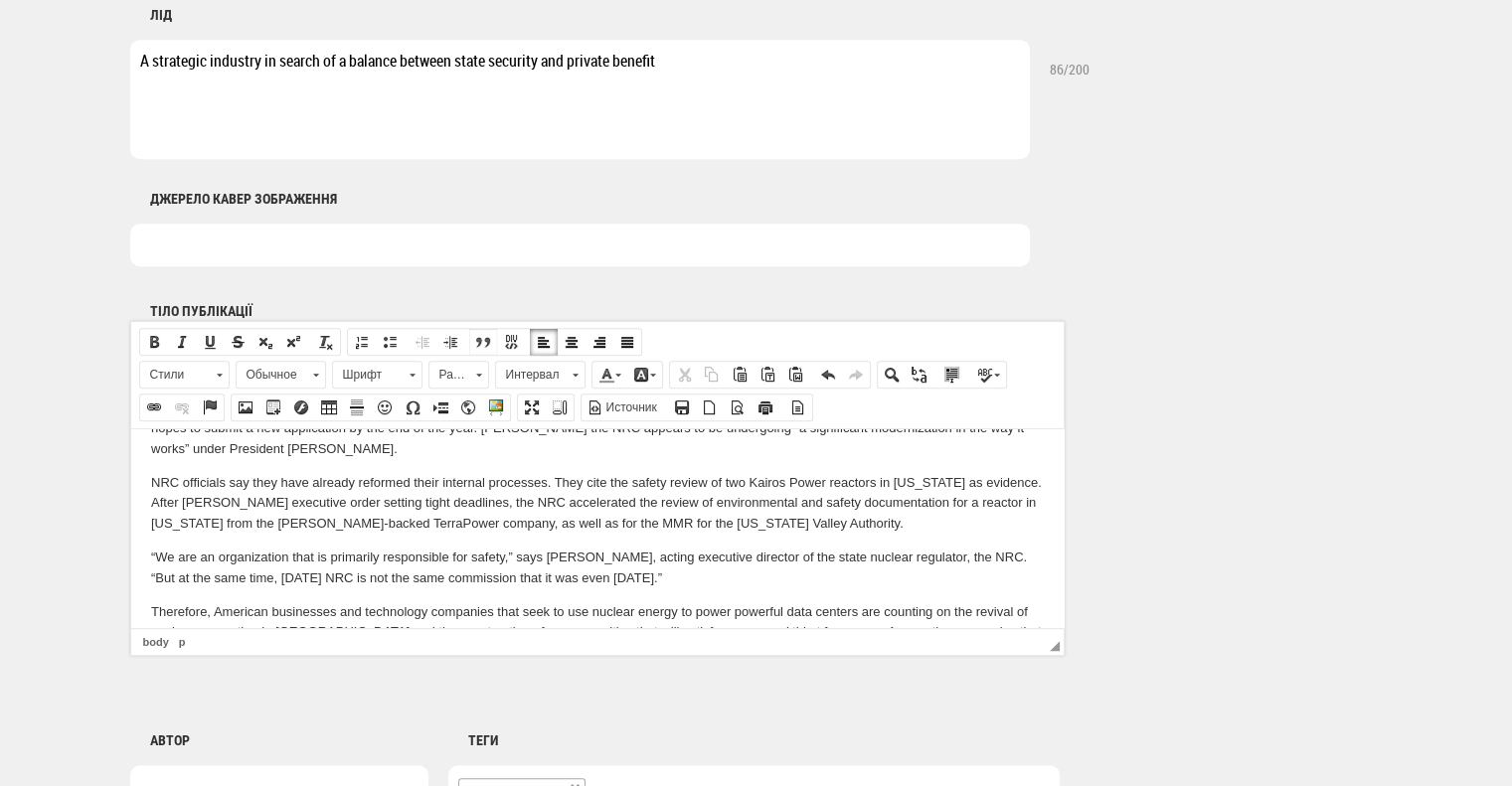 click at bounding box center (483, 342) 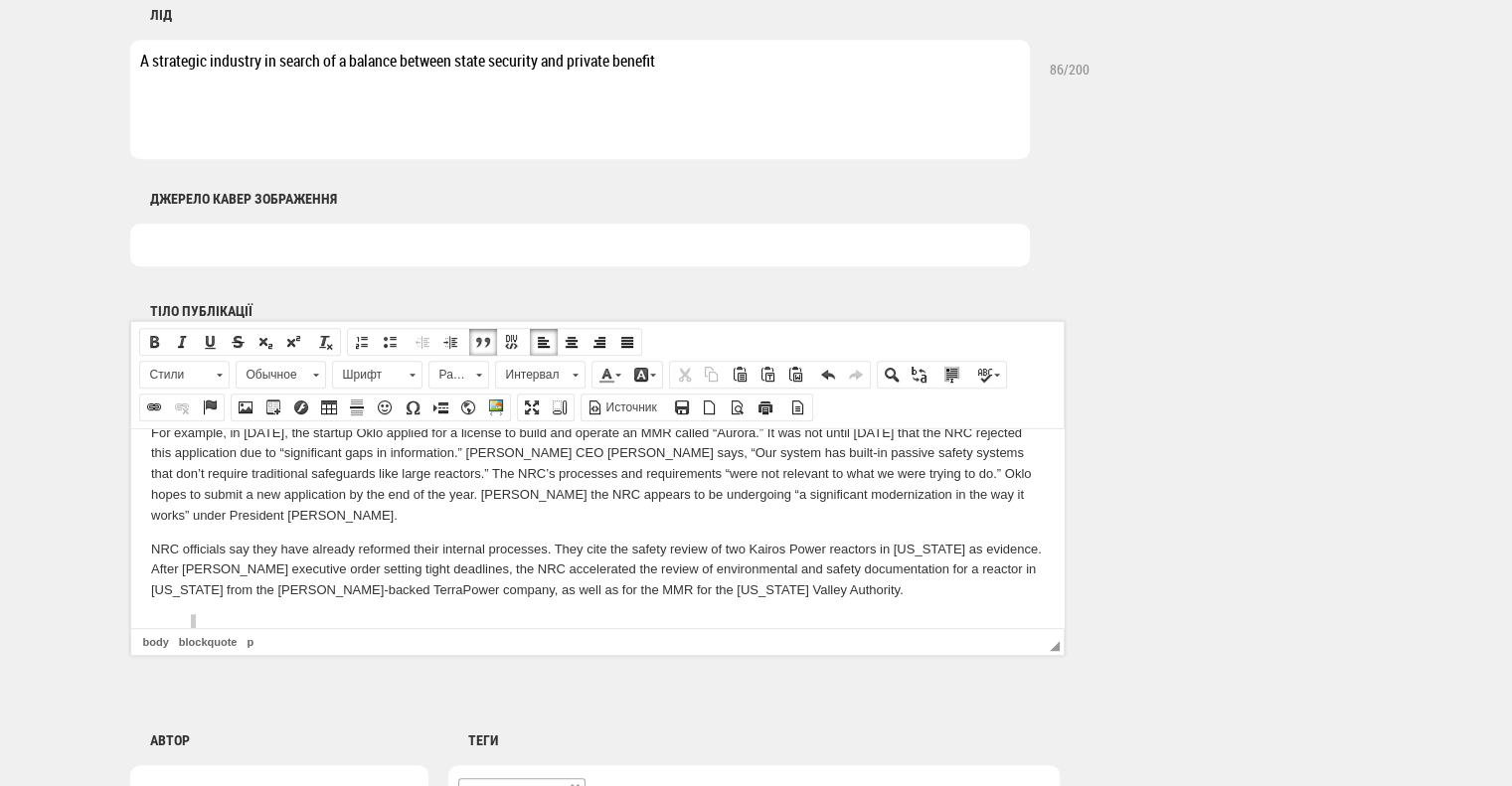 scroll, scrollTop: 1934, scrollLeft: 0, axis: vertical 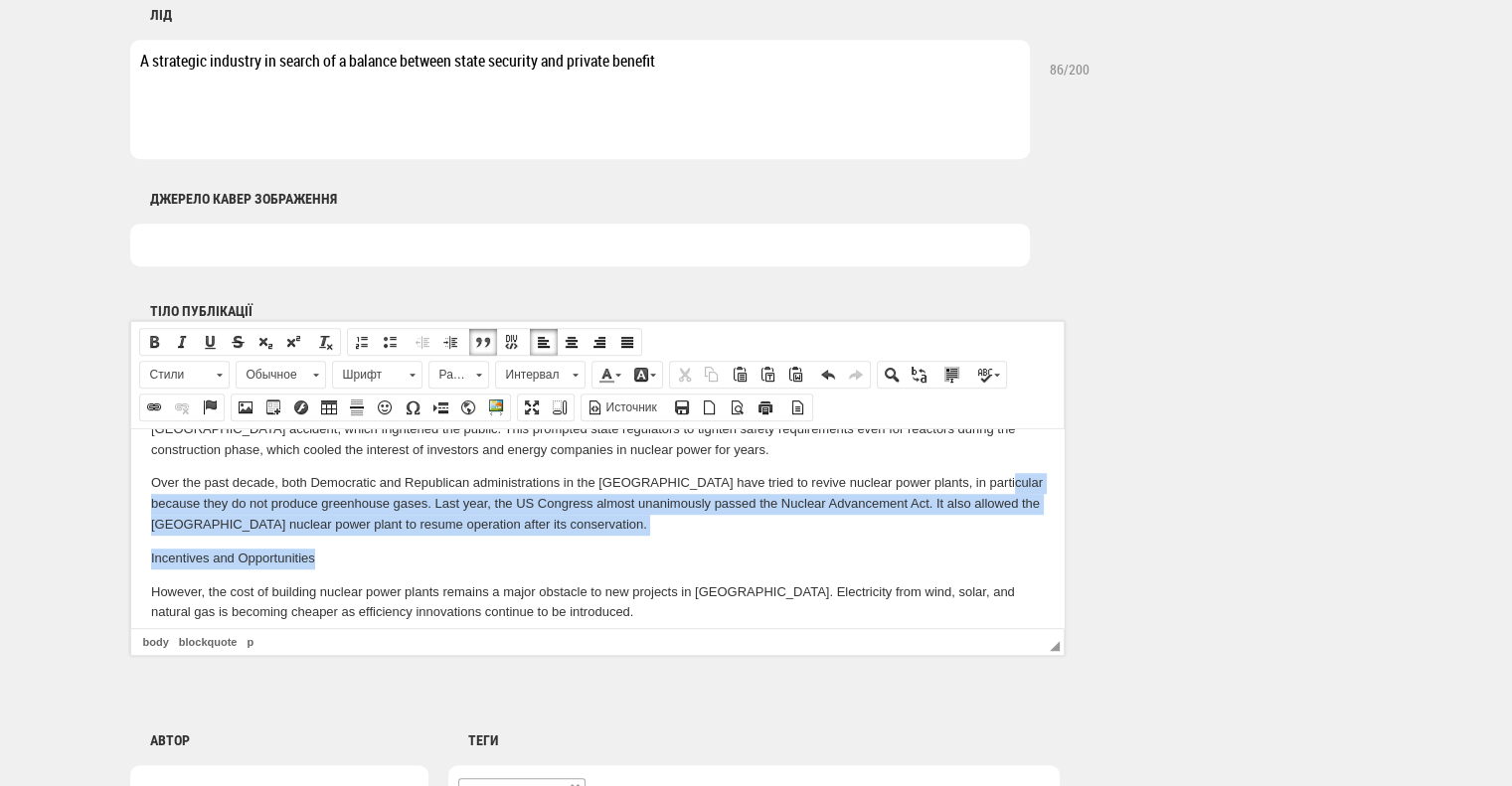 drag, startPoint x: 314, startPoint y: 521, endPoint x: 226, endPoint y: 900, distance: 389.0823 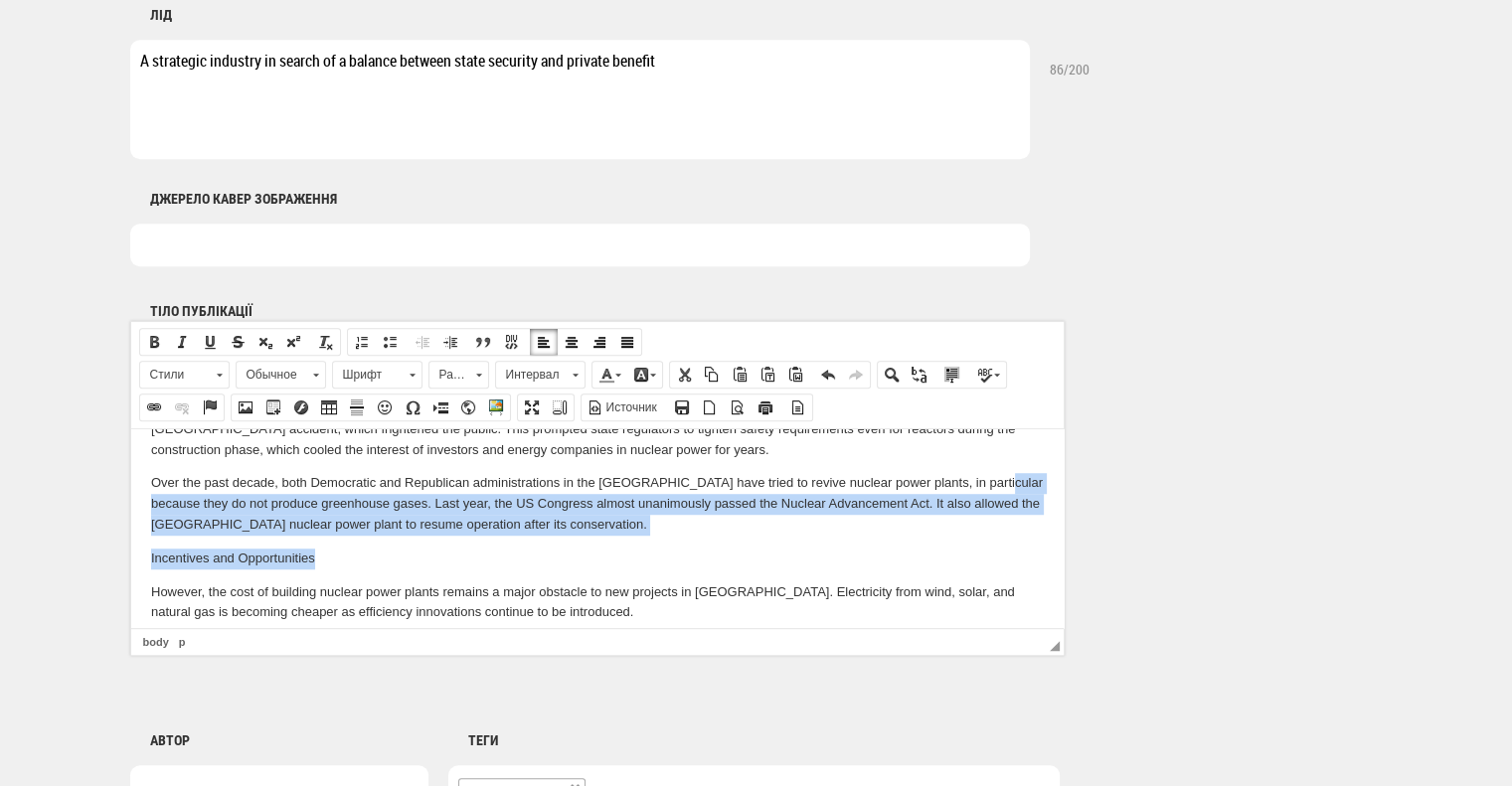 click on "Private investors are increasingly interested in nuclear energy, a strategic industry that is under strict state regulation due to security risks and the need to control the spread of nuclear materials. For years, it was dominated by state-owned companies such as Ukraine’s Energoatom operator. Expensive, long-term, and risky projects required government oversight and financing. But new technologies are driving radical changes that are attracting private investors to nuclear generation. Ukrainian Energy examined how relevant this trend is for Ukraine and learned about the changes taking place in nuclear energy regulation in the United States, whose companies are interested in sharing their experience and technologies on the Ukrainian market. “State Statement” Energy Minister Herman Galushchenko believes it is appropriate to attract private investment in the construction of new nuclear power units in Ukraine. But to implement this in practice, national legislation needs to be adapted. Nuclear innovations" at bounding box center (596, -44) 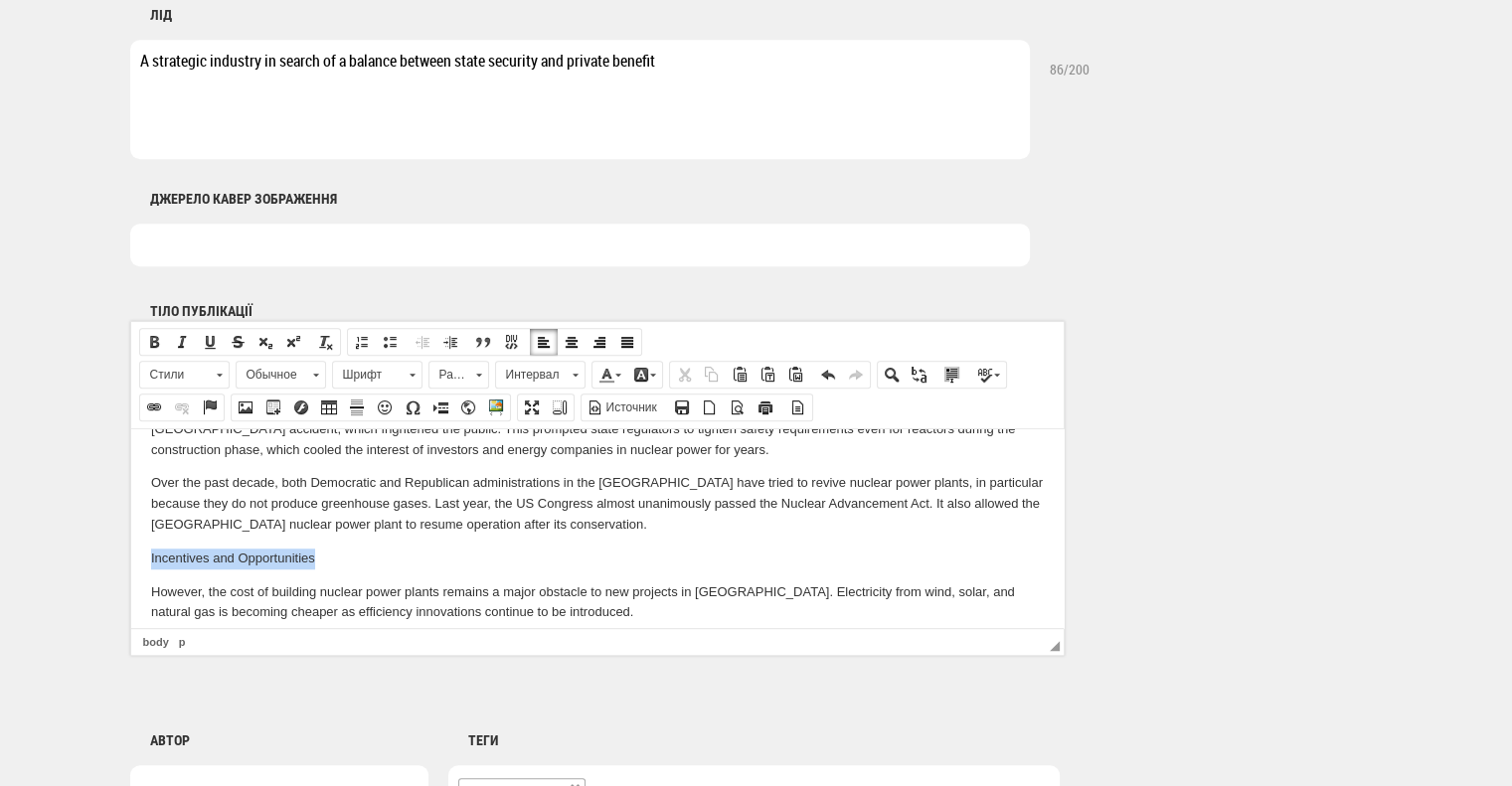 drag, startPoint x: 324, startPoint y: 519, endPoint x: 99, endPoint y: 511, distance: 225.14218 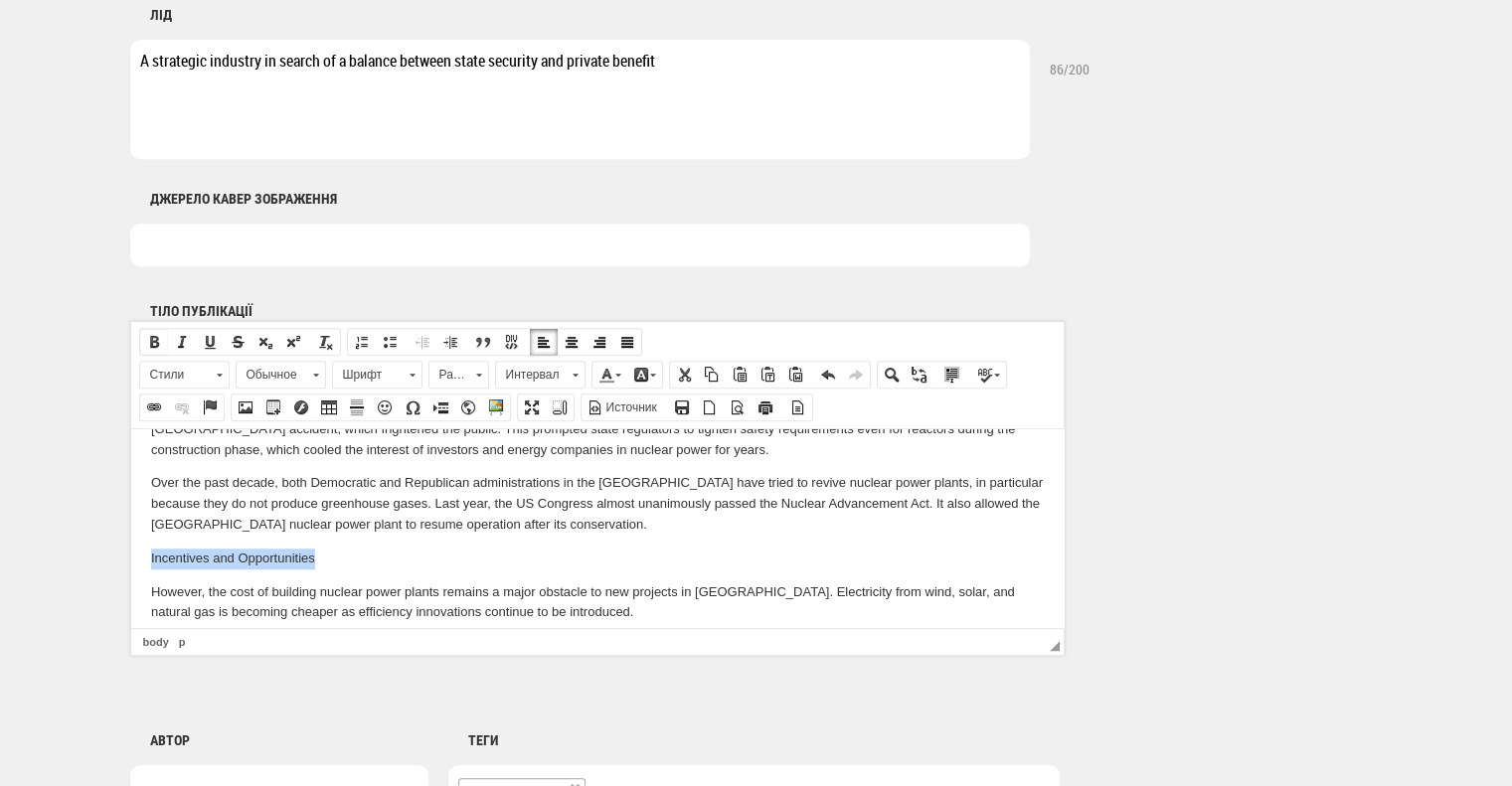 click at bounding box center (154, 342) 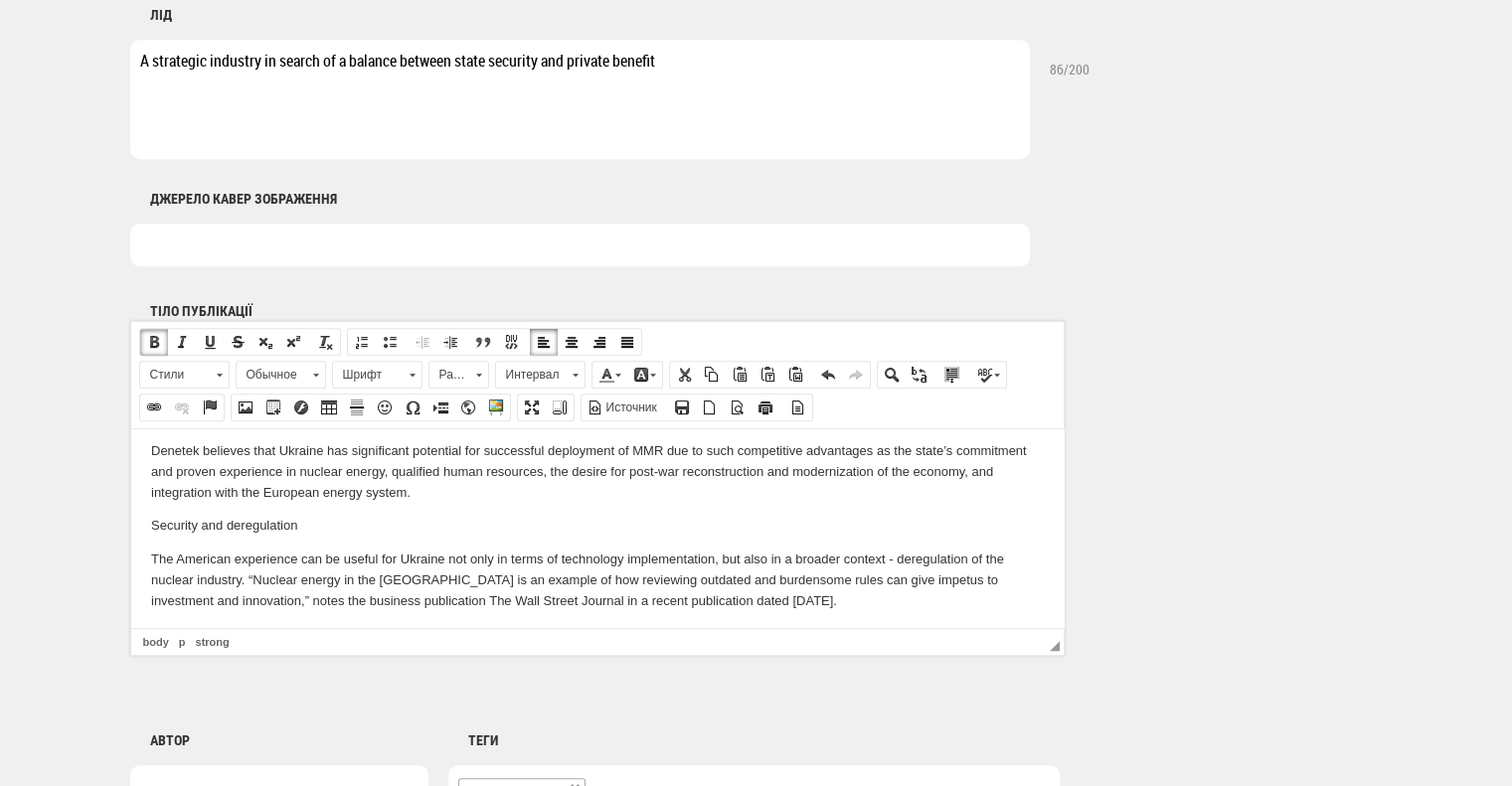 scroll, scrollTop: 1194, scrollLeft: 0, axis: vertical 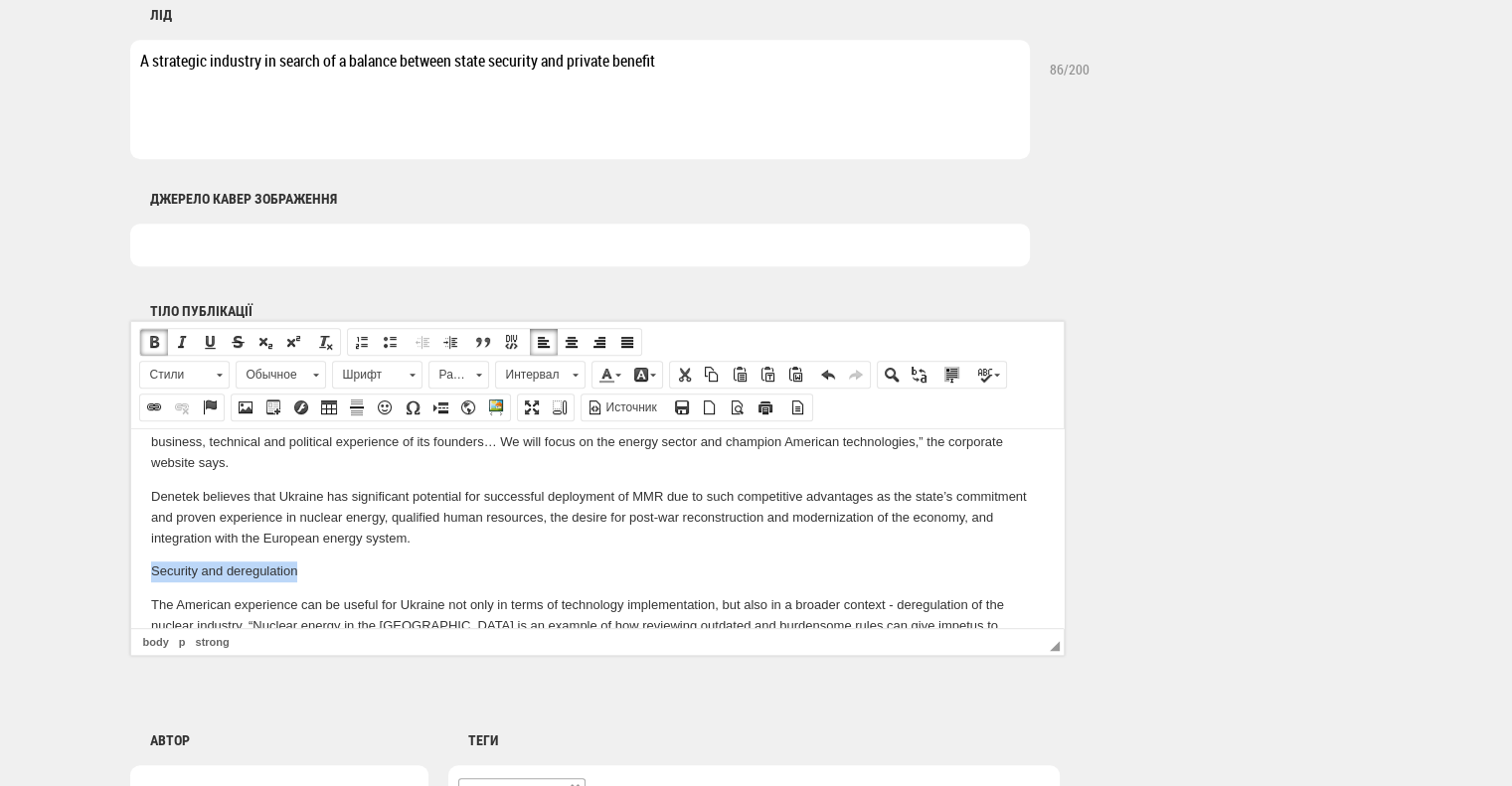 drag, startPoint x: 300, startPoint y: 537, endPoint x: 222, endPoint y: 944, distance: 414.4068 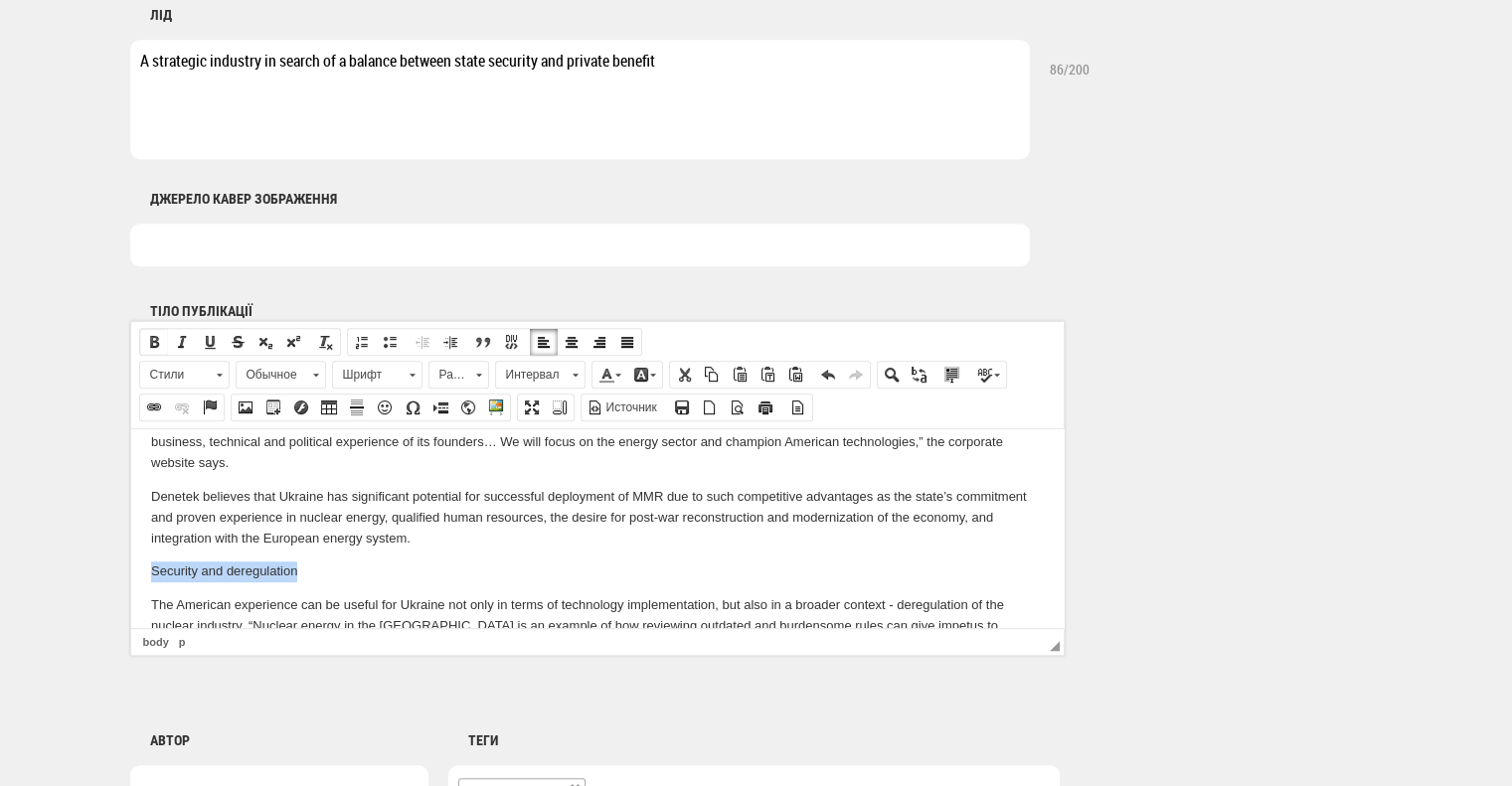 click at bounding box center (154, 342) 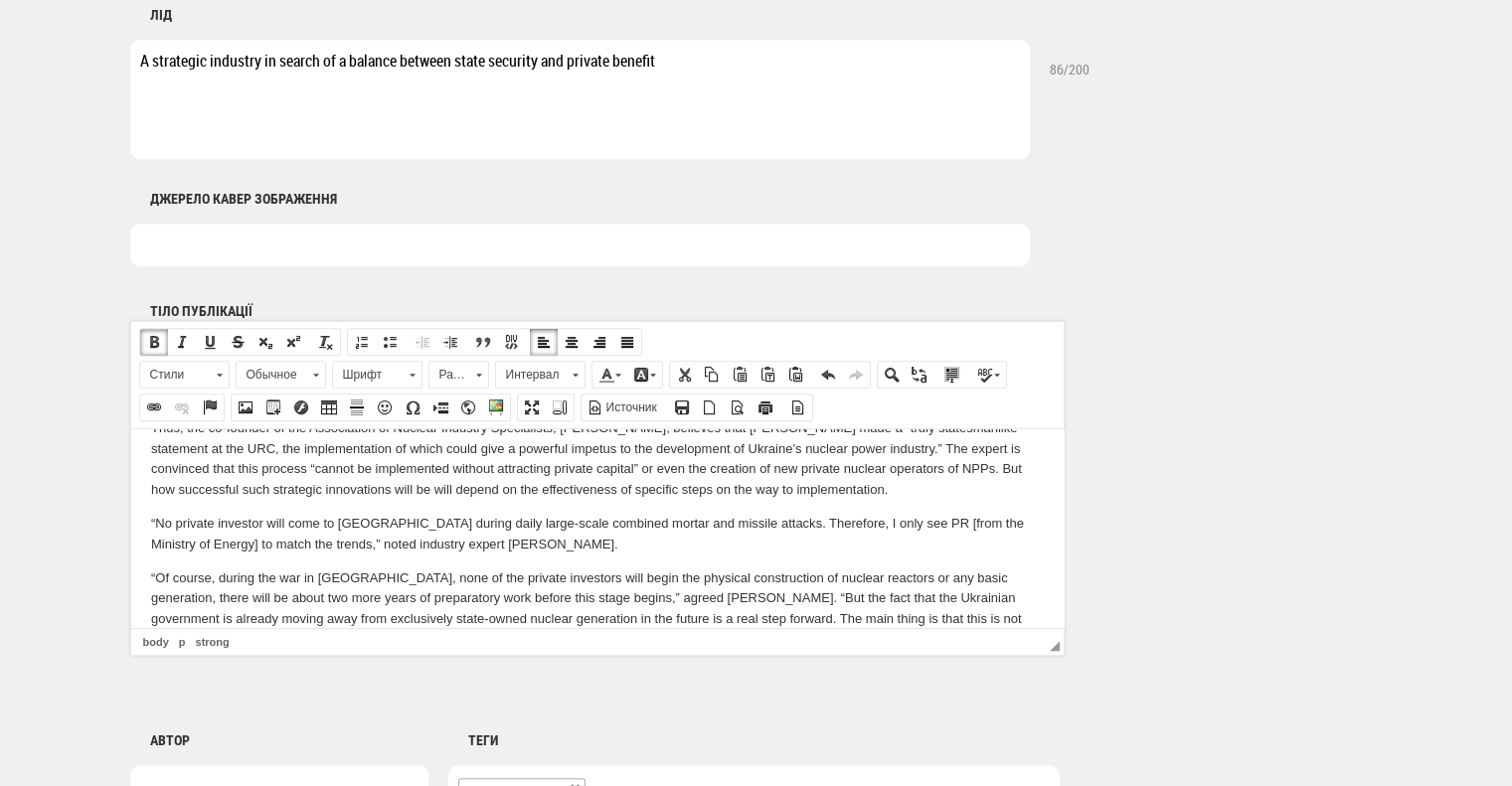 scroll, scrollTop: 685, scrollLeft: 0, axis: vertical 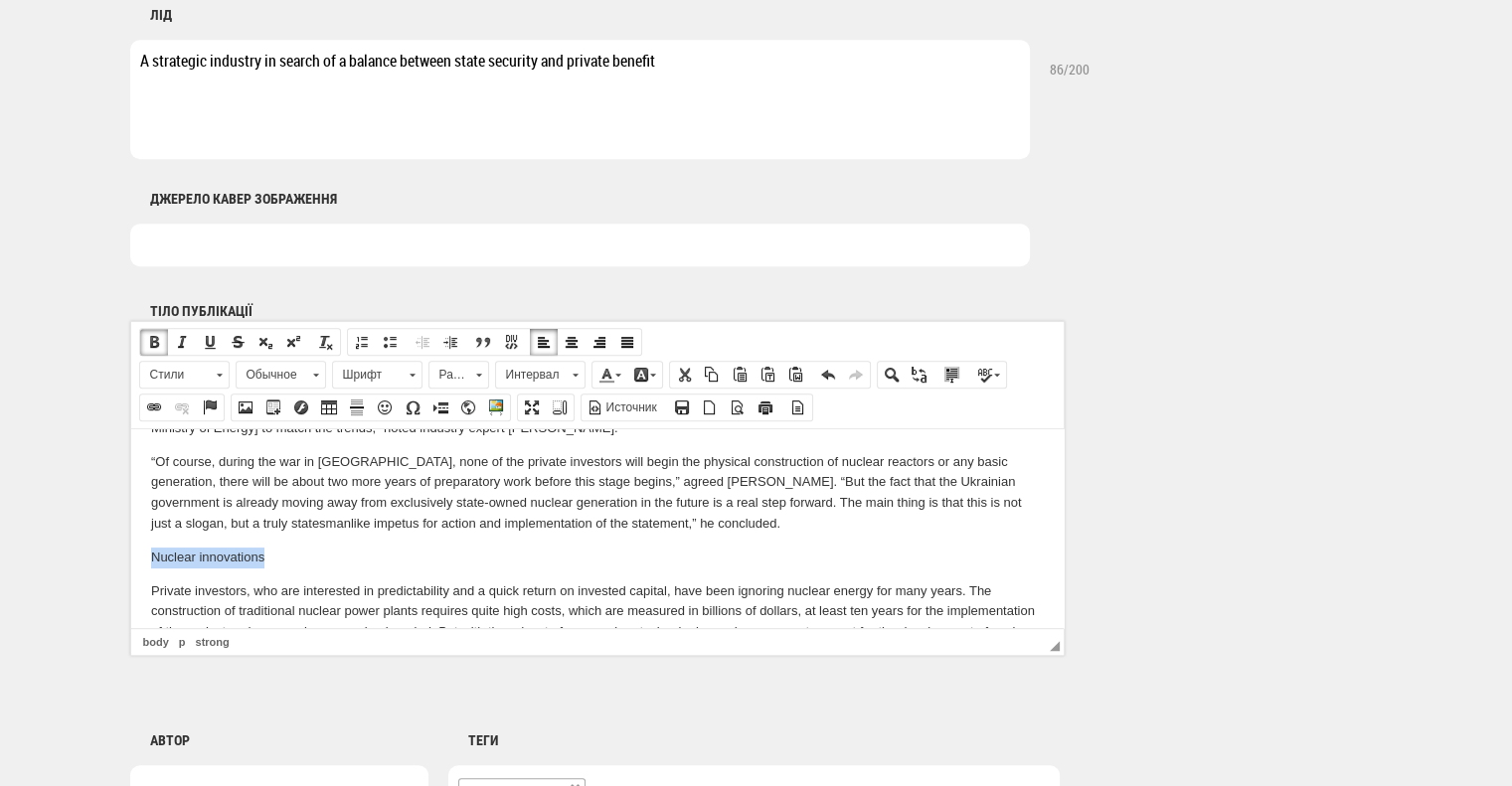 drag, startPoint x: 309, startPoint y: 519, endPoint x: 243, endPoint y: 949, distance: 435.03563 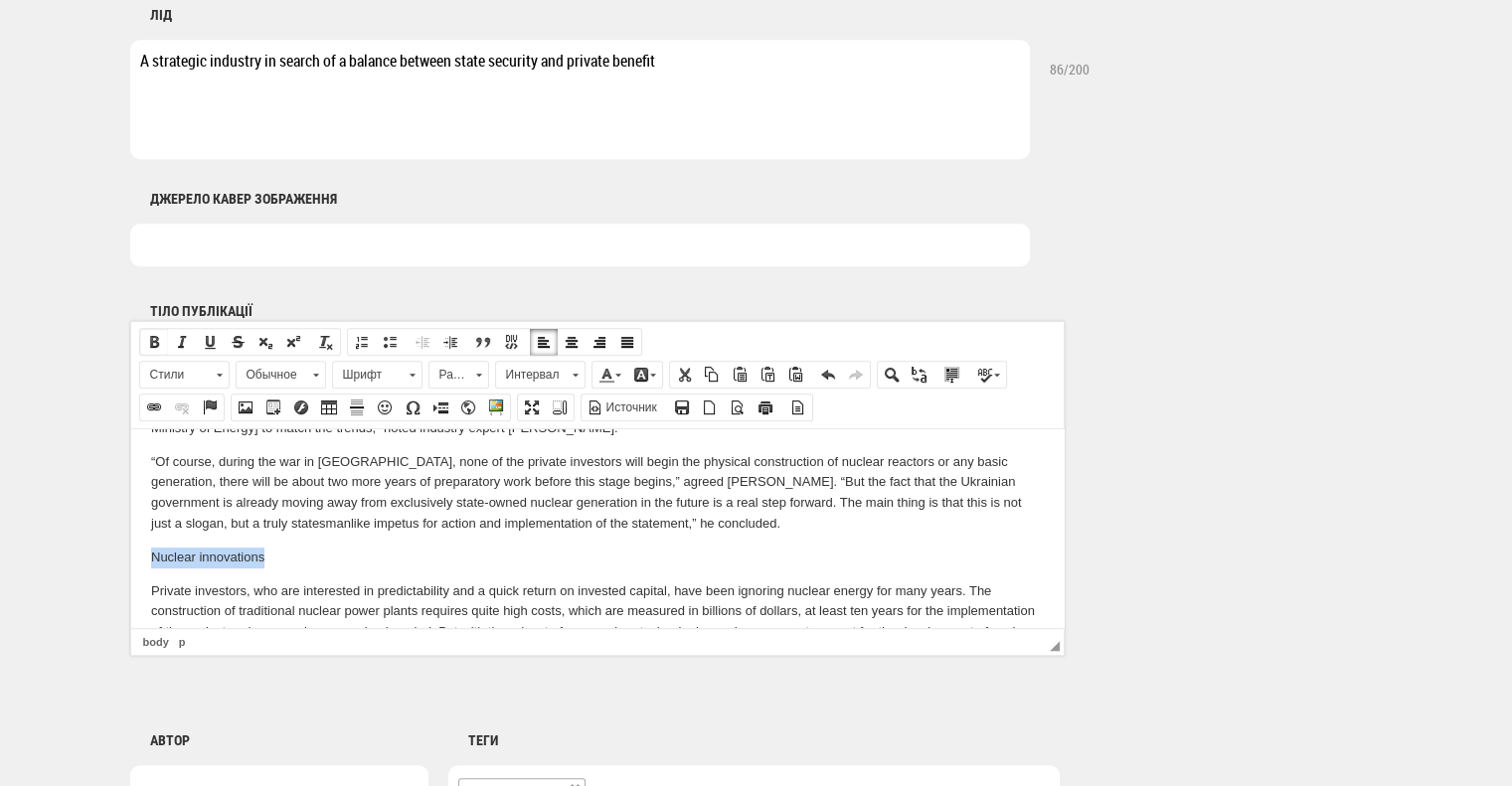 click at bounding box center [154, 342] 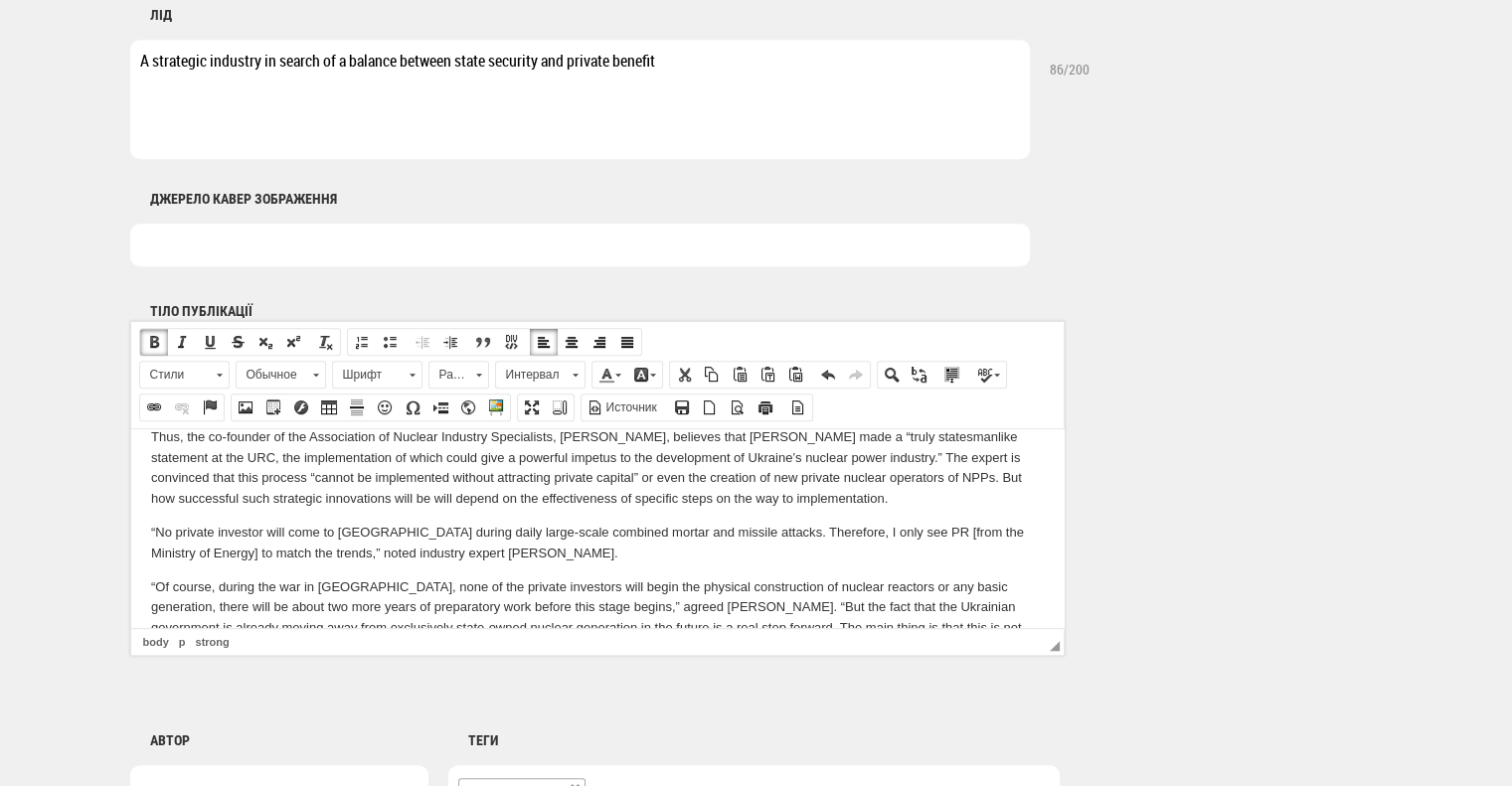 scroll, scrollTop: 525, scrollLeft: 0, axis: vertical 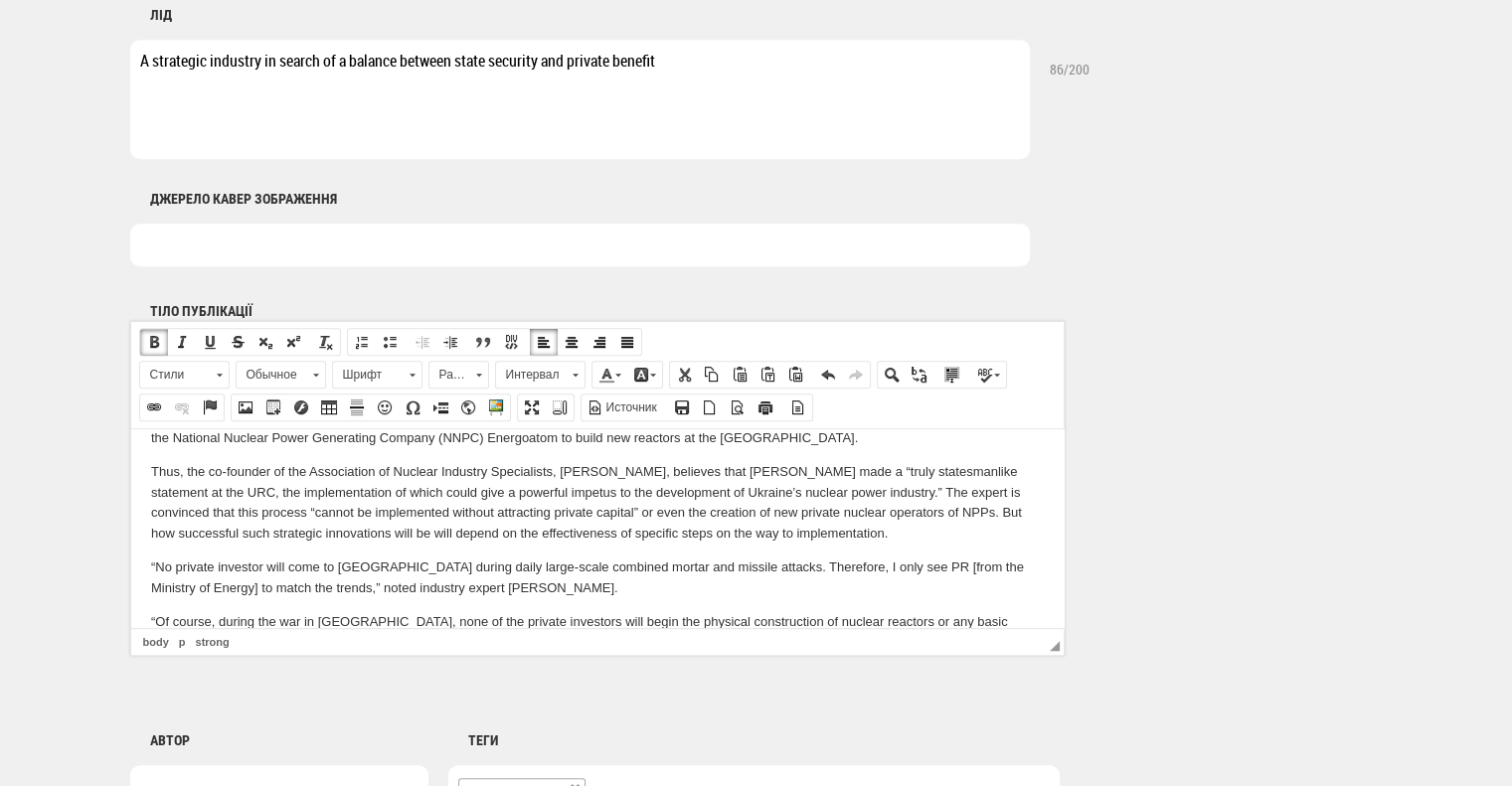 click on "“No private investor will come to Ukraine during daily large-scale combined mortar and missile attacks. Therefore, I only see PR [from the Ministry of Energy] to match the trends,” noted industry expert Olga Kosharna." at bounding box center (596, 577) 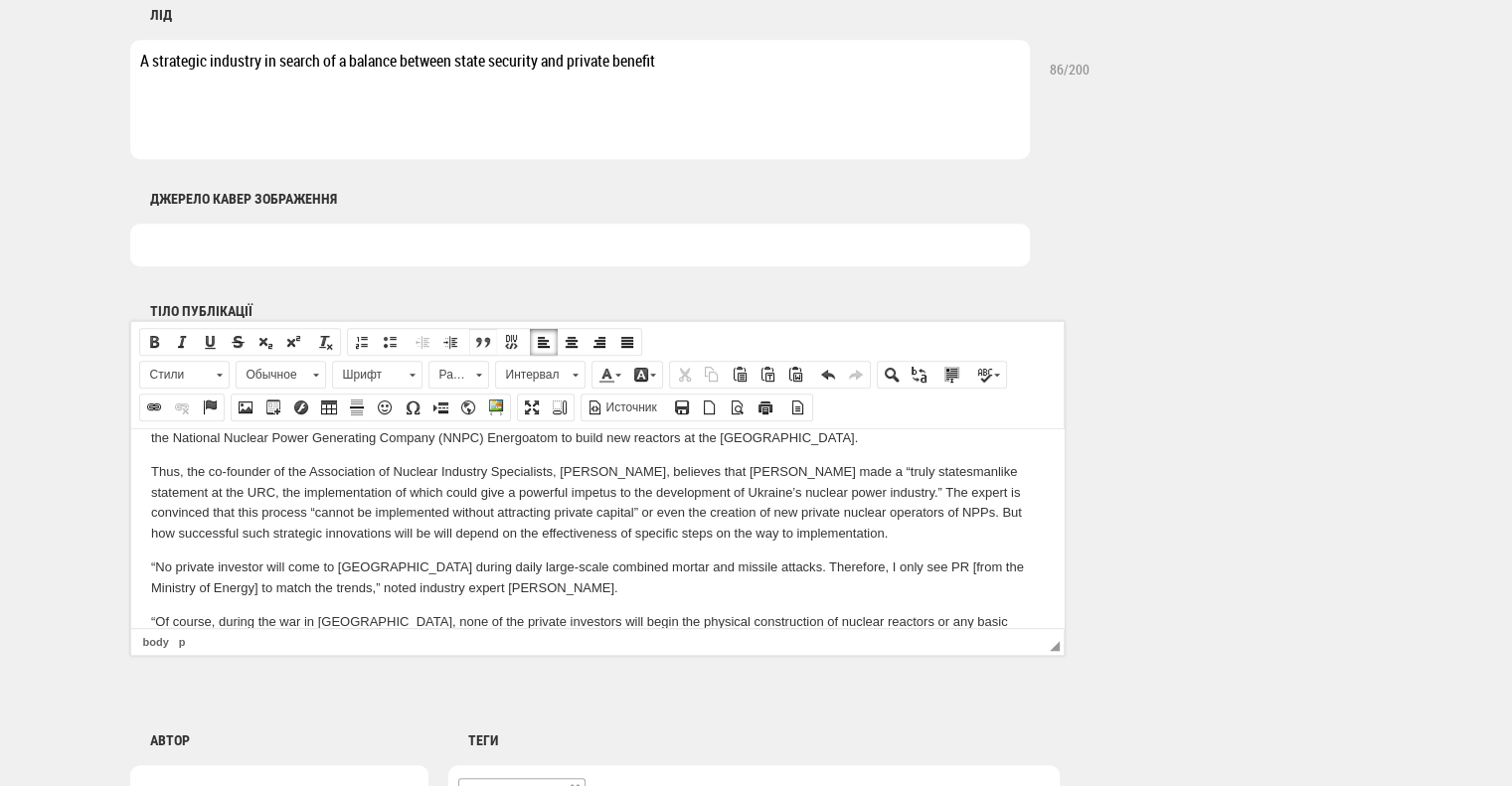 click at bounding box center [483, 342] 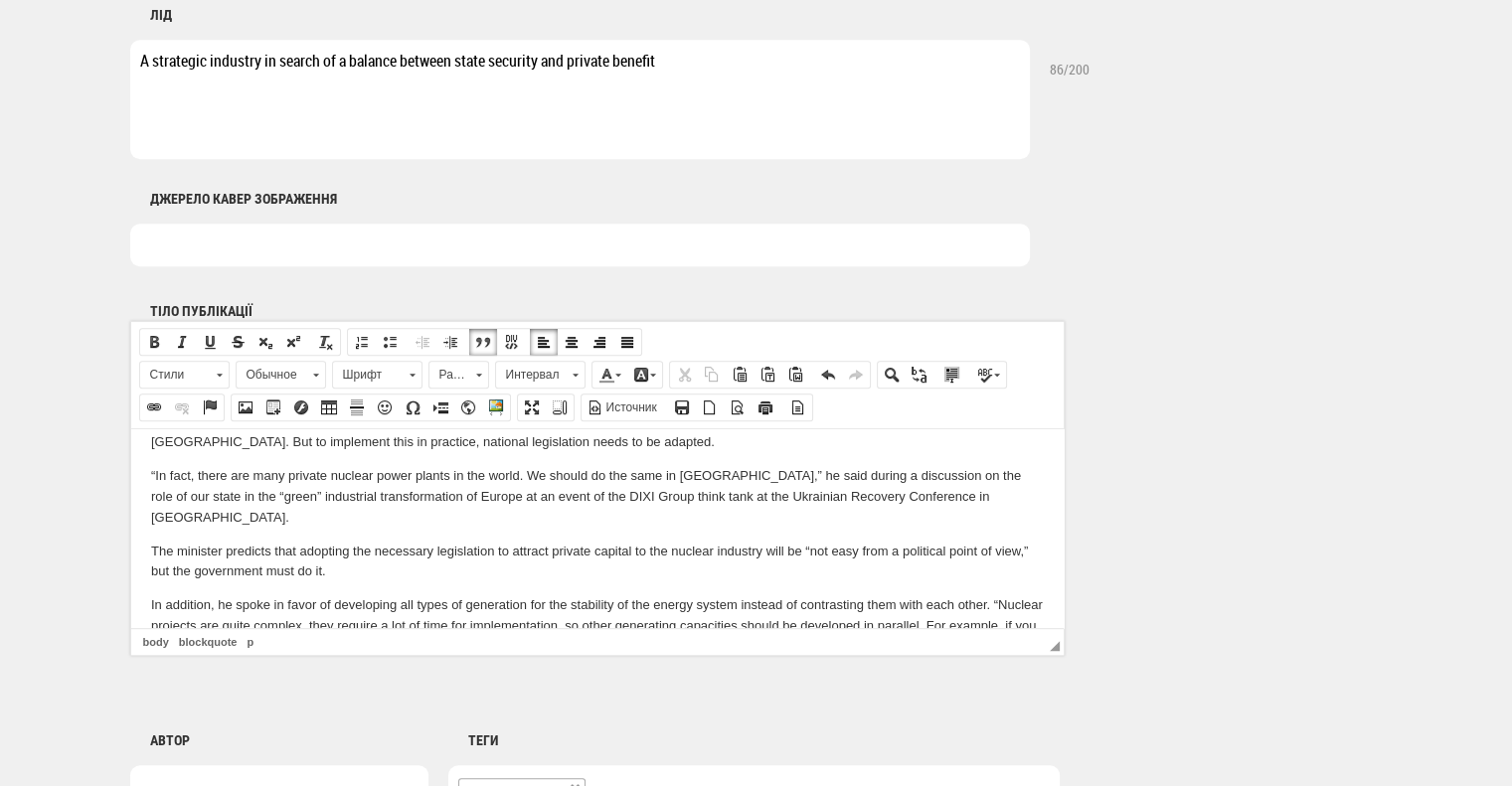 scroll, scrollTop: 197, scrollLeft: 0, axis: vertical 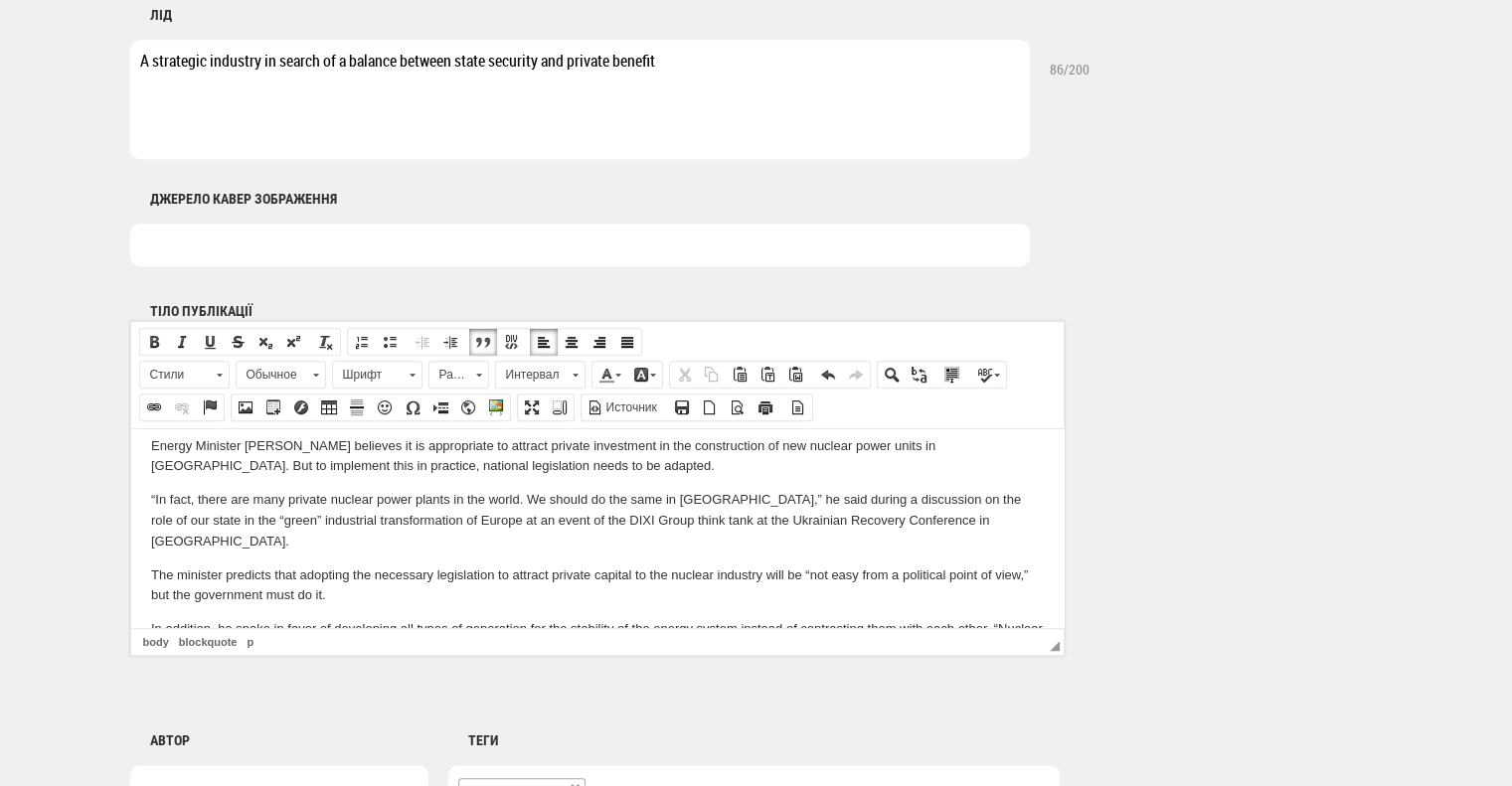 click on "“In fact, there are many private nuclear power plants in the world. We should do the same in Ukraine,” he said during a discussion on the role of our state in the “green” industrial transformation of Europe at an event of the DIXI Group think tank at the Ukrainian Recovery Conference in Rome." at bounding box center (596, 520) 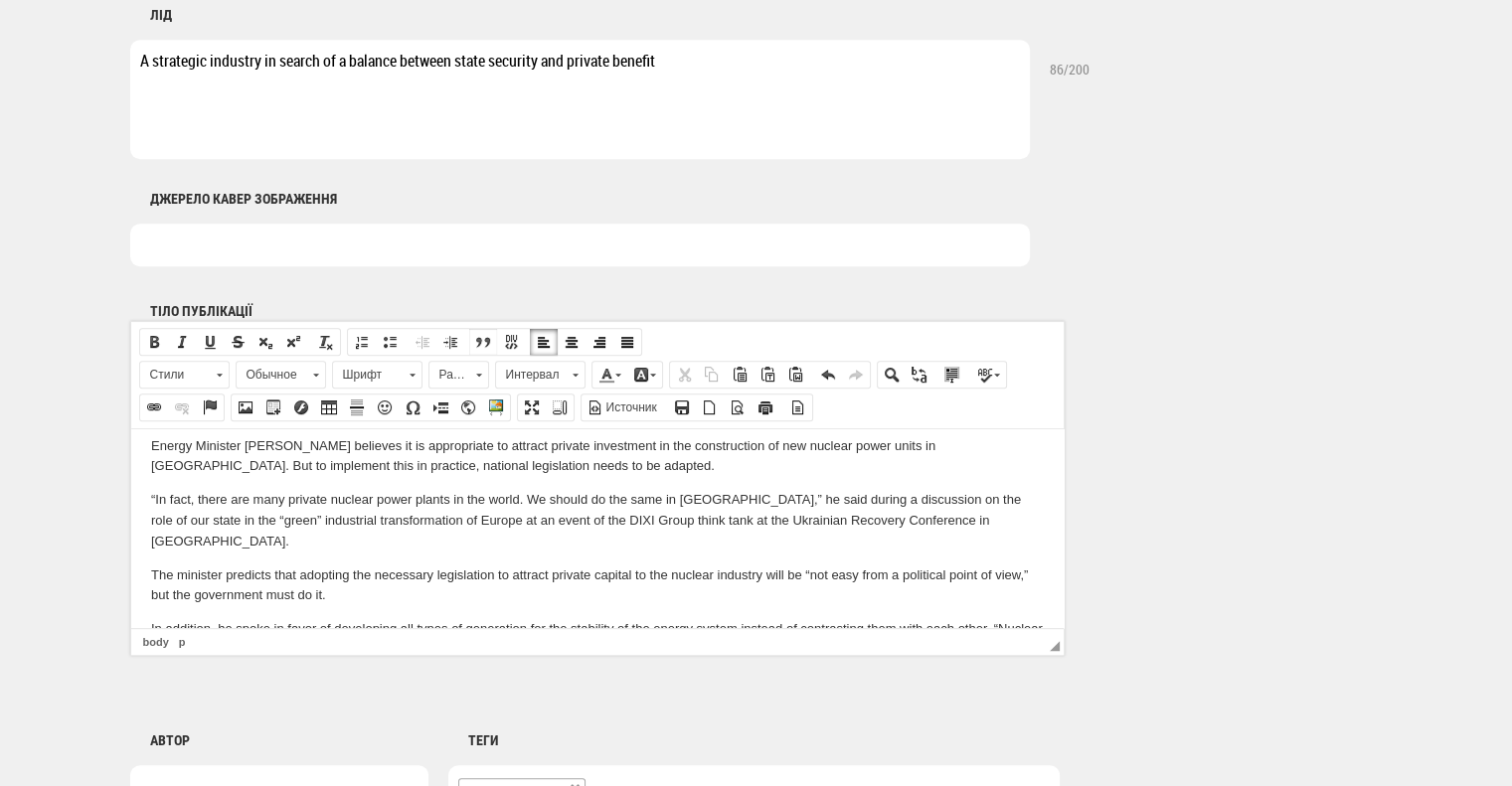click on "Цитата" at bounding box center [483, 342] 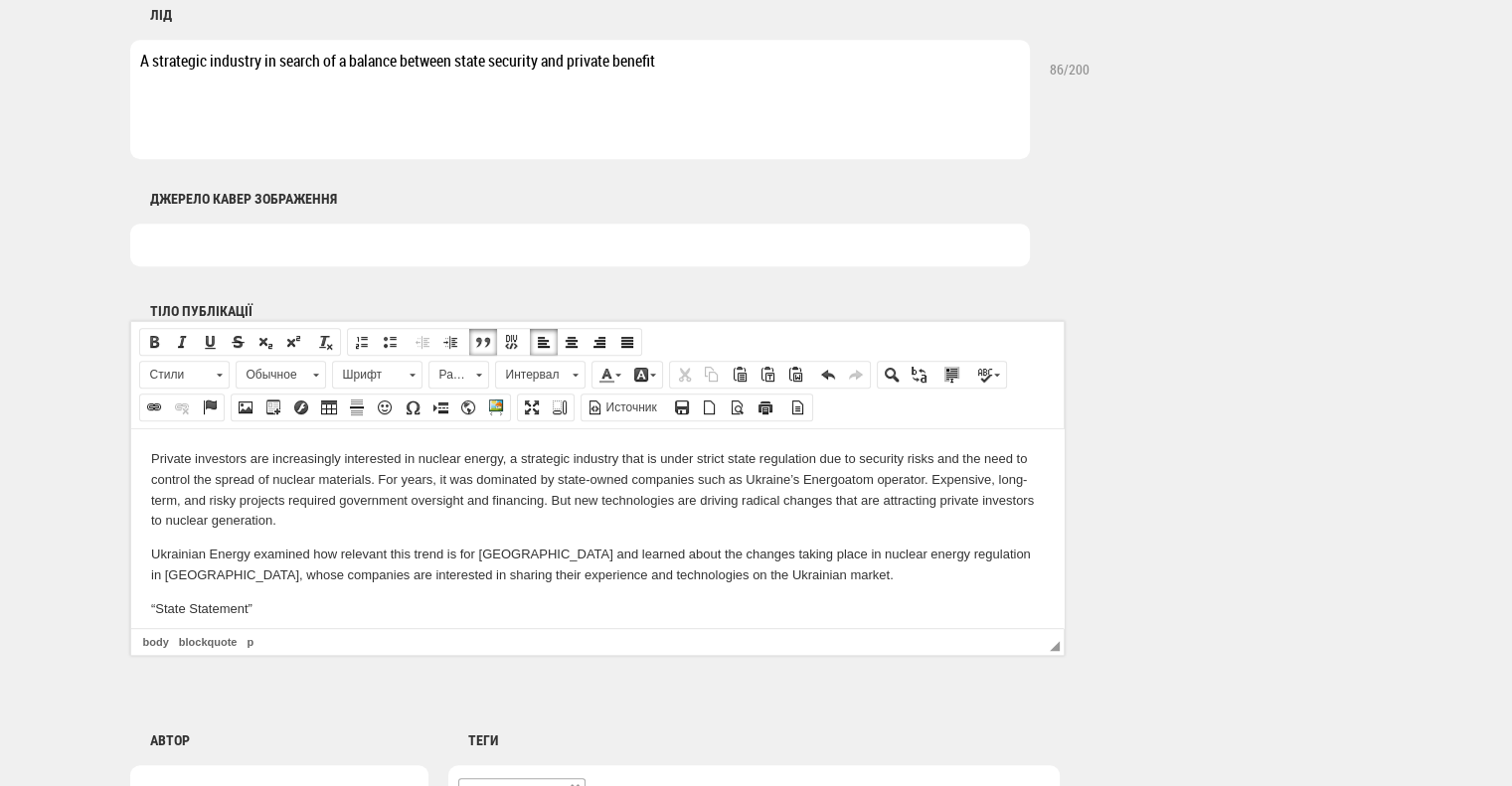 scroll, scrollTop: 31, scrollLeft: 0, axis: vertical 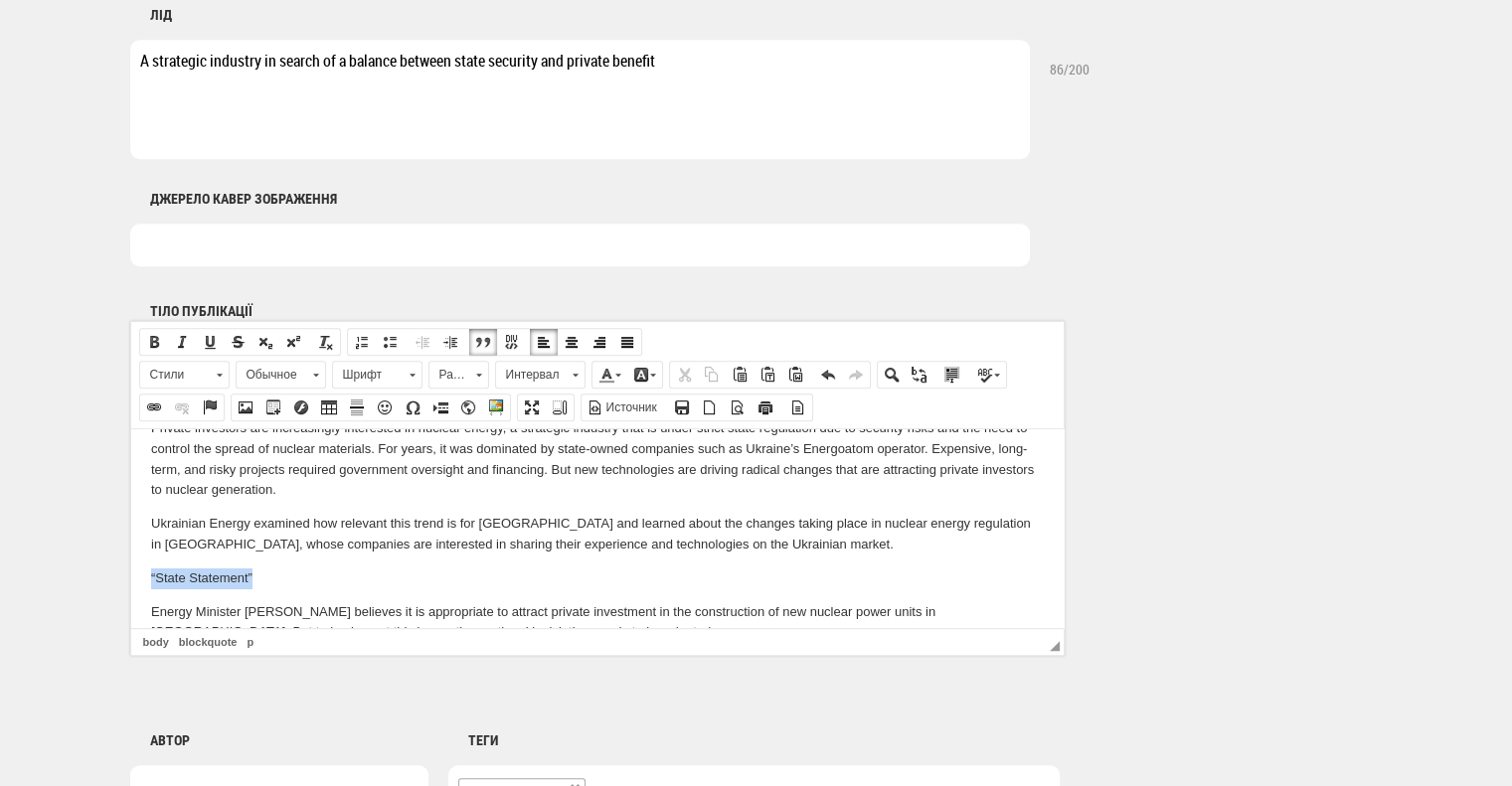 drag, startPoint x: 264, startPoint y: 574, endPoint x: 242, endPoint y: 998, distance: 424.57037 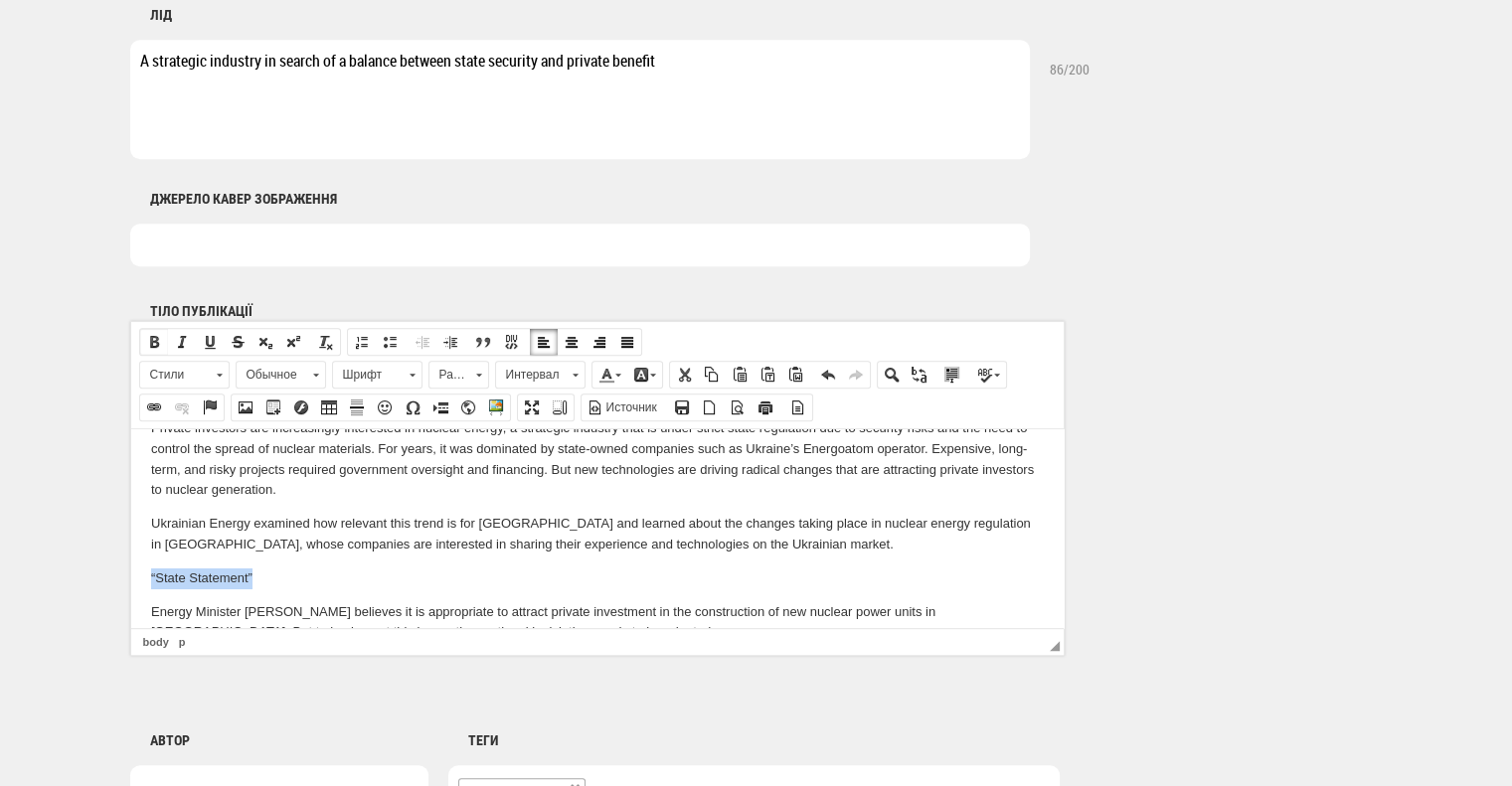 click at bounding box center (154, 342) 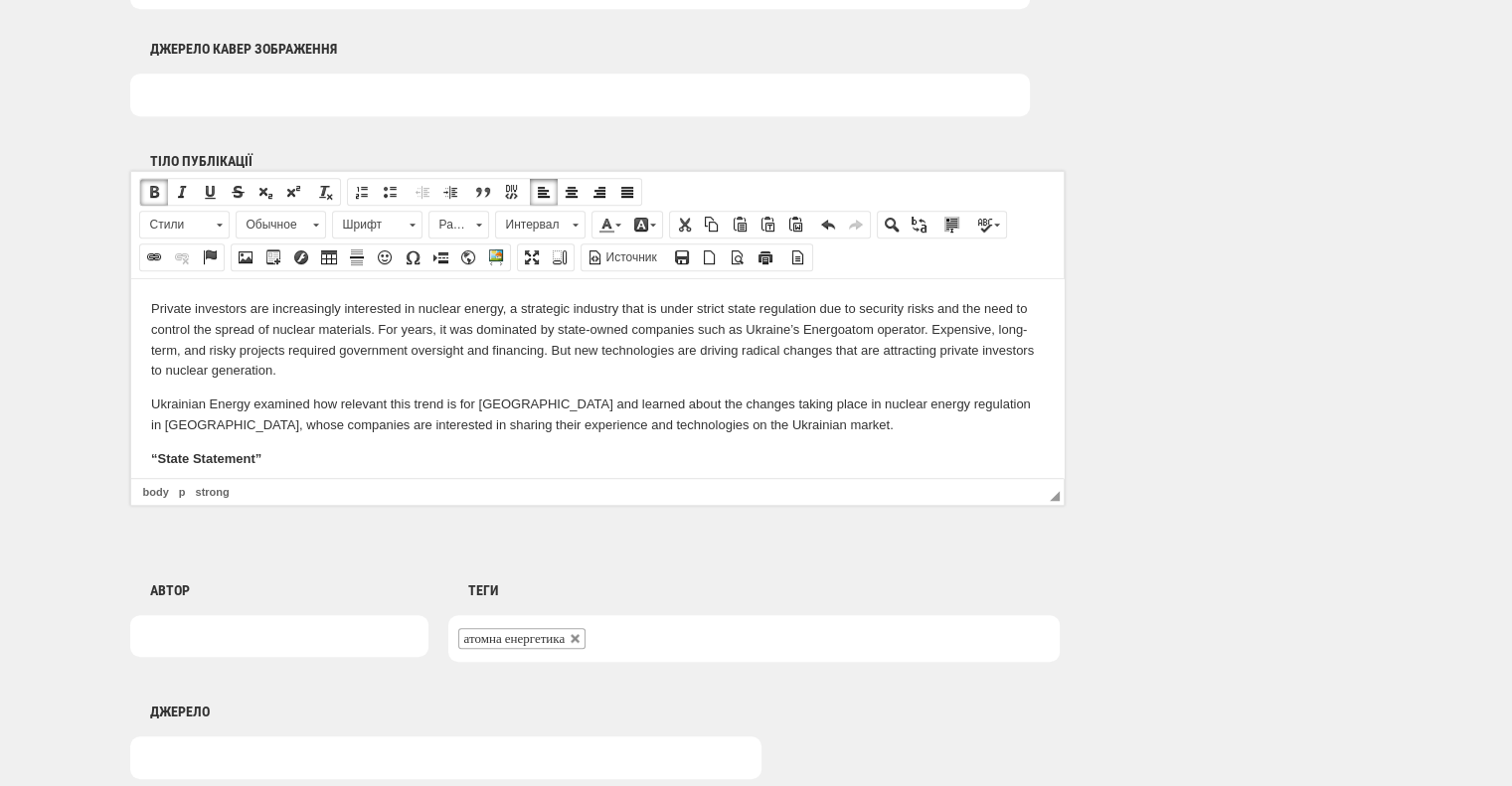 scroll, scrollTop: 1431, scrollLeft: 0, axis: vertical 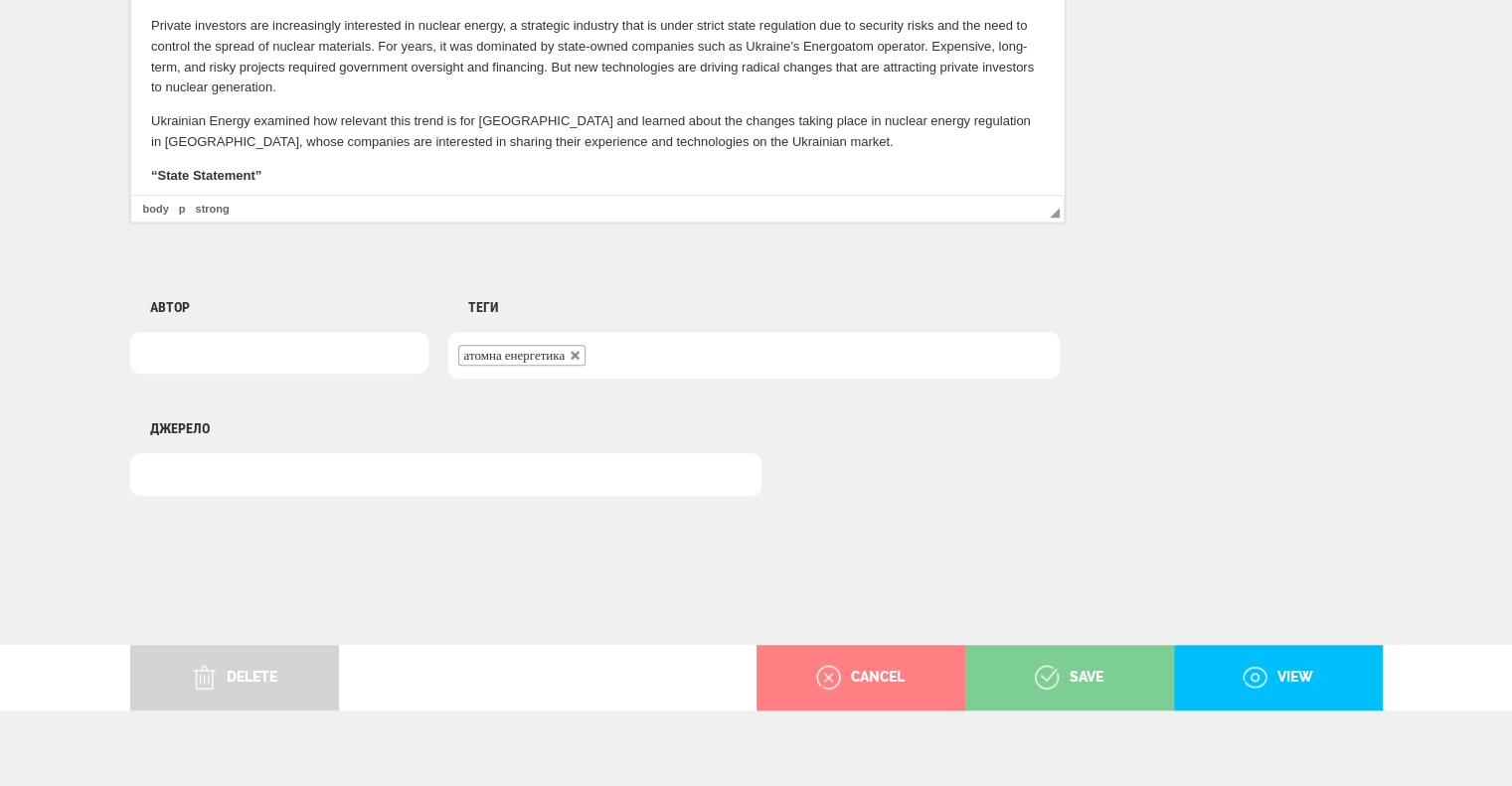 click on "save" at bounding box center [1069, 678] 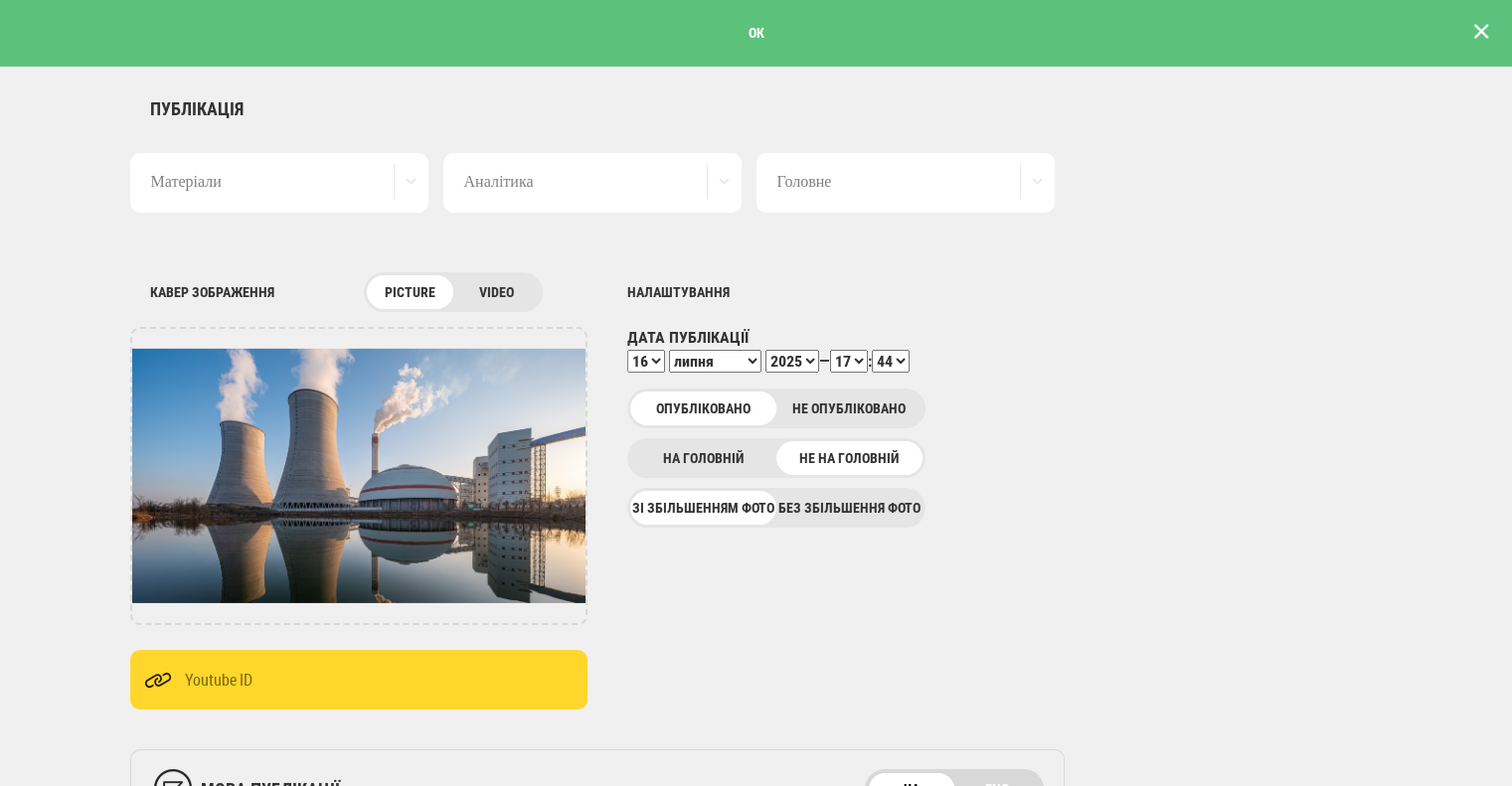 scroll, scrollTop: 0, scrollLeft: 0, axis: both 